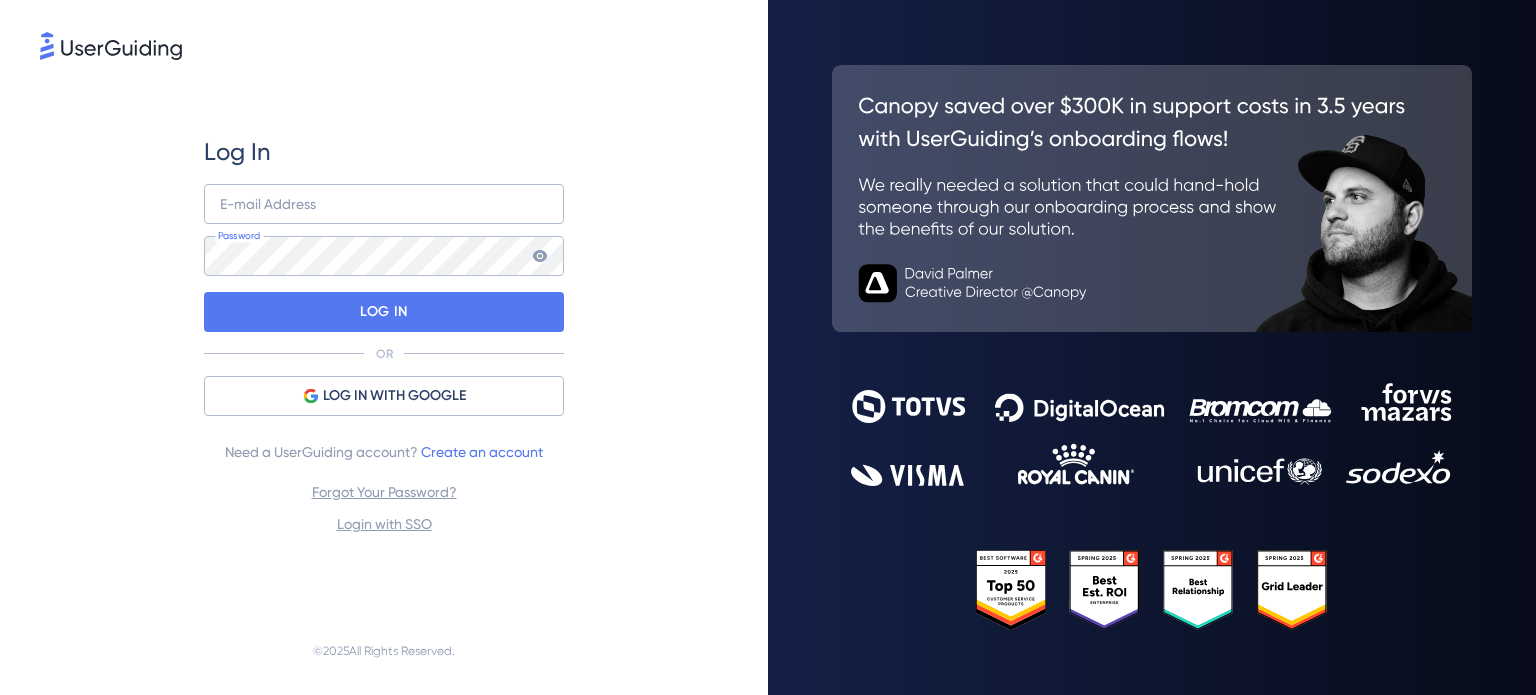 scroll, scrollTop: 0, scrollLeft: 0, axis: both 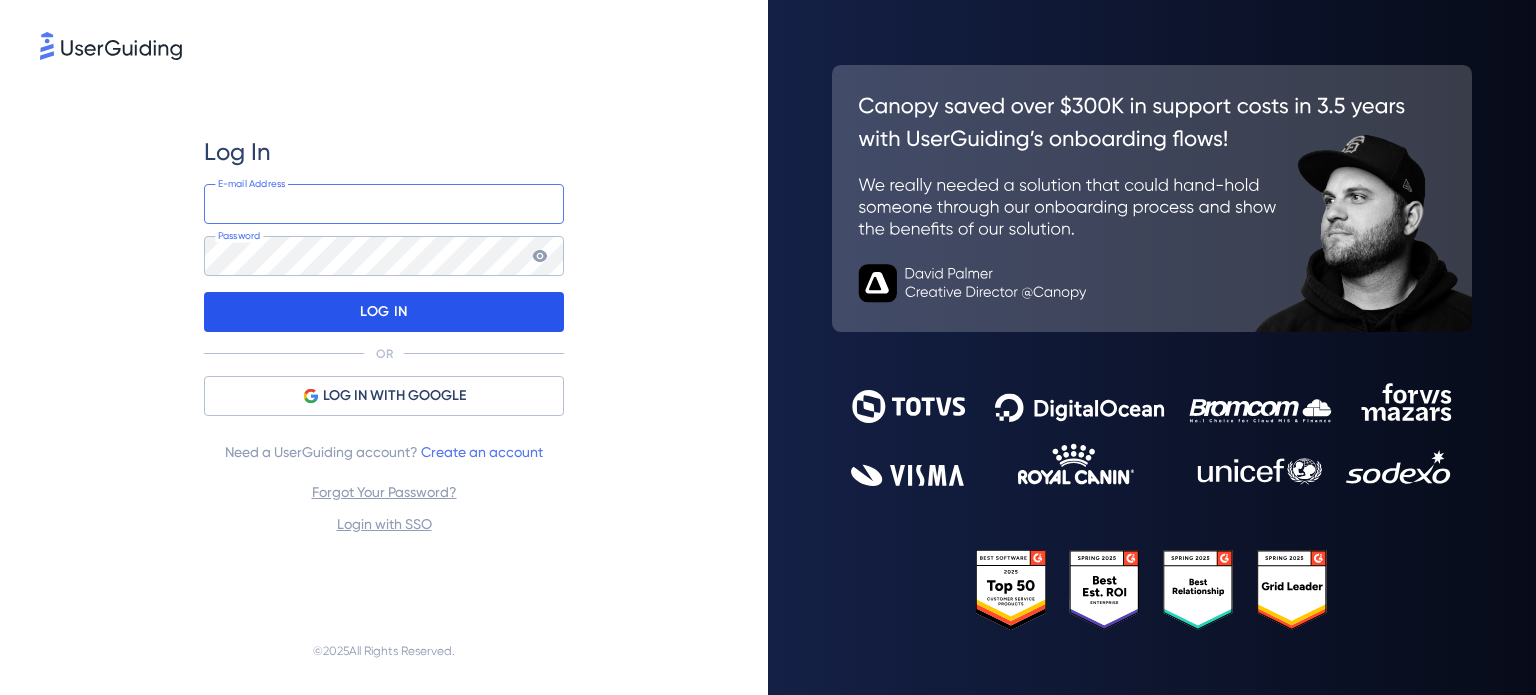 type on "administrativo@example.com" 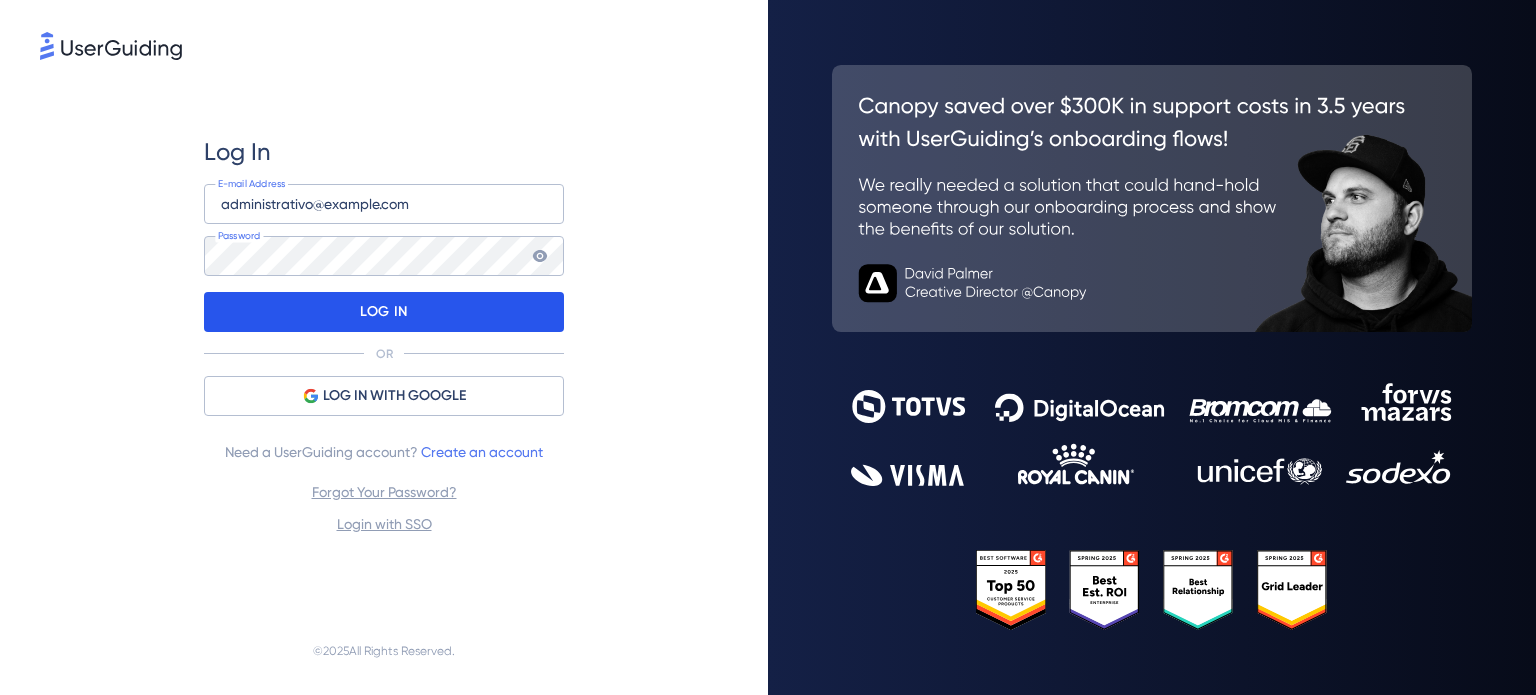 click on "LOG IN" at bounding box center [384, 312] 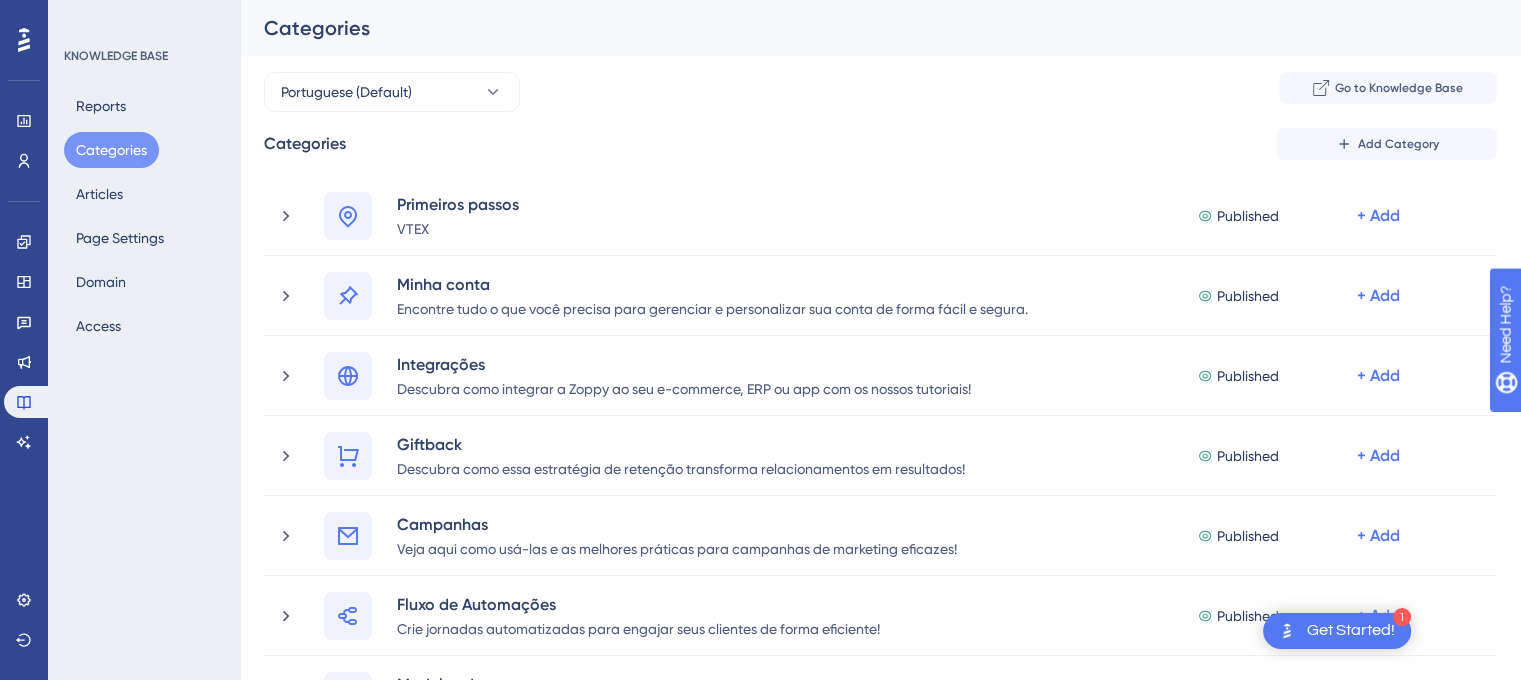 scroll, scrollTop: 0, scrollLeft: 0, axis: both 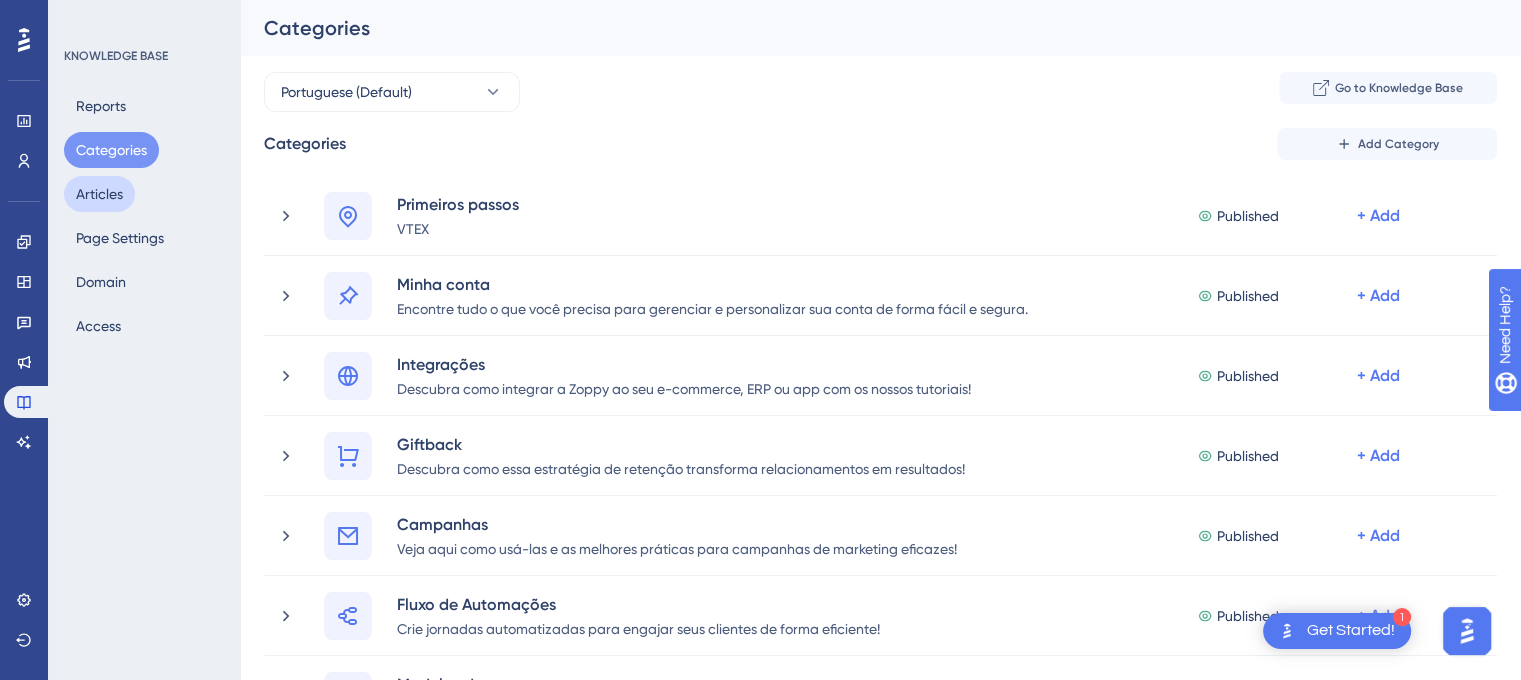 click on "Articles" at bounding box center (99, 194) 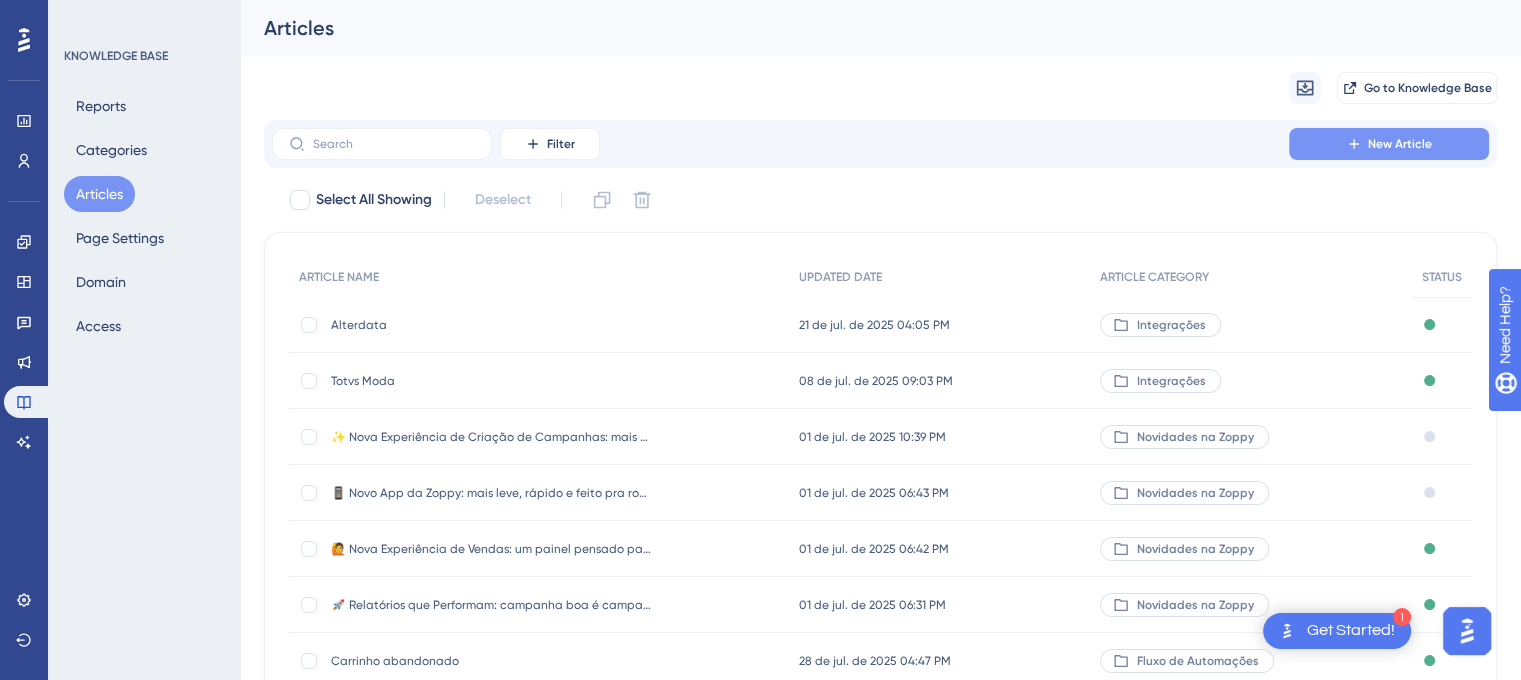 click on "New Article" at bounding box center [1389, 144] 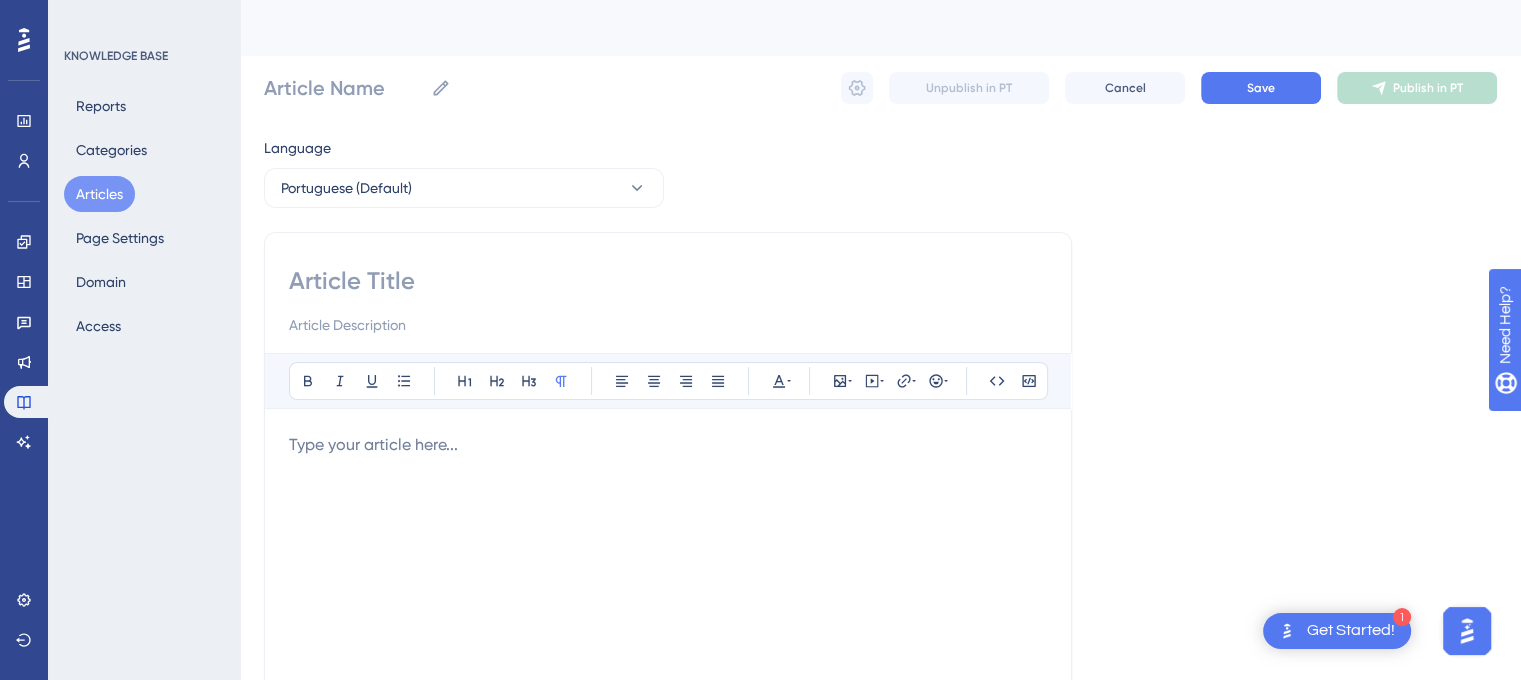 click at bounding box center [668, 281] 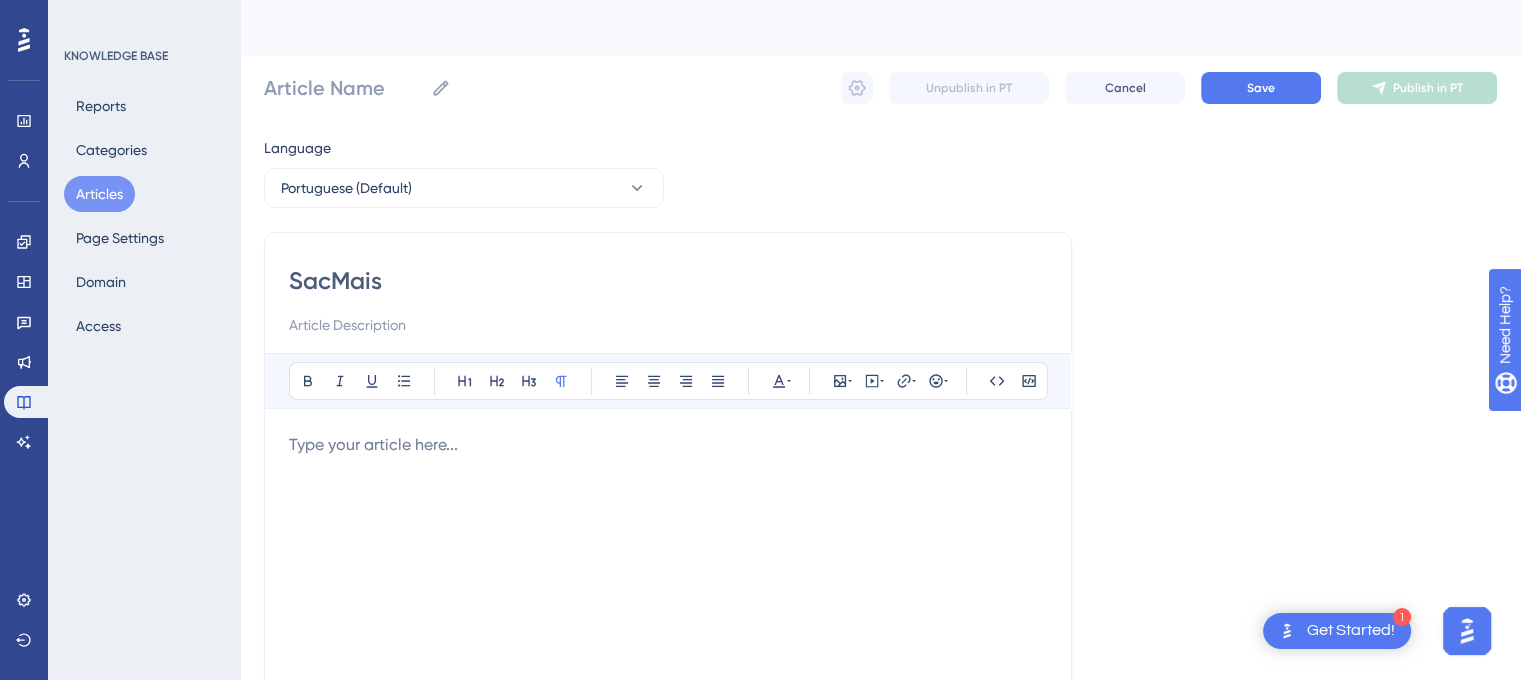 type on "SacMais" 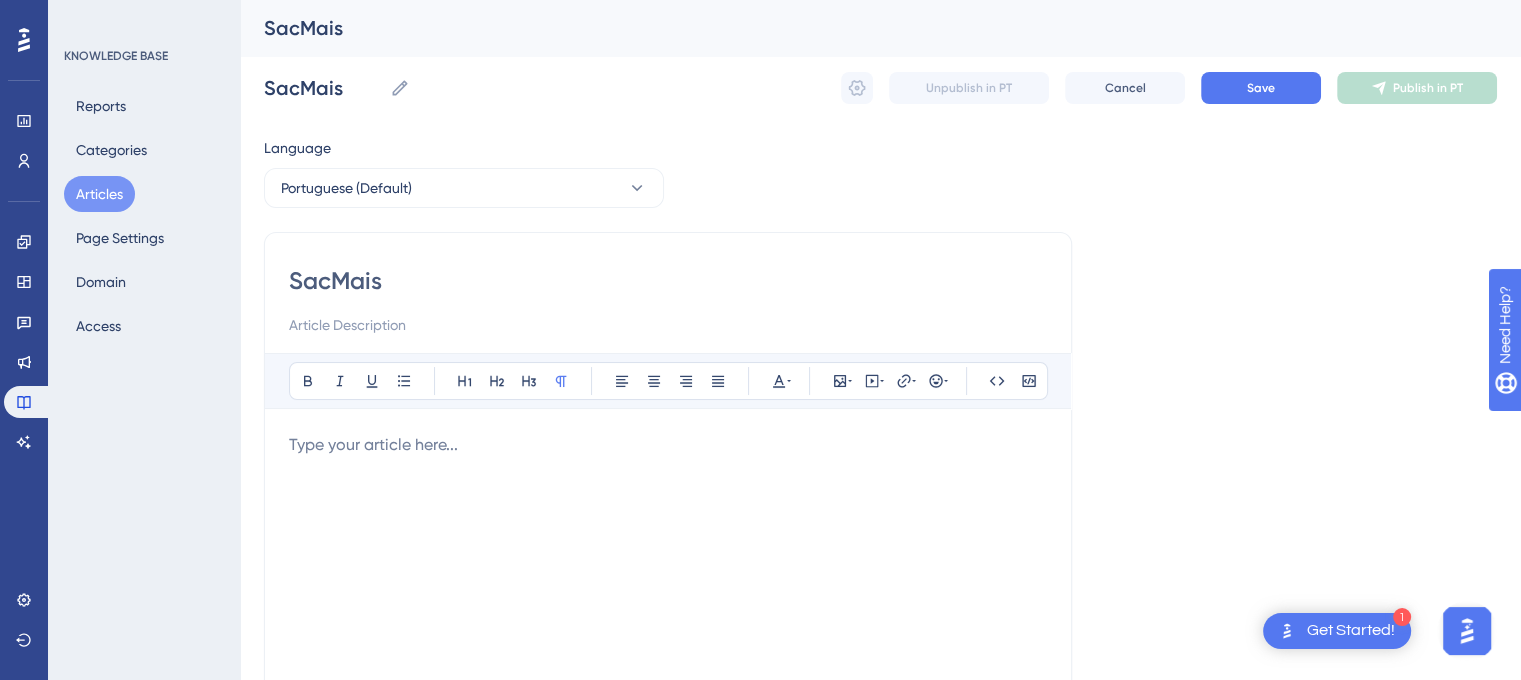 type on "SacMais" 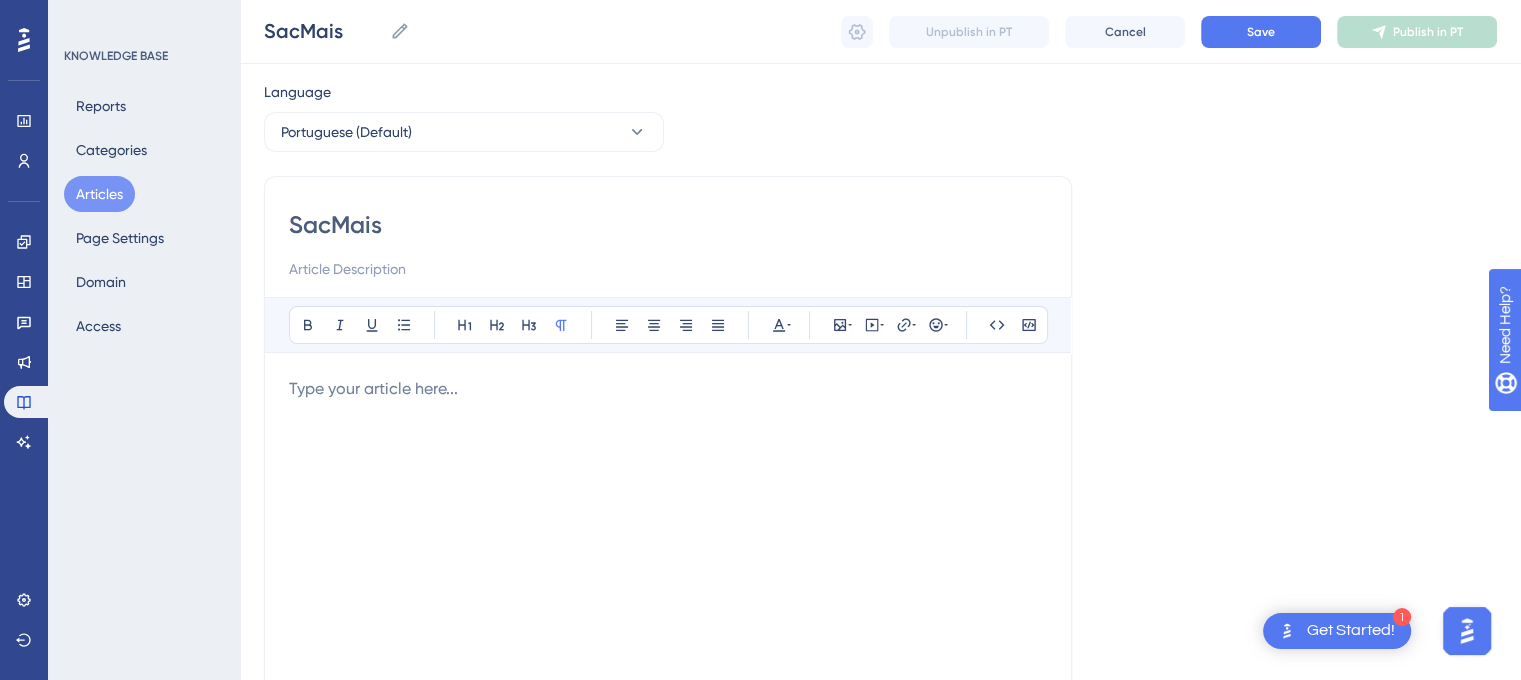 scroll, scrollTop: 200, scrollLeft: 0, axis: vertical 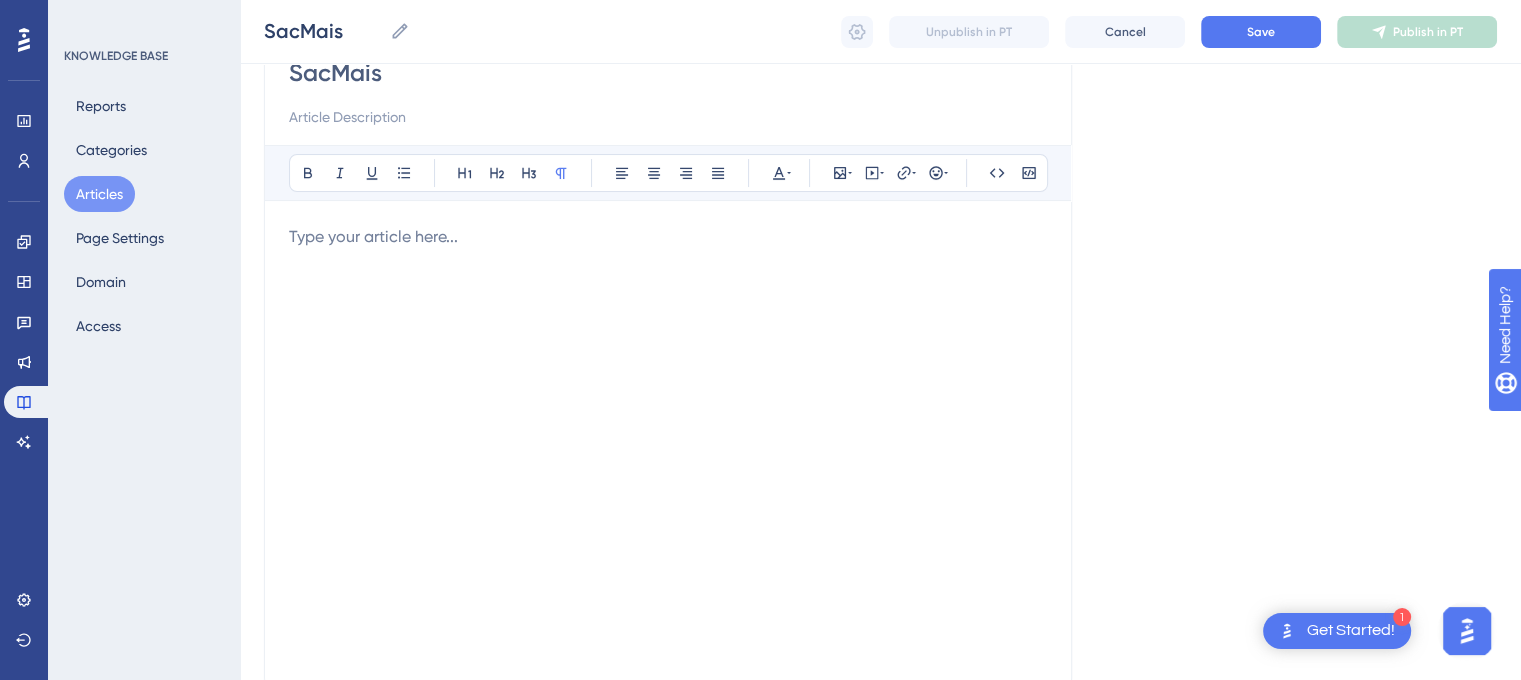 click at bounding box center [668, 445] 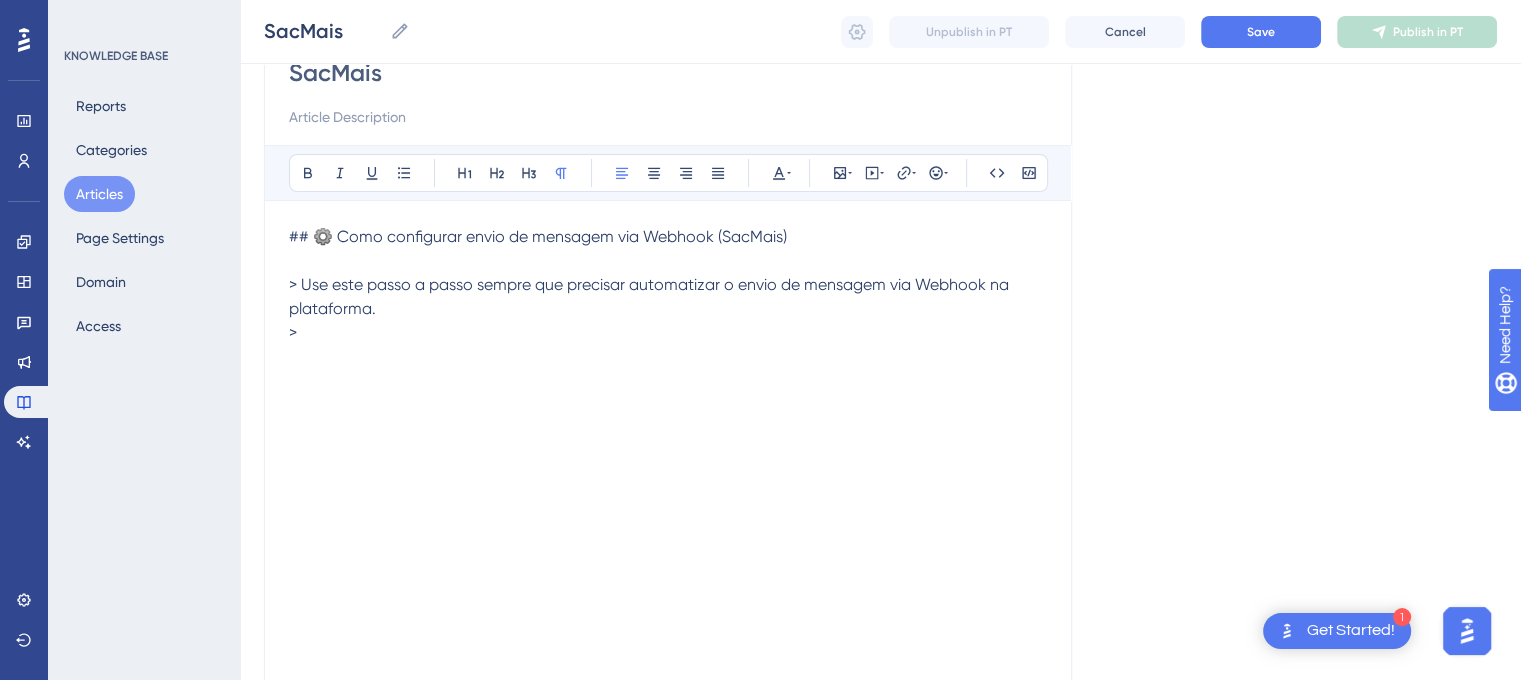 click on "## ⚙️ Como configurar envio de mensagem via Webhook (SacMais)
> Use este passo a passo sempre que precisar automatizar o envio de mensagem via Webhook na plataforma.
>" at bounding box center (651, 284) 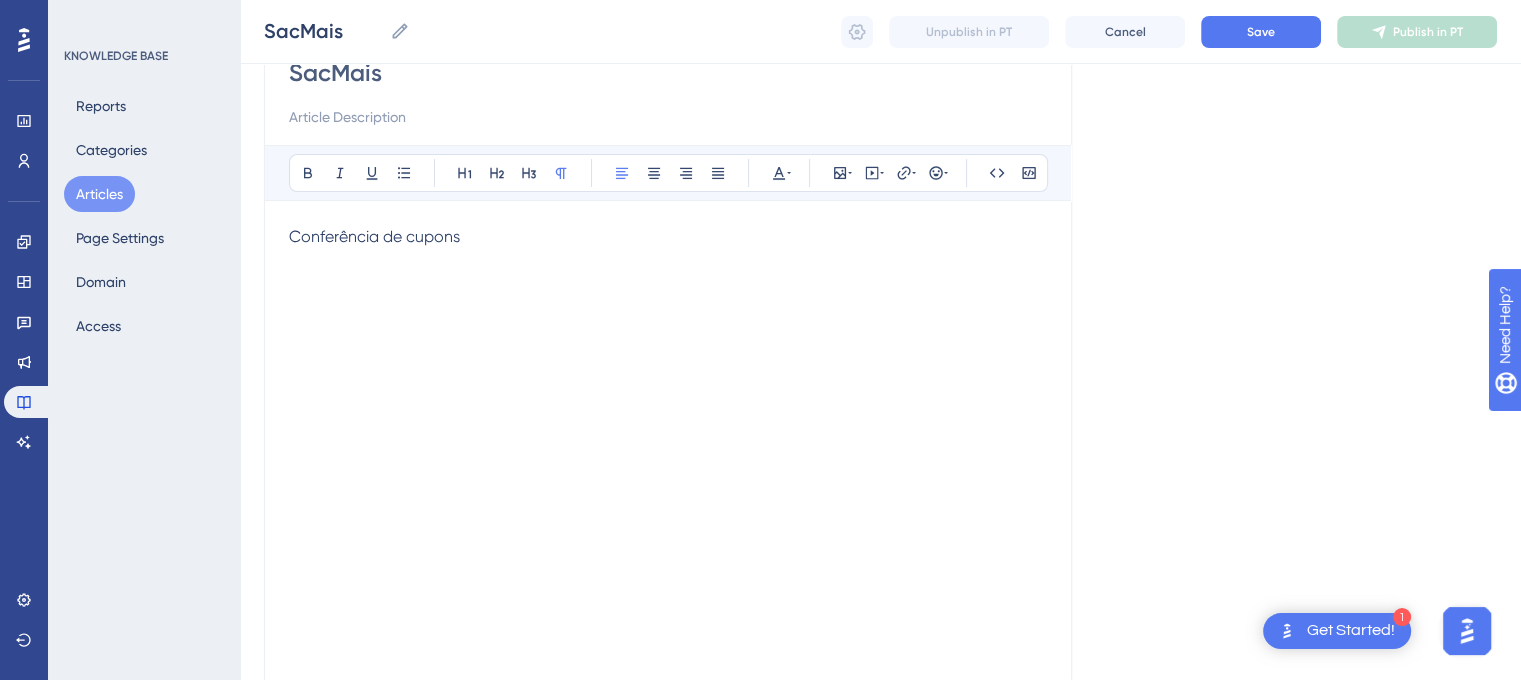 click on "Conferência de cupons" at bounding box center [374, 236] 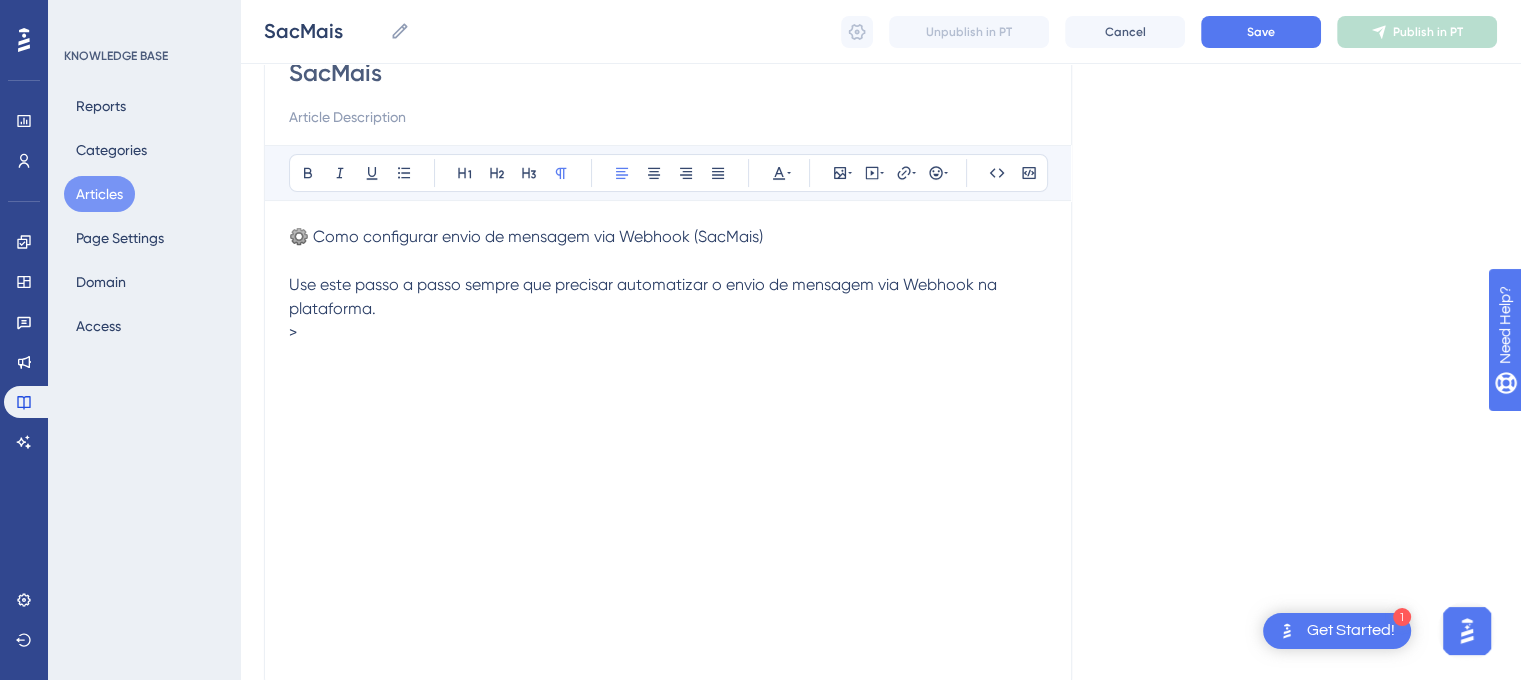 click on "Como configurar envio de mensagem via Webhook (SacMais)
Use este passo a passo sempre que precisar automatizar o envio de mensagem via Webhook na plataforma.
>" at bounding box center (668, 445) 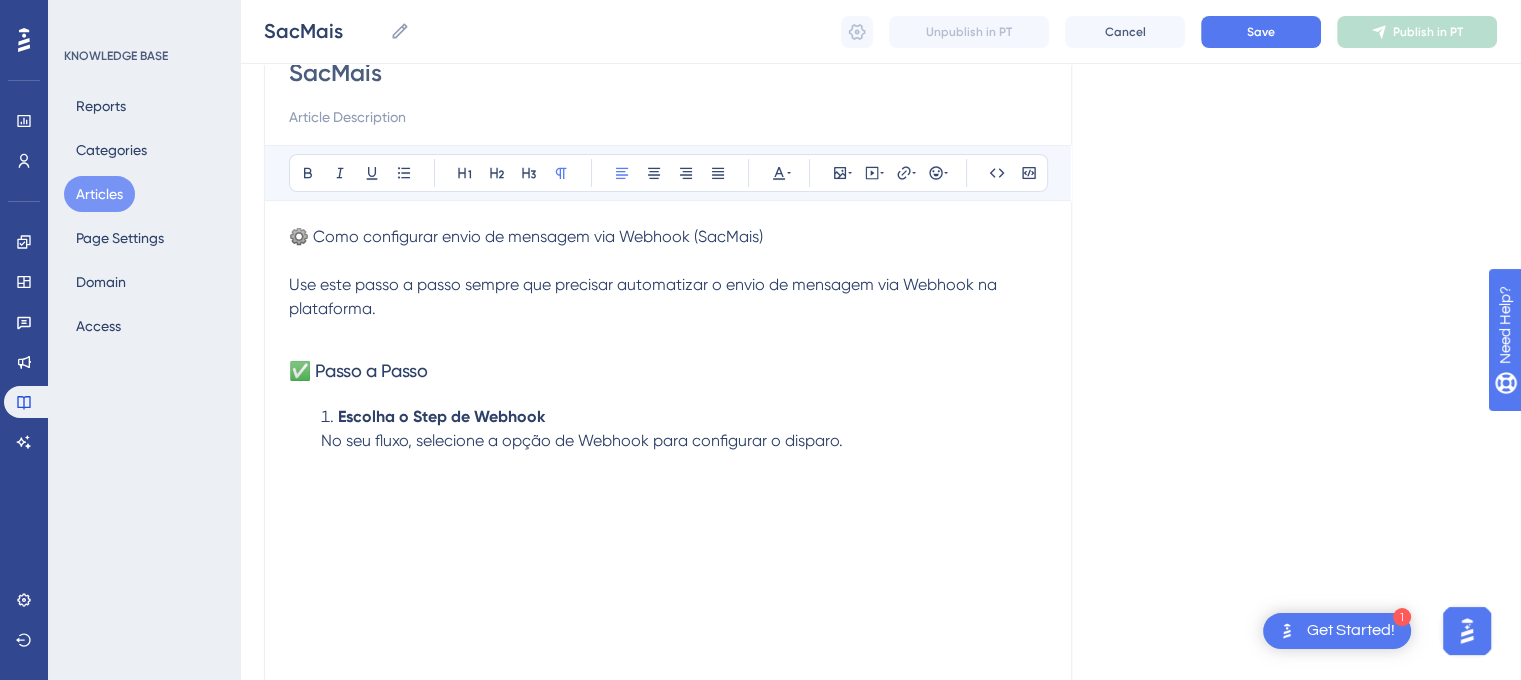 drag, startPoint x: 404, startPoint y: 309, endPoint x: 264, endPoint y: 206, distance: 173.80736 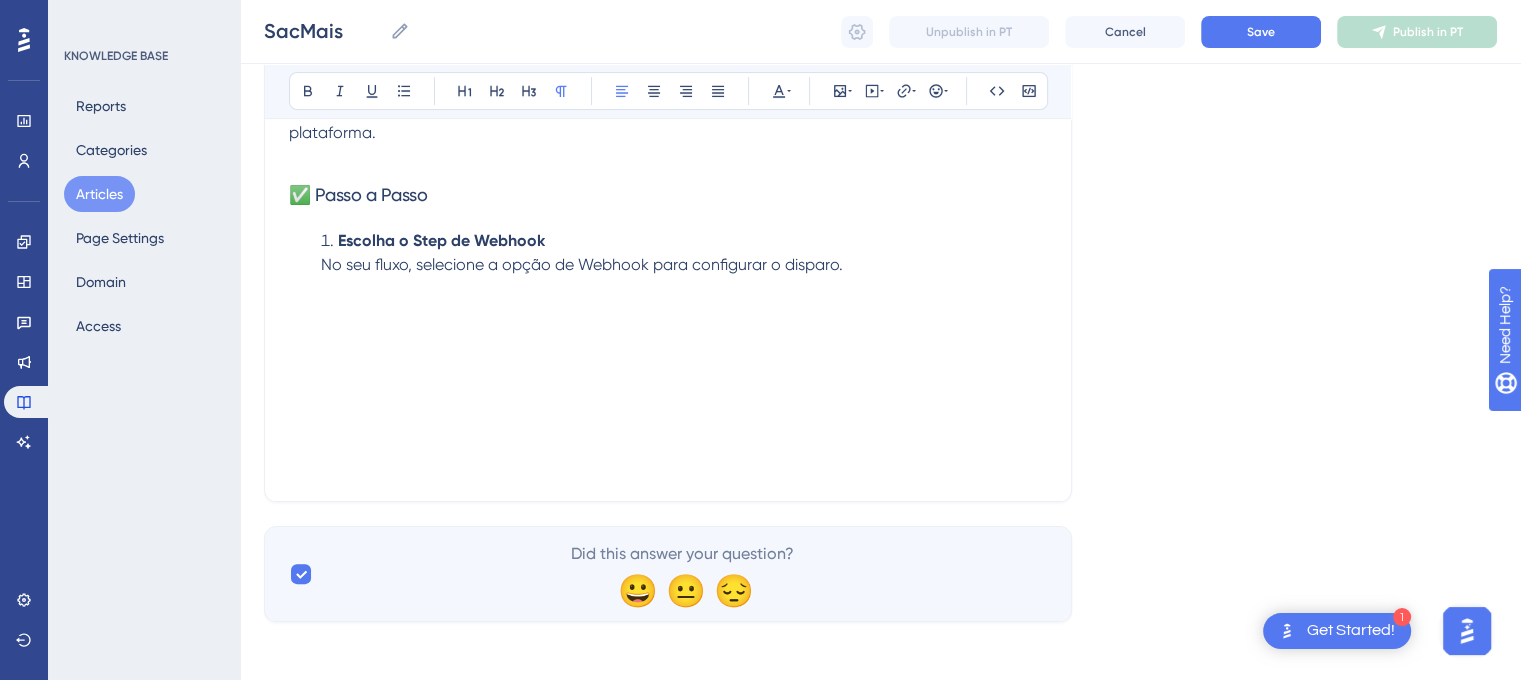scroll, scrollTop: 392, scrollLeft: 0, axis: vertical 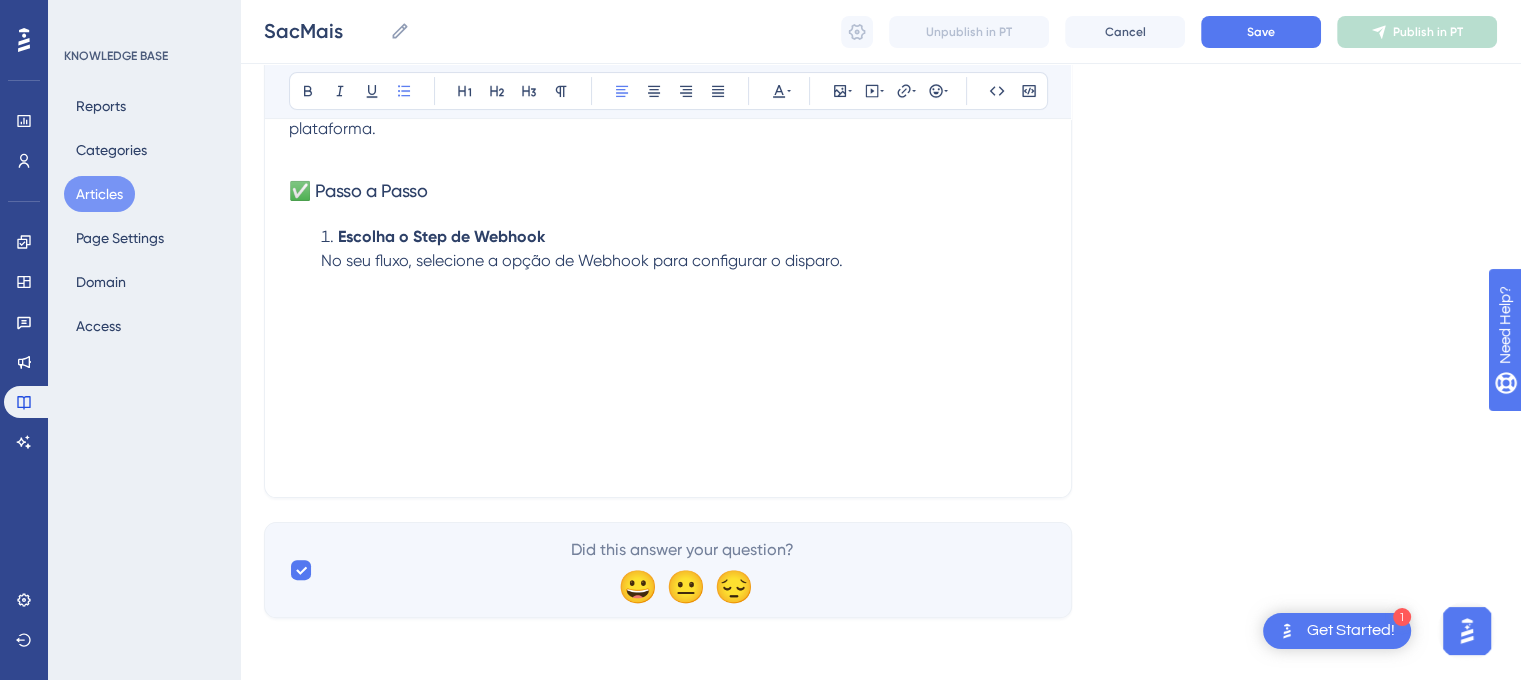 click on "Como configurar envio de mensagem via Webhook (SacMais) Use este passo a passo sempre que precisar automatizar o envio de mensagem via Webhook na plataforma.
✅ Passo a Passo Escolha o Step de Webhook No seu fluxo, selecione a opção de Webhook para configurar o disparo. Insira a URL abaixo:         Substitua "[TOKEN]" pelo token real da sua conta SAC+" at bounding box center [668, 253] 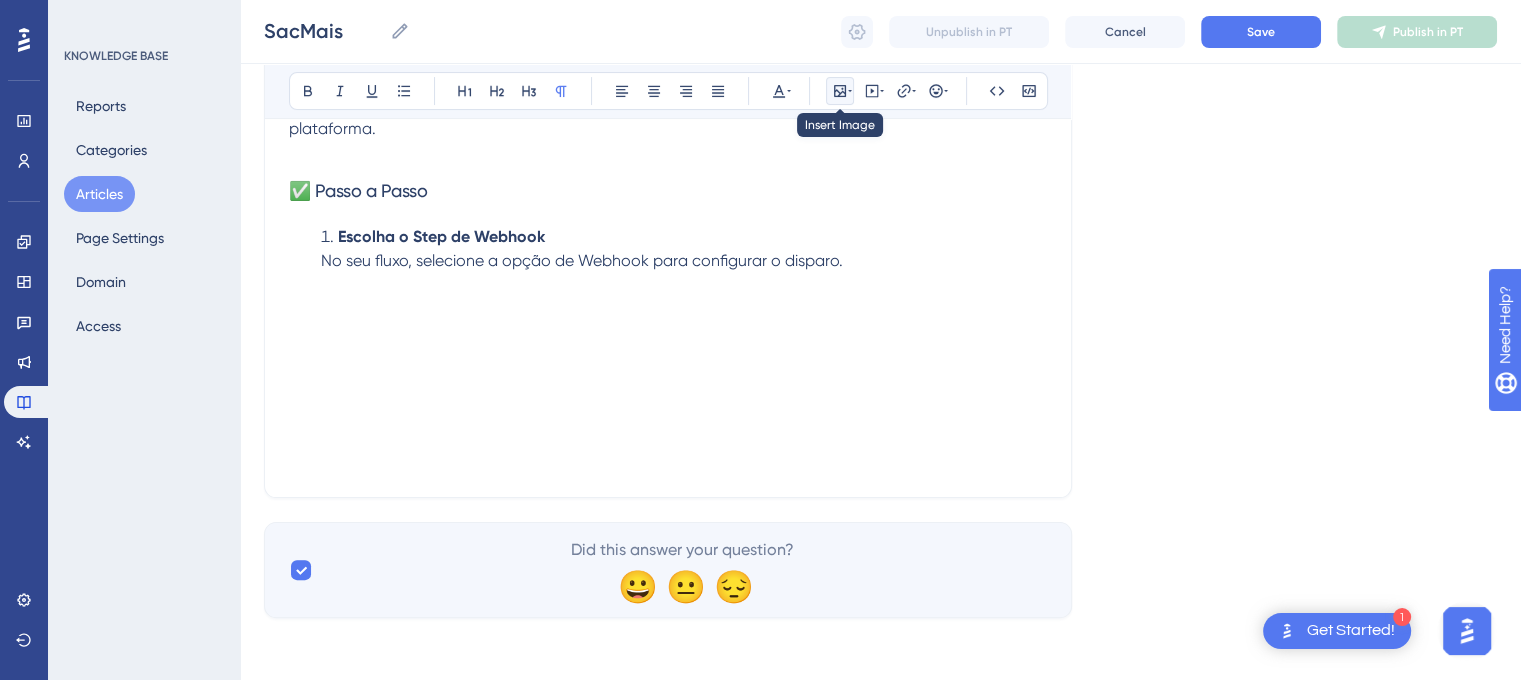 click 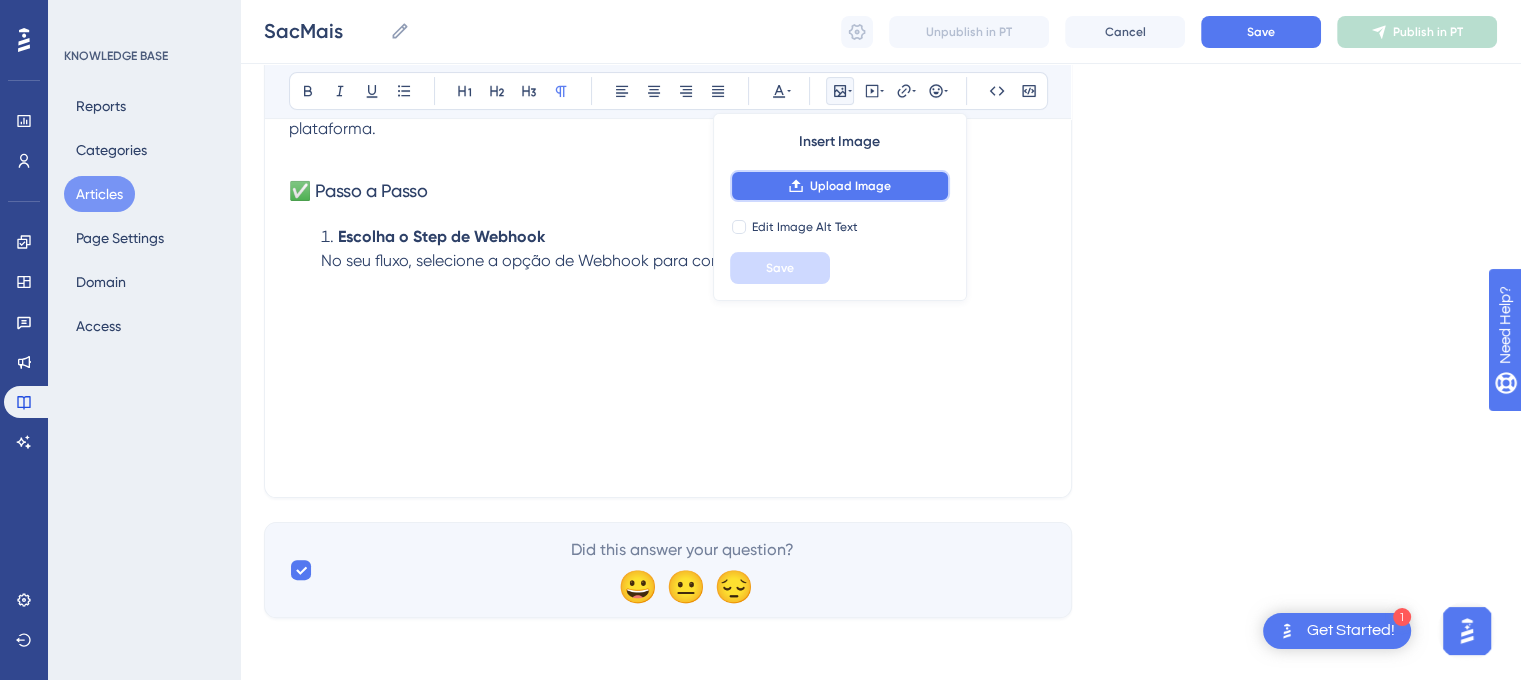 click on "Upload Image" at bounding box center (840, 186) 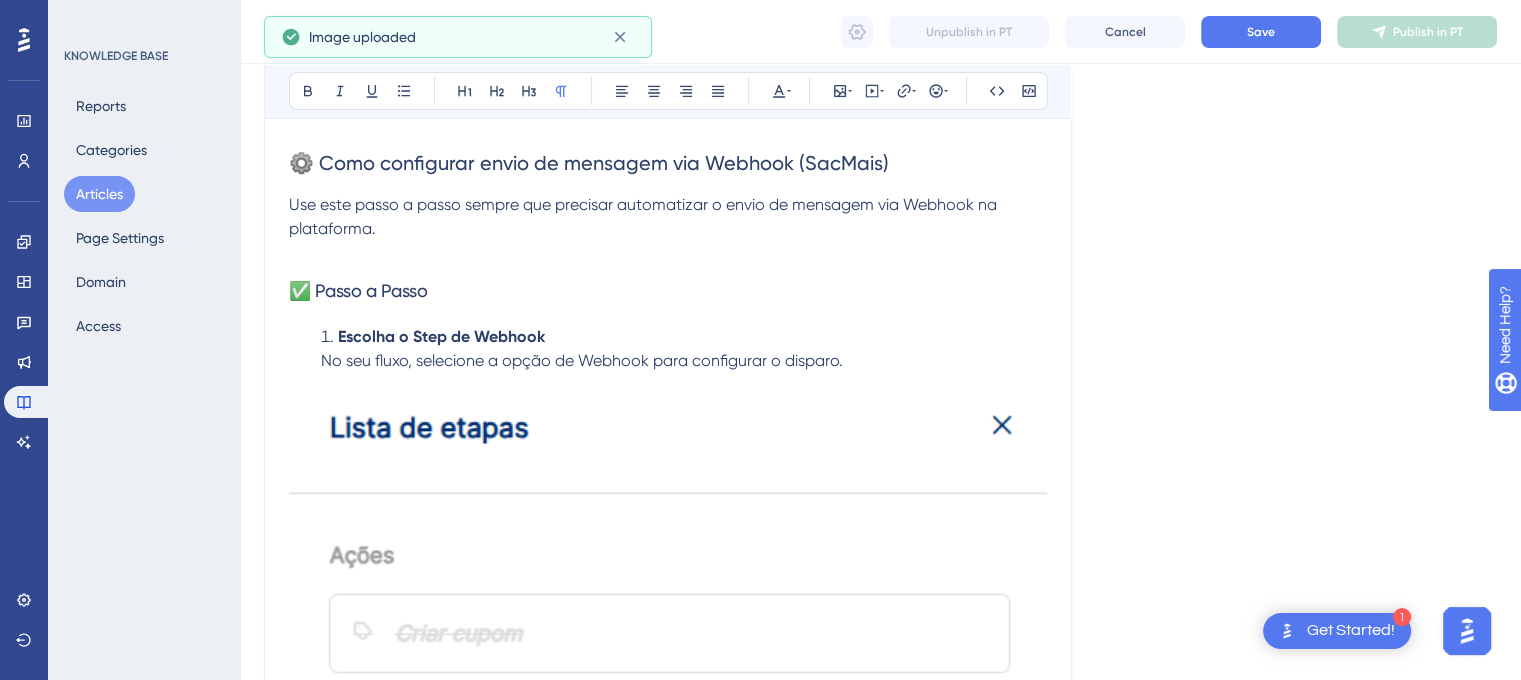 scroll, scrollTop: 282, scrollLeft: 0, axis: vertical 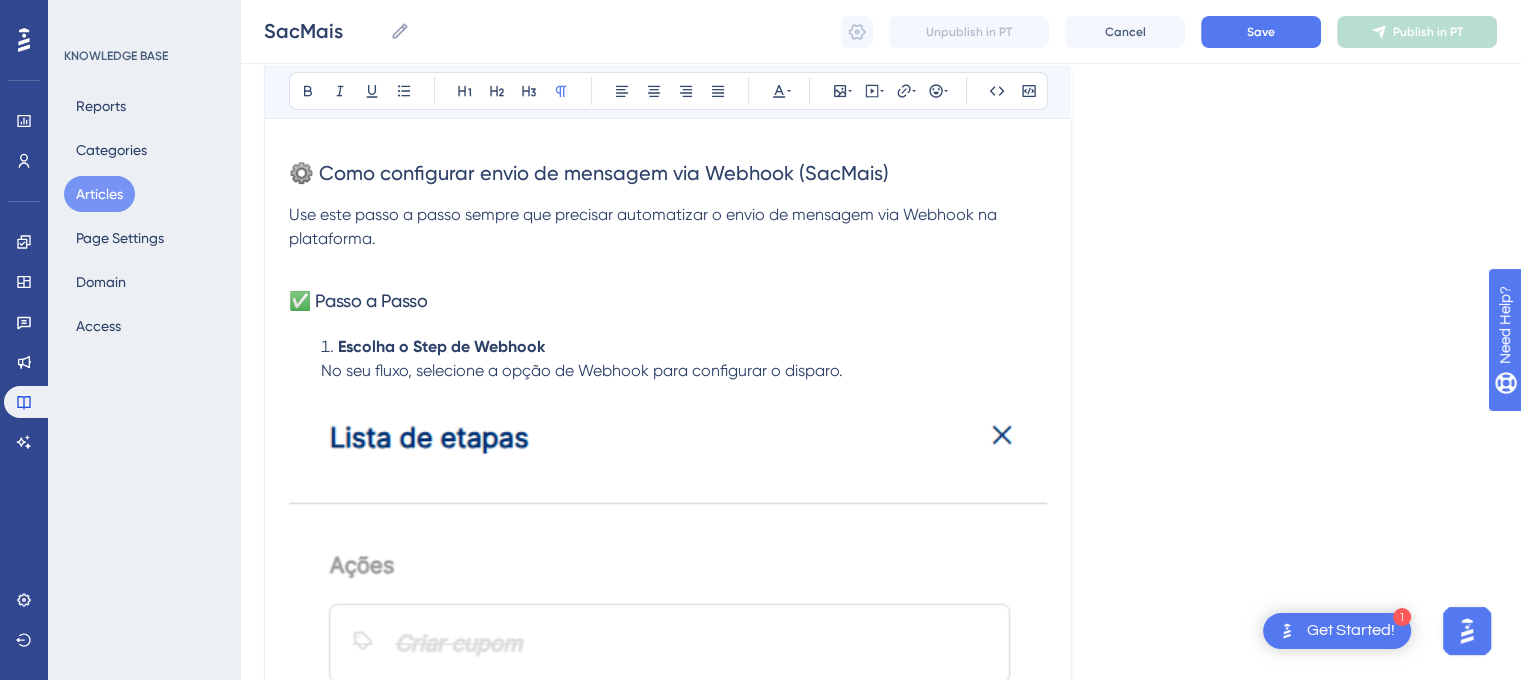 click on "No seu fluxo, selecione a opção de Webhook para configurar o disparo." at bounding box center [582, 370] 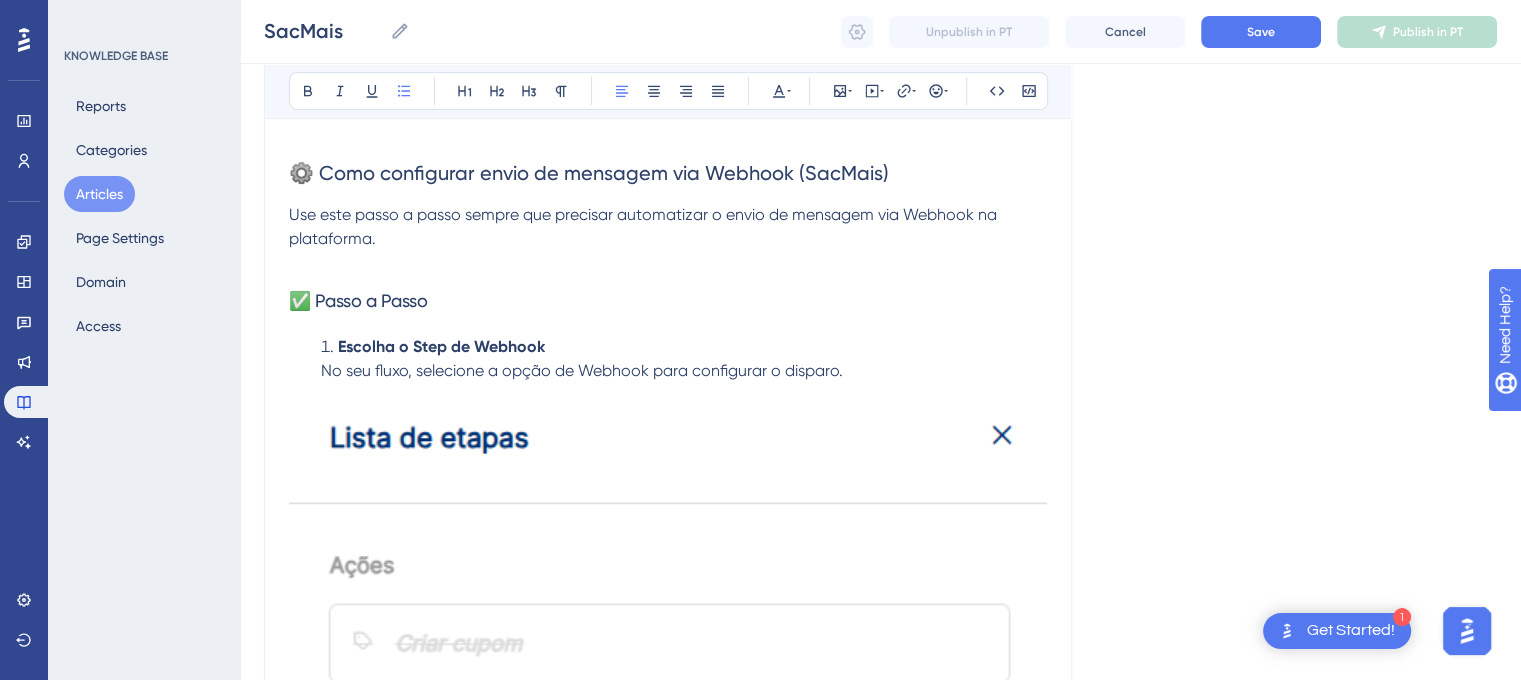 click at bounding box center (668, 657) 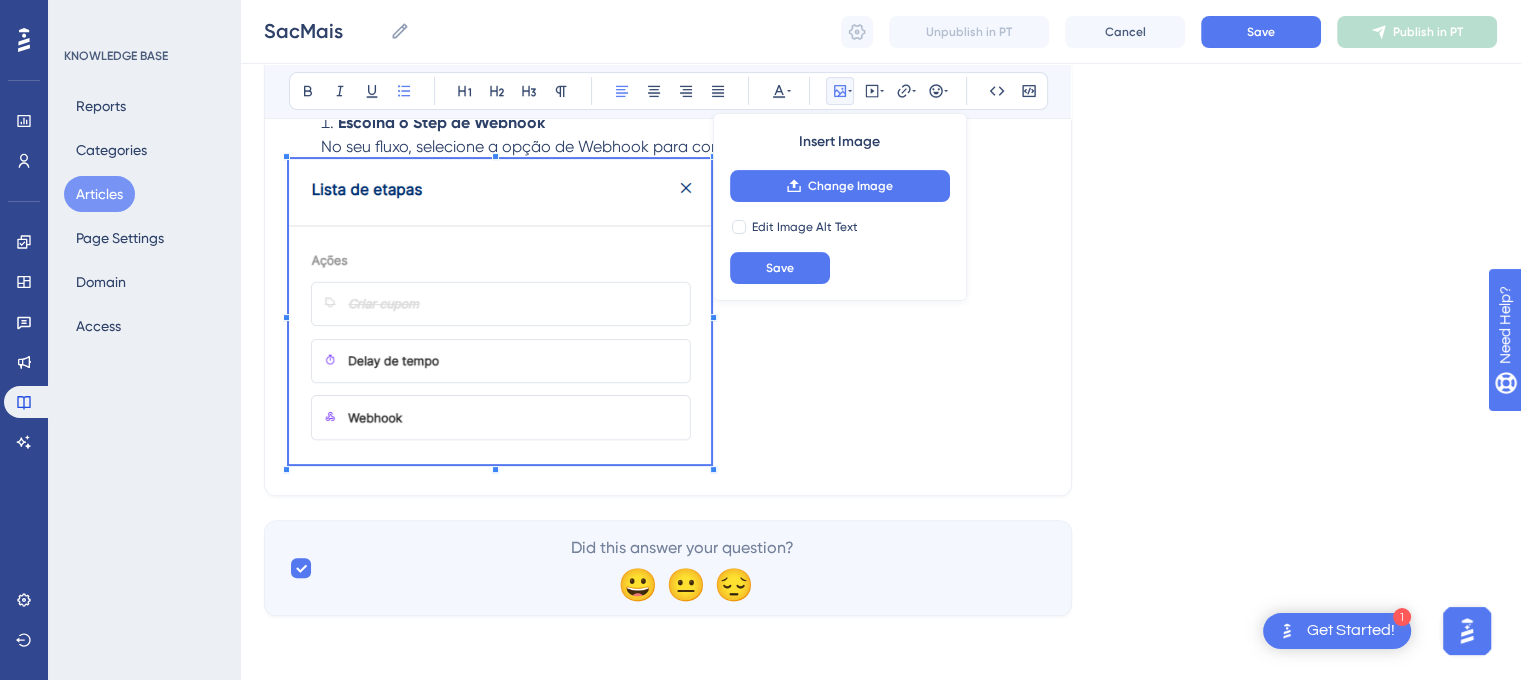 scroll, scrollTop: 536, scrollLeft: 0, axis: vertical 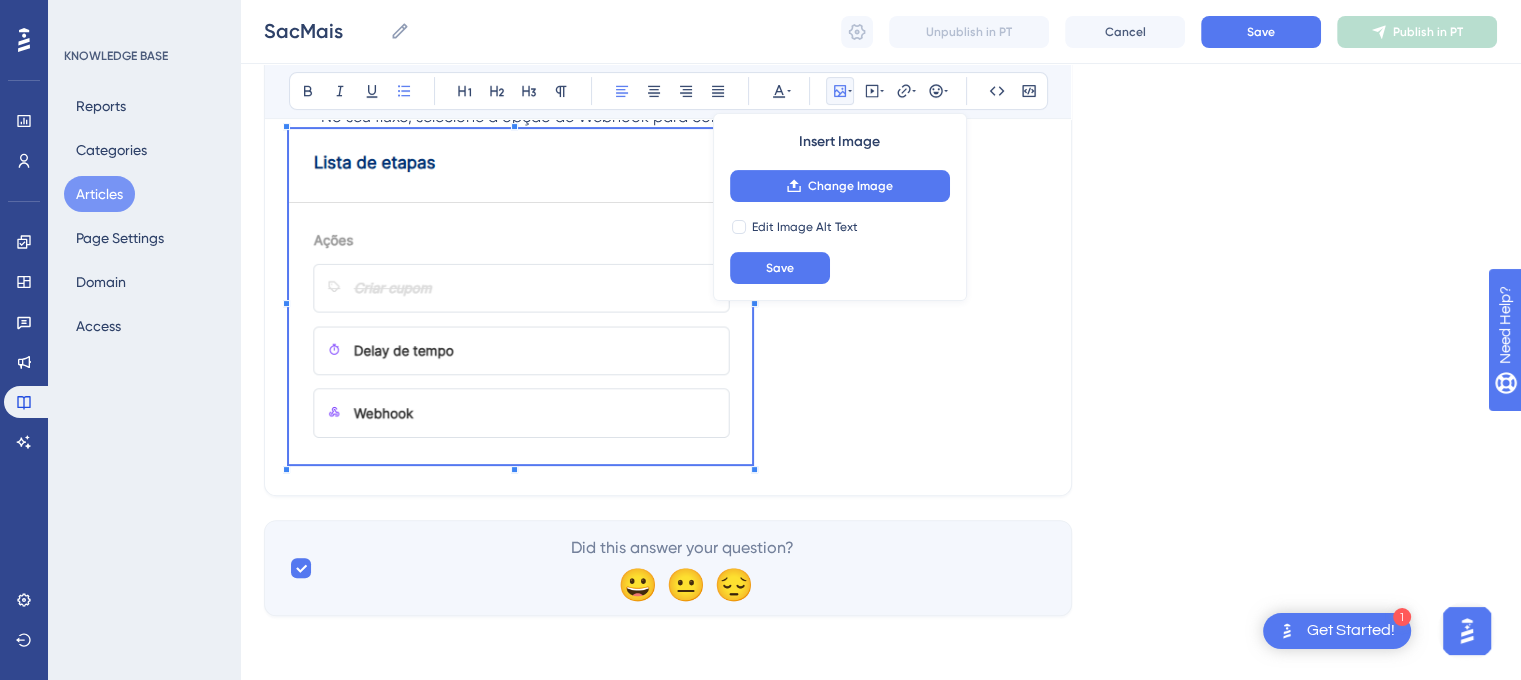 click at bounding box center (668, 300) 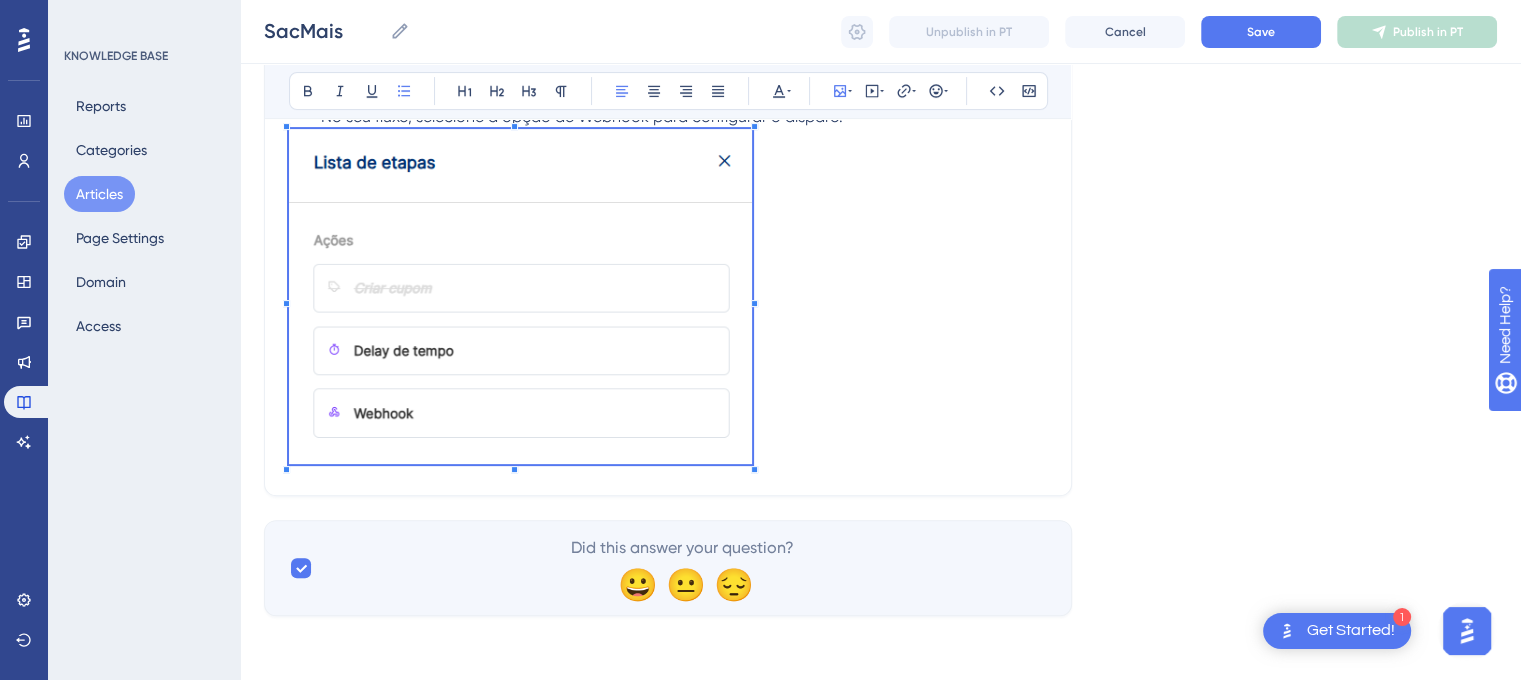 click at bounding box center [668, 300] 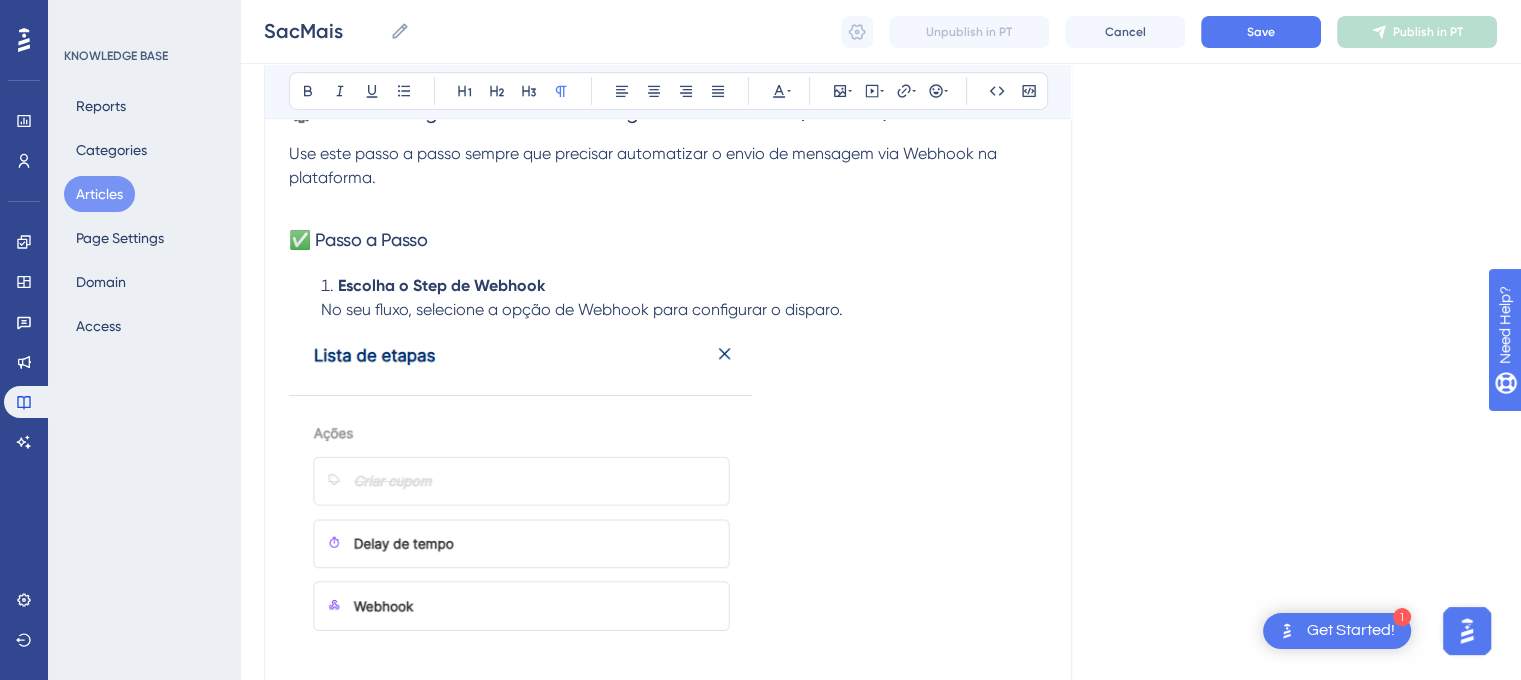 scroll, scrollTop: 336, scrollLeft: 0, axis: vertical 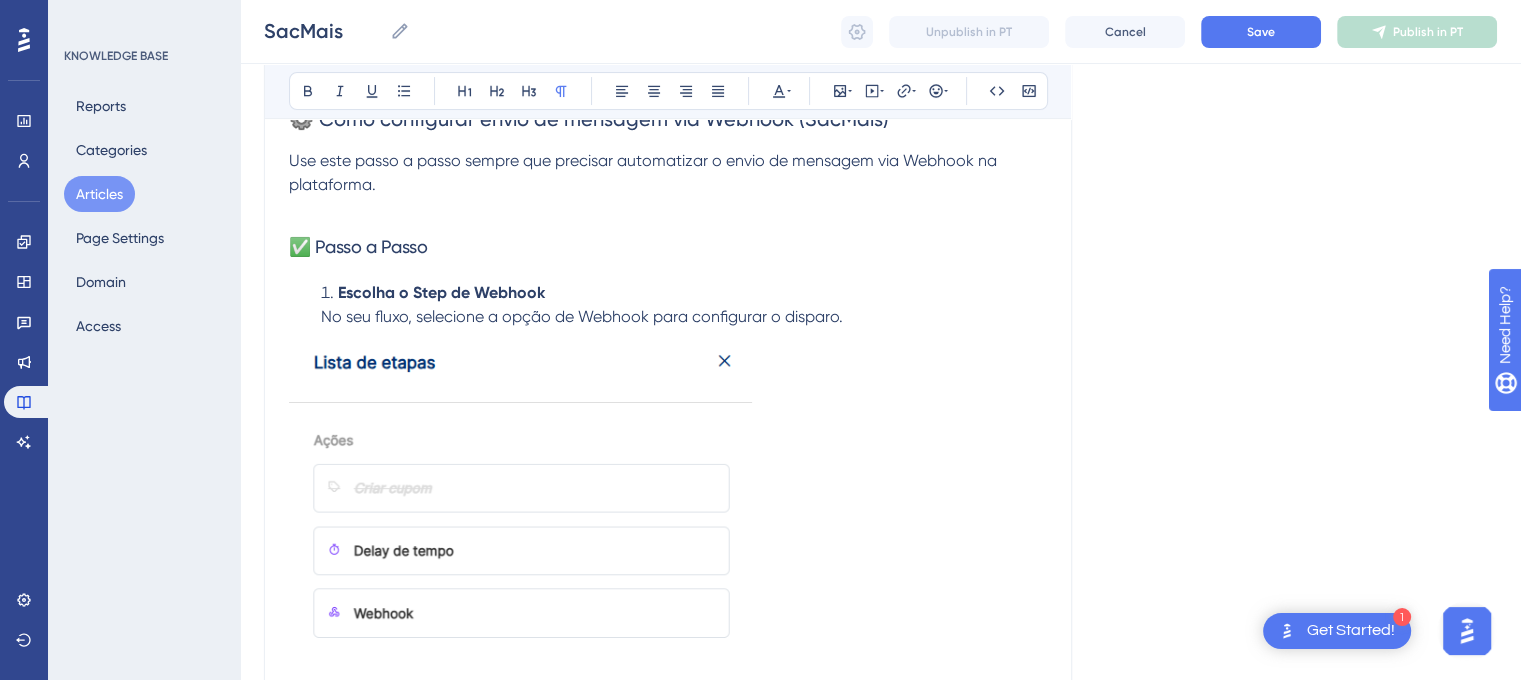 click on "Escolha o Step de Webhook No seu fluxo, selecione a opção de Webhook para configurar o disparo." at bounding box center [684, 305] 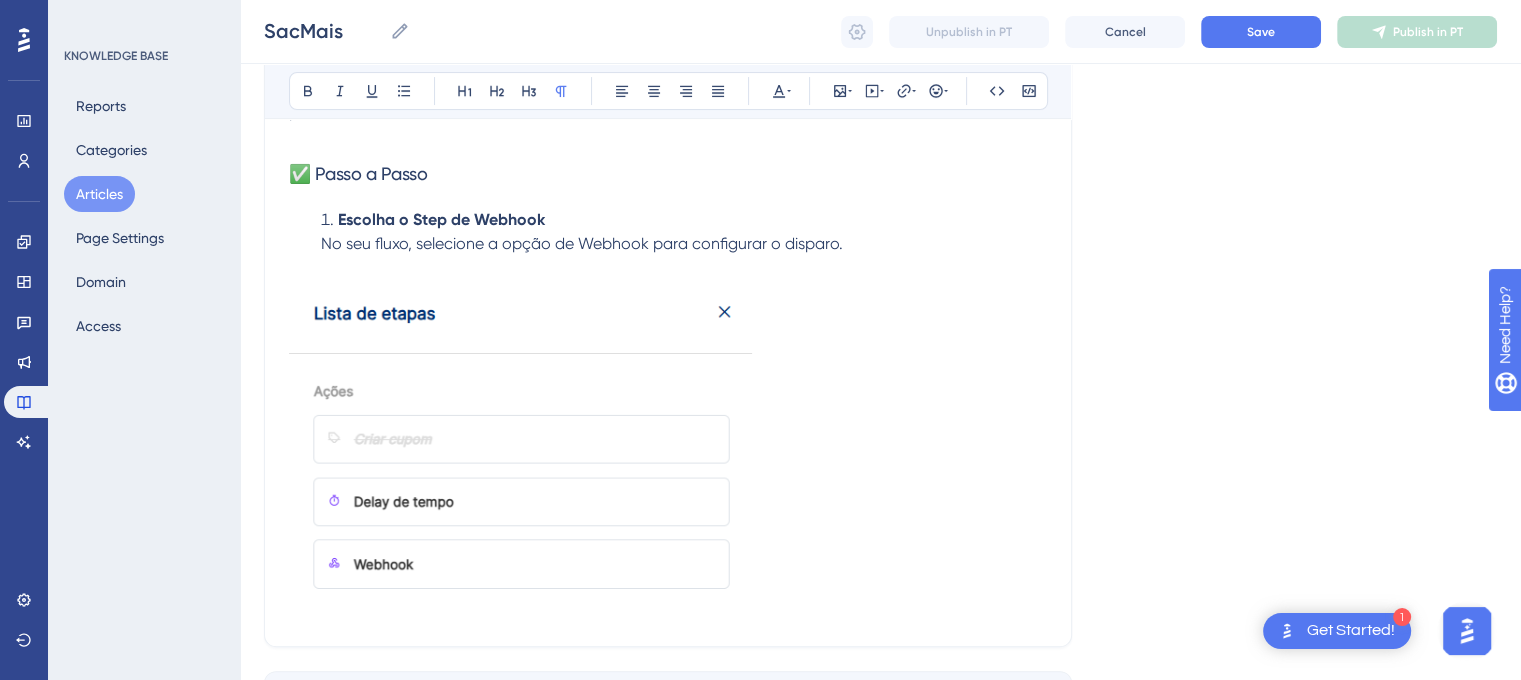 scroll, scrollTop: 402, scrollLeft: 0, axis: vertical 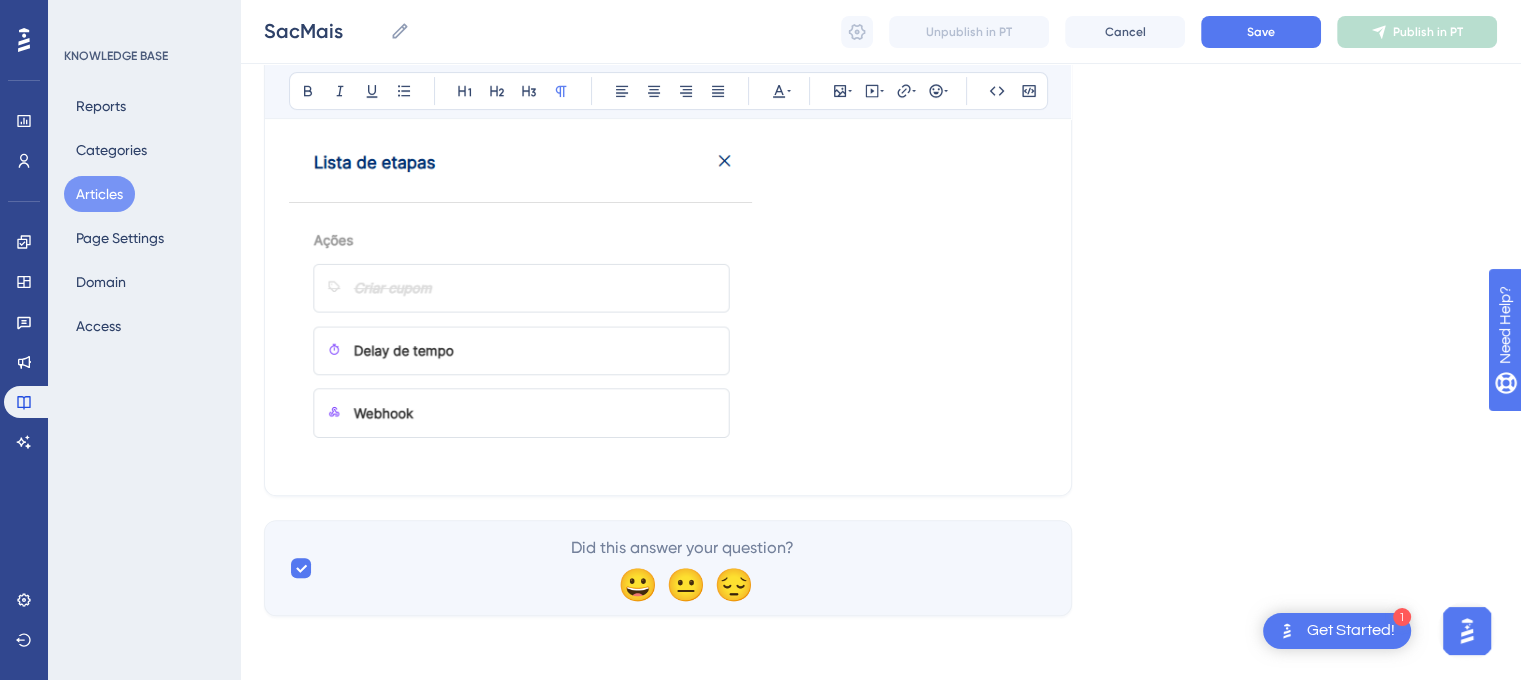 click at bounding box center [668, 300] 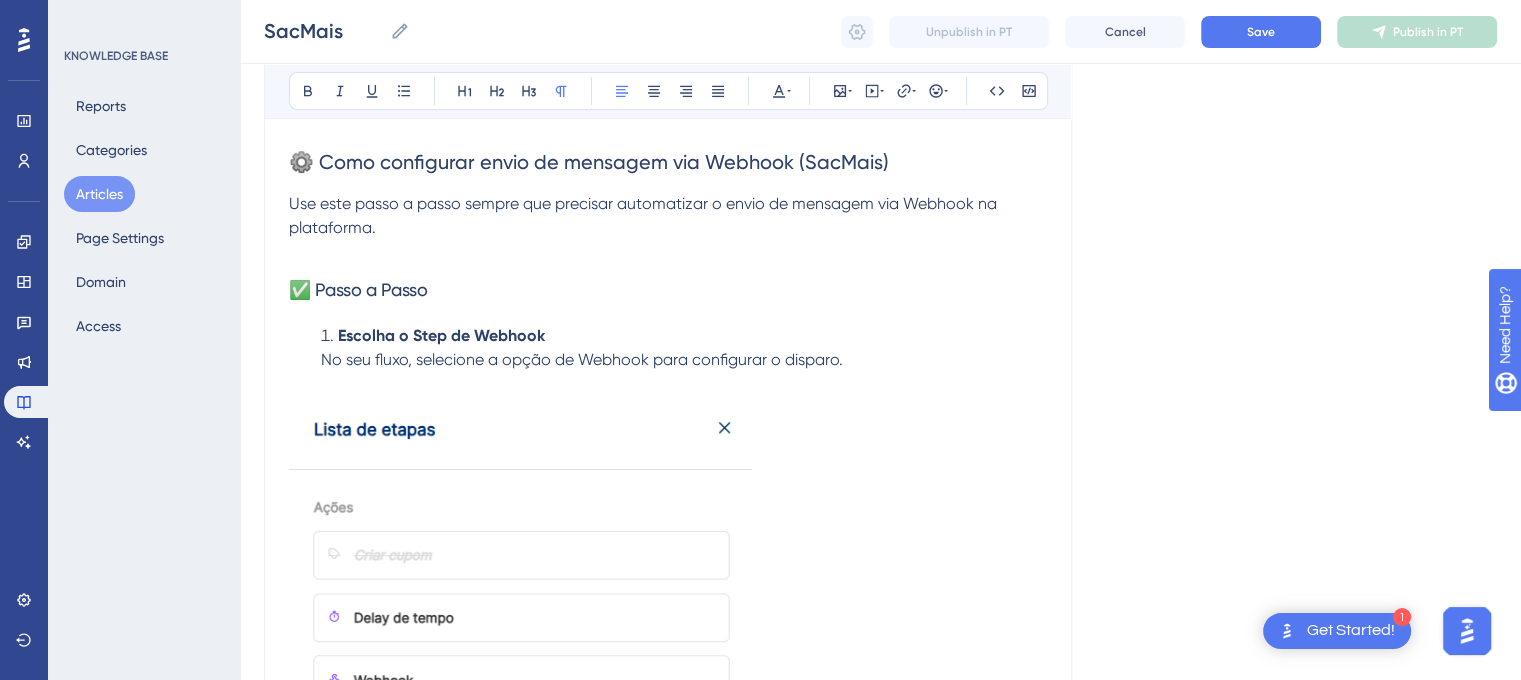 scroll, scrollTop: 560, scrollLeft: 0, axis: vertical 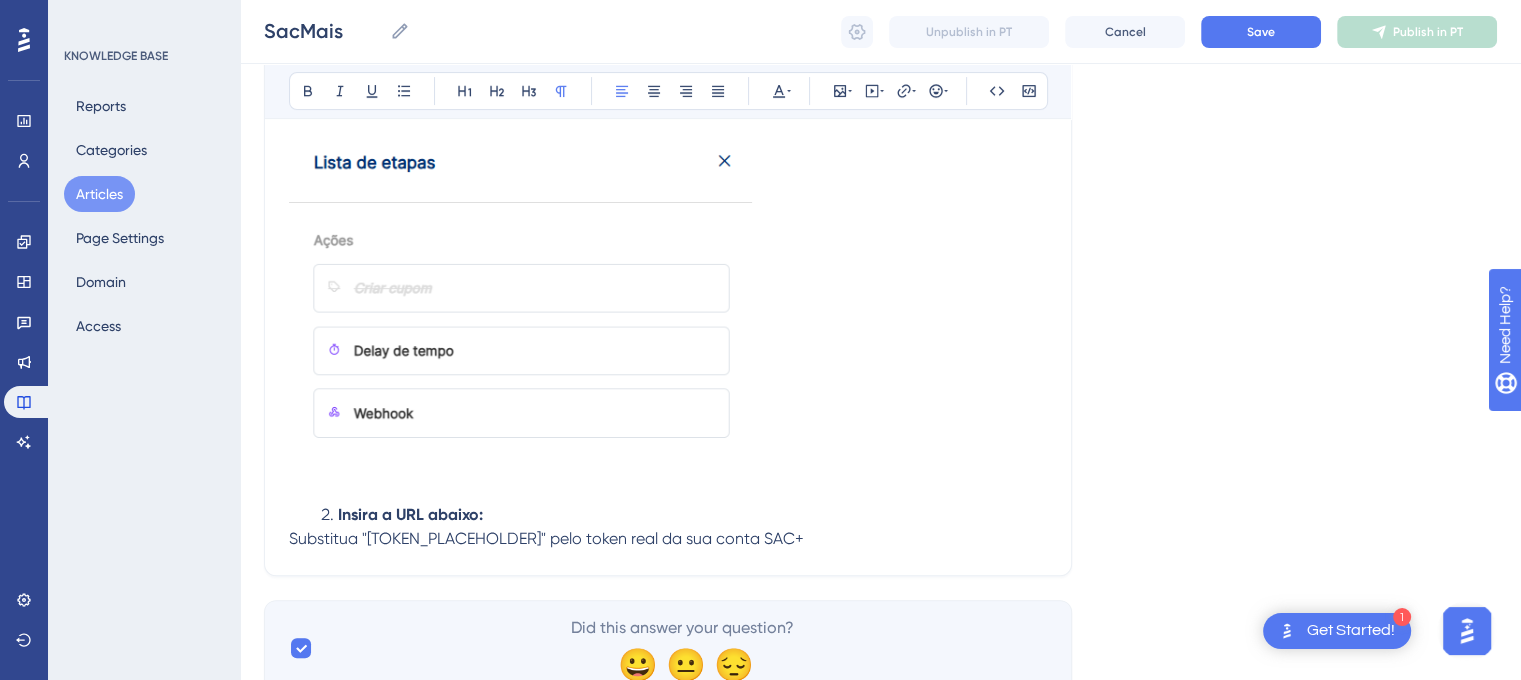 click on "Substitua "[TOKEN_PLACEHOLDER]" pelo token real da sua conta SAC+" at bounding box center (546, 538) 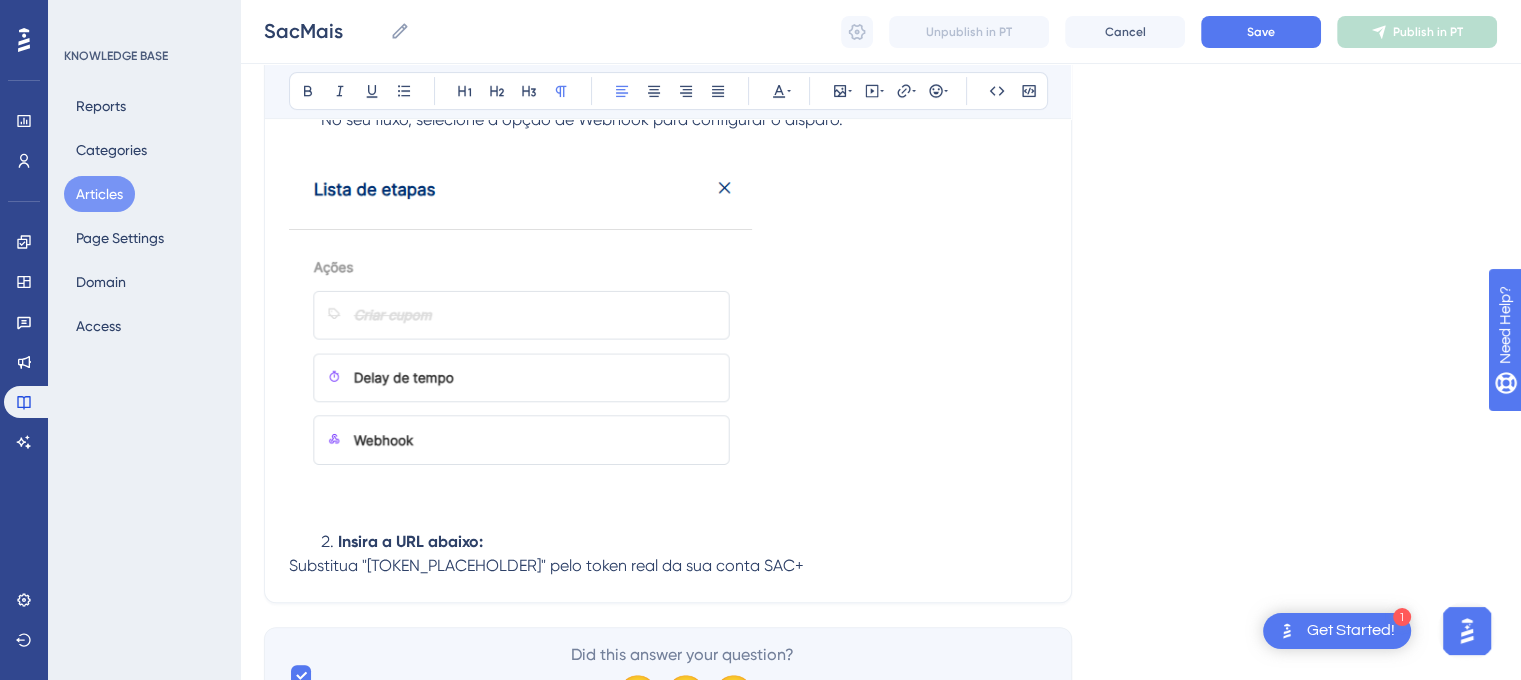 scroll, scrollTop: 560, scrollLeft: 0, axis: vertical 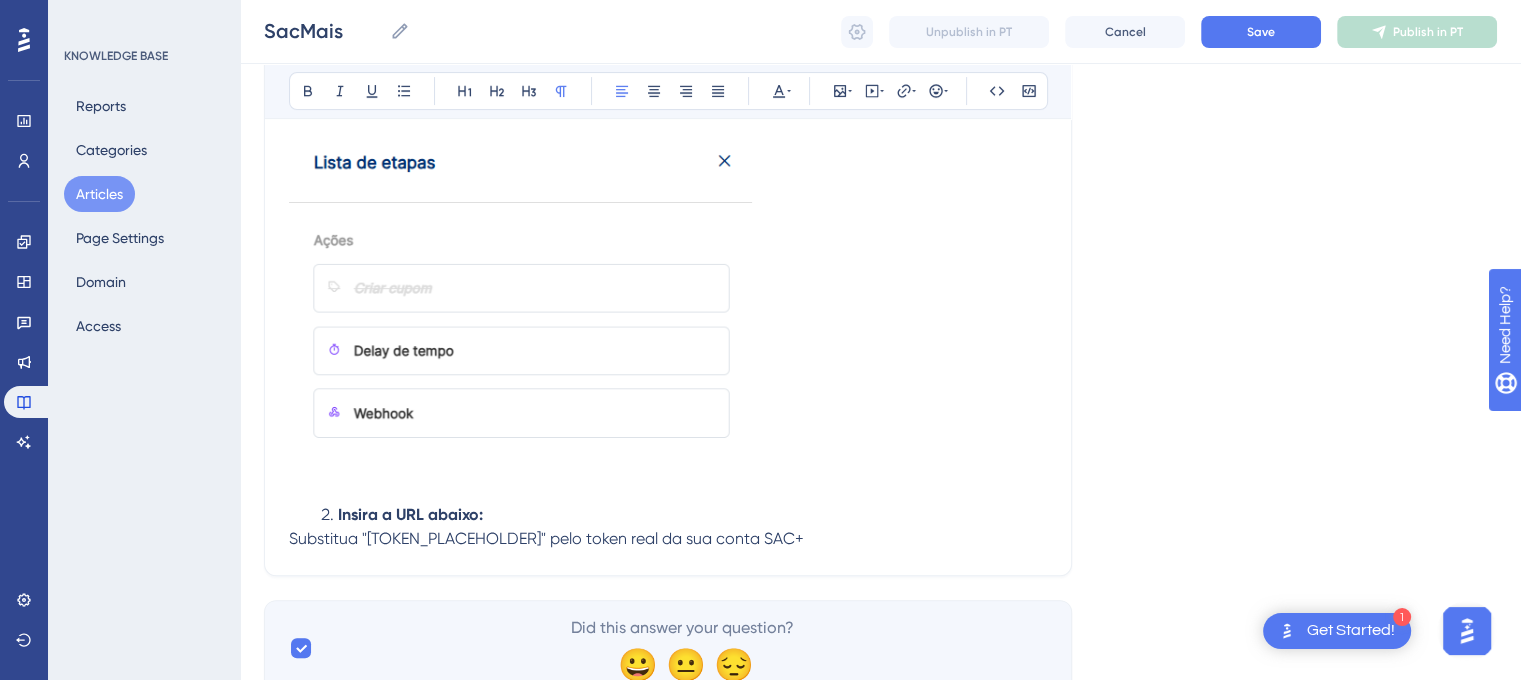 click at bounding box center (668, 483) 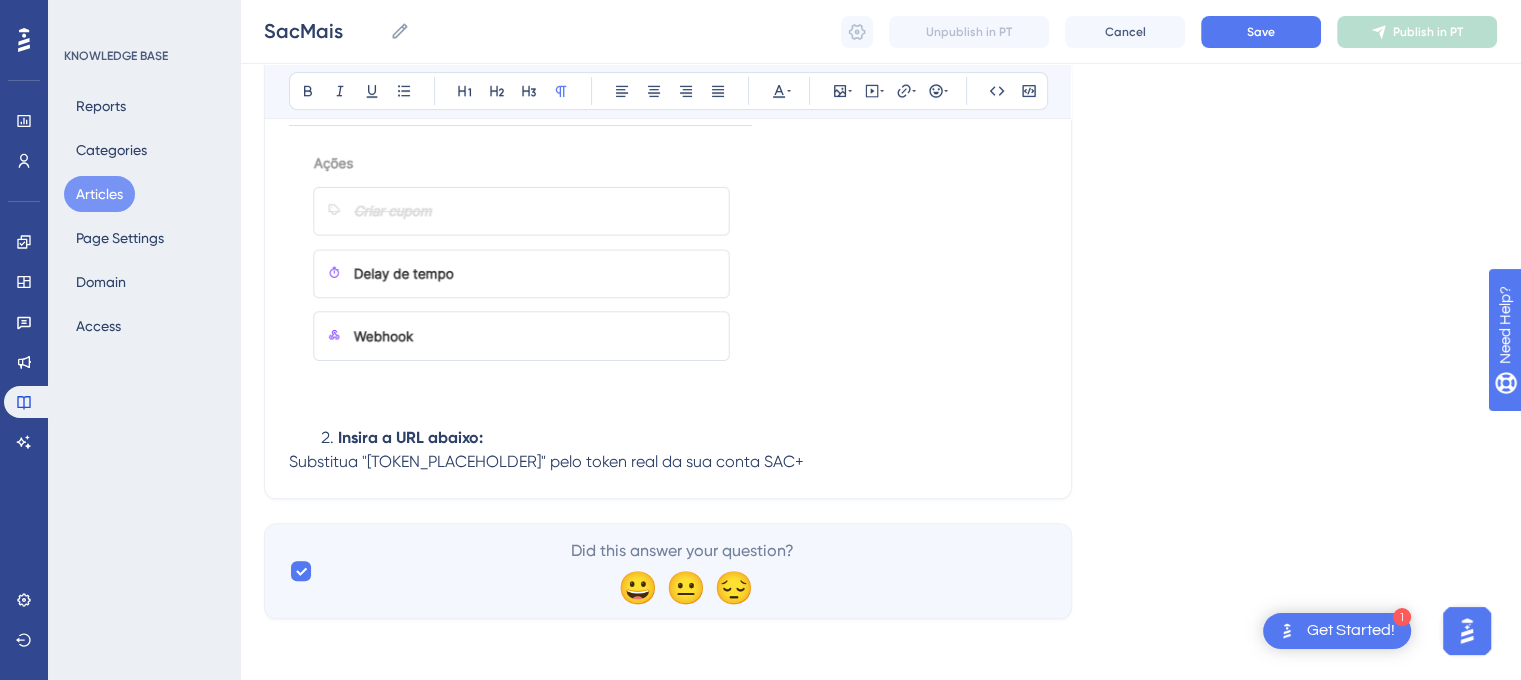 scroll, scrollTop: 640, scrollLeft: 0, axis: vertical 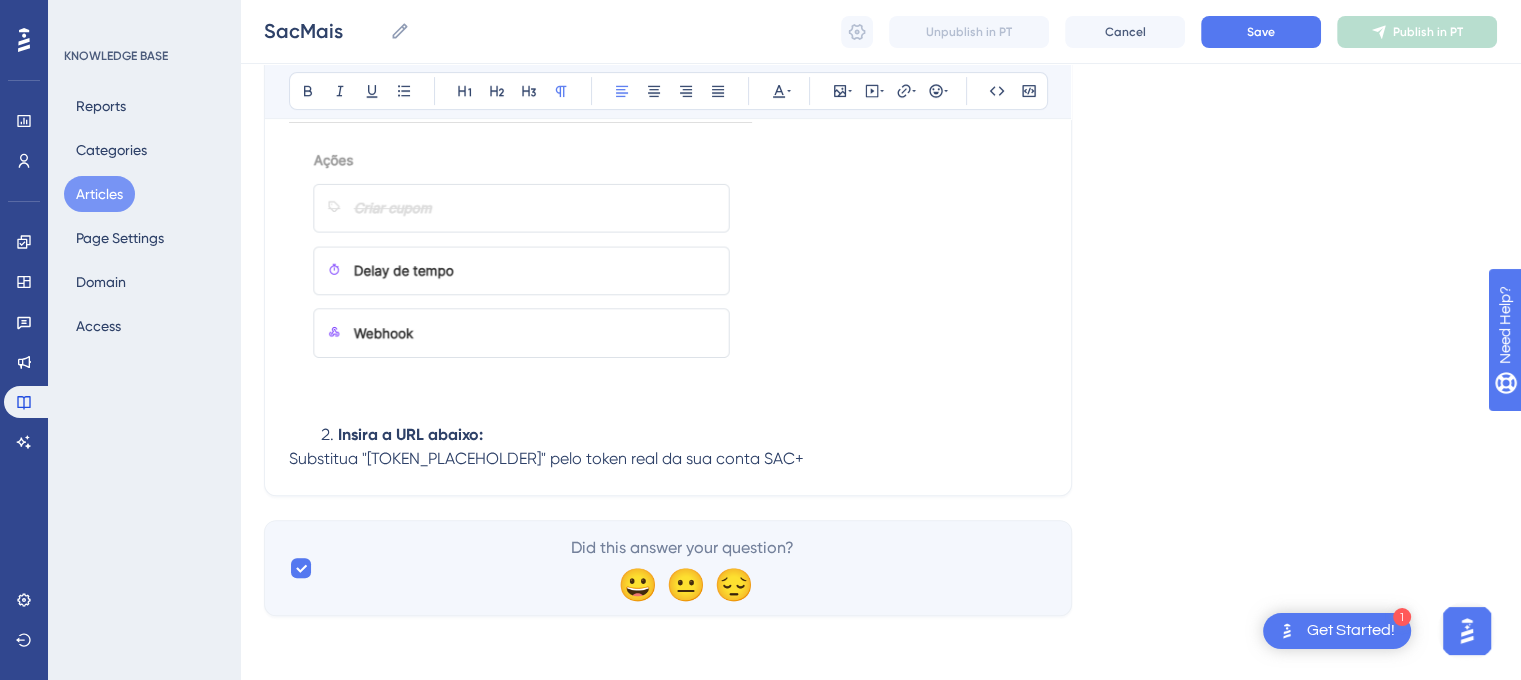 click on "Substitua "[TOKEN_PLACEHOLDER]" pelo token real da sua conta SAC+" at bounding box center [668, 459] 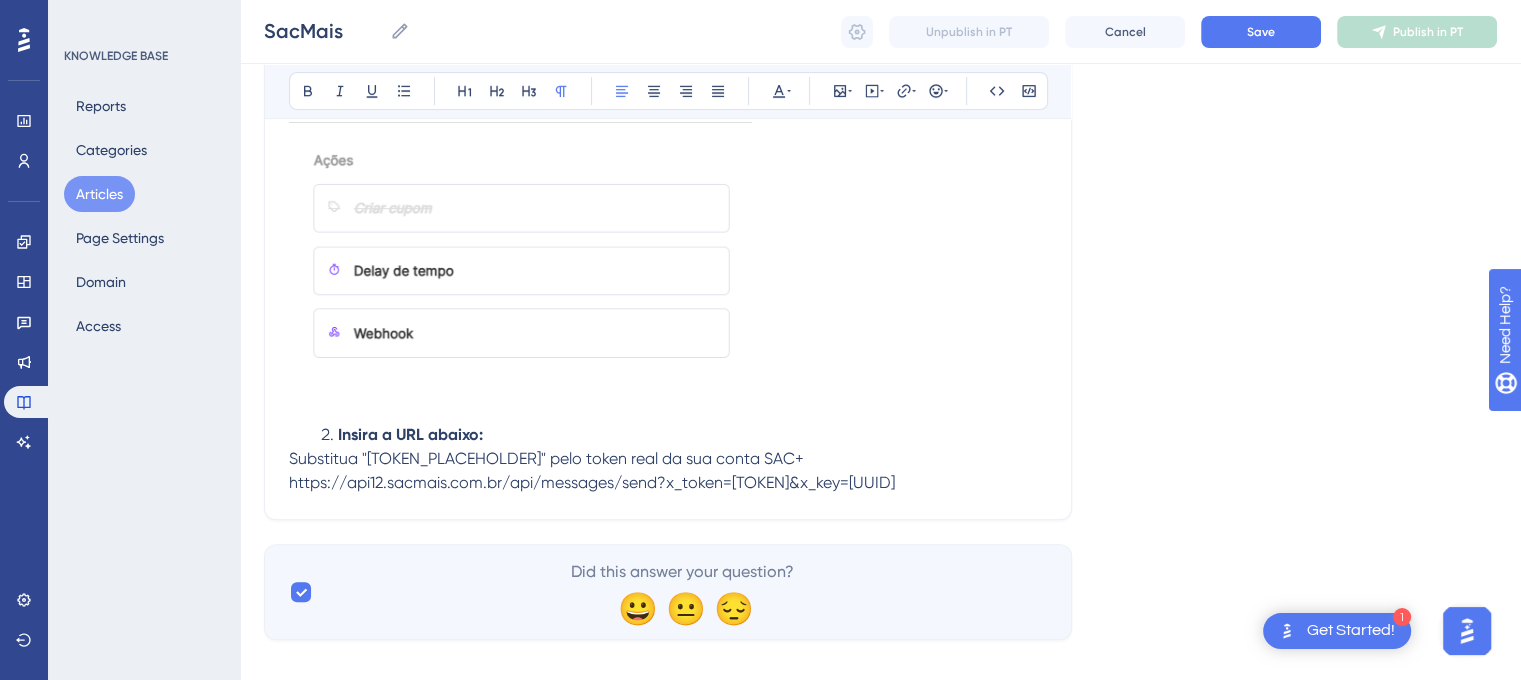 click on "https://api12.sacmais.com.br/api/messages/send?x_token=[TOKEN]&x_key=[UUID]" at bounding box center (592, 482) 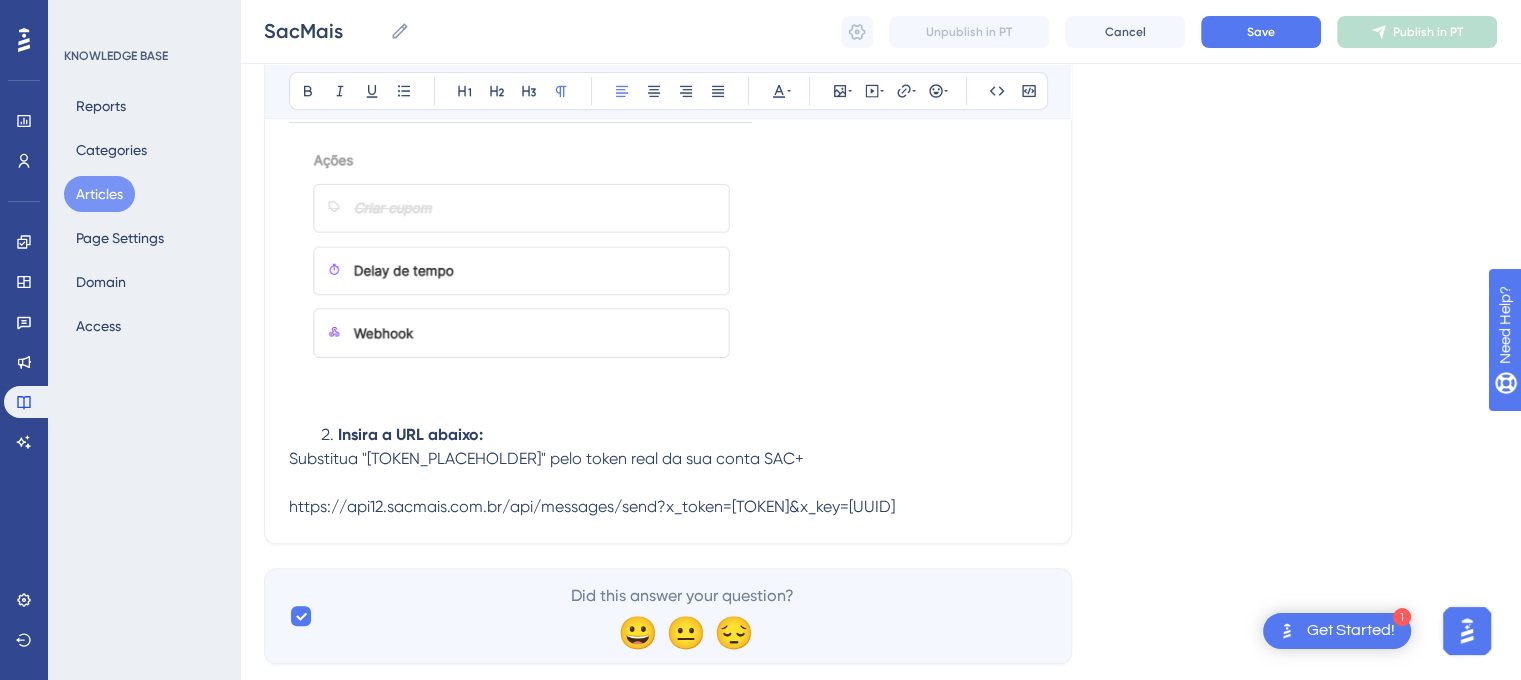 click on "https://api12.sacmais.com.br/api/messages/send?x_token=[TOKEN]&x_key=[UUID]" at bounding box center [592, 506] 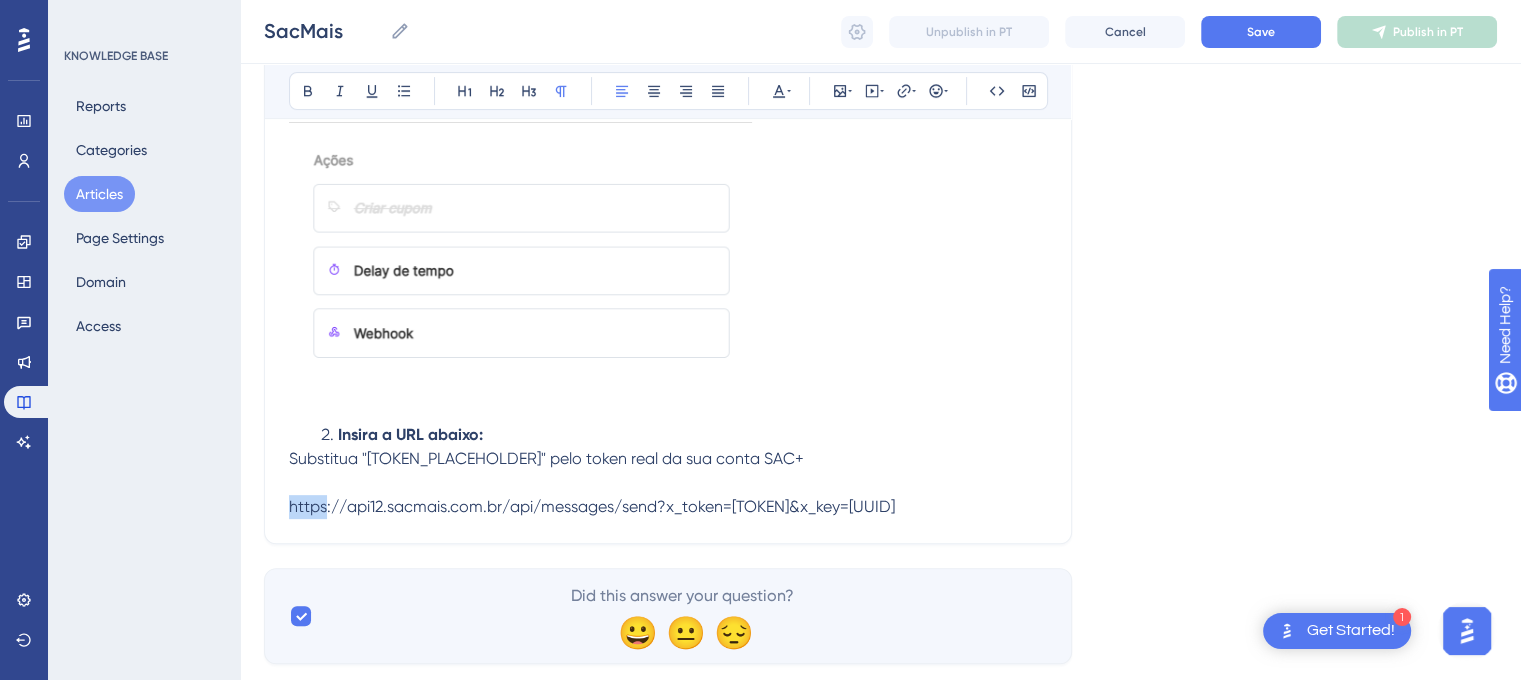 click on "https://api12.sacmais.com.br/api/messages/send?x_token=[TOKEN]&x_key=[UUID]" at bounding box center [592, 506] 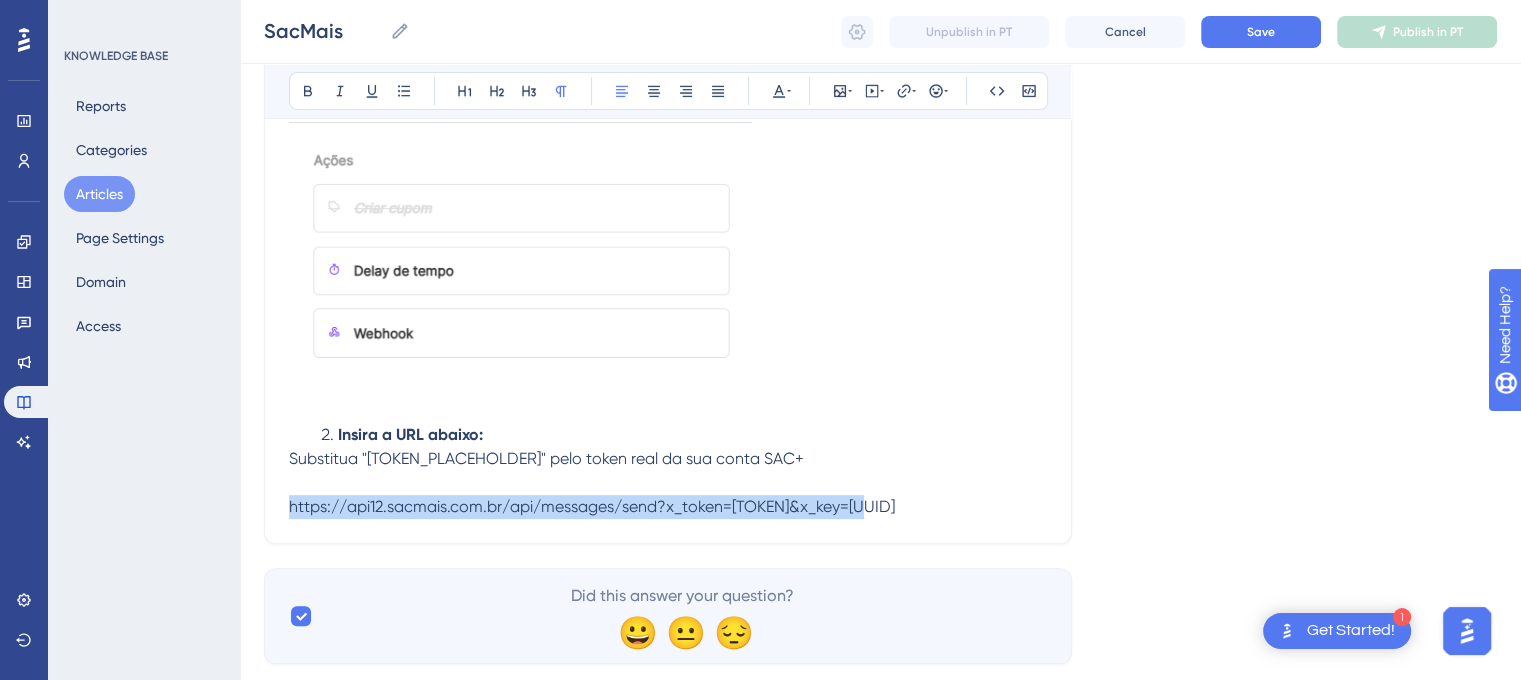 click on "https://api12.sacmais.com.br/api/messages/send?x_token=[TOKEN]&x_key=[UUID]" at bounding box center (592, 506) 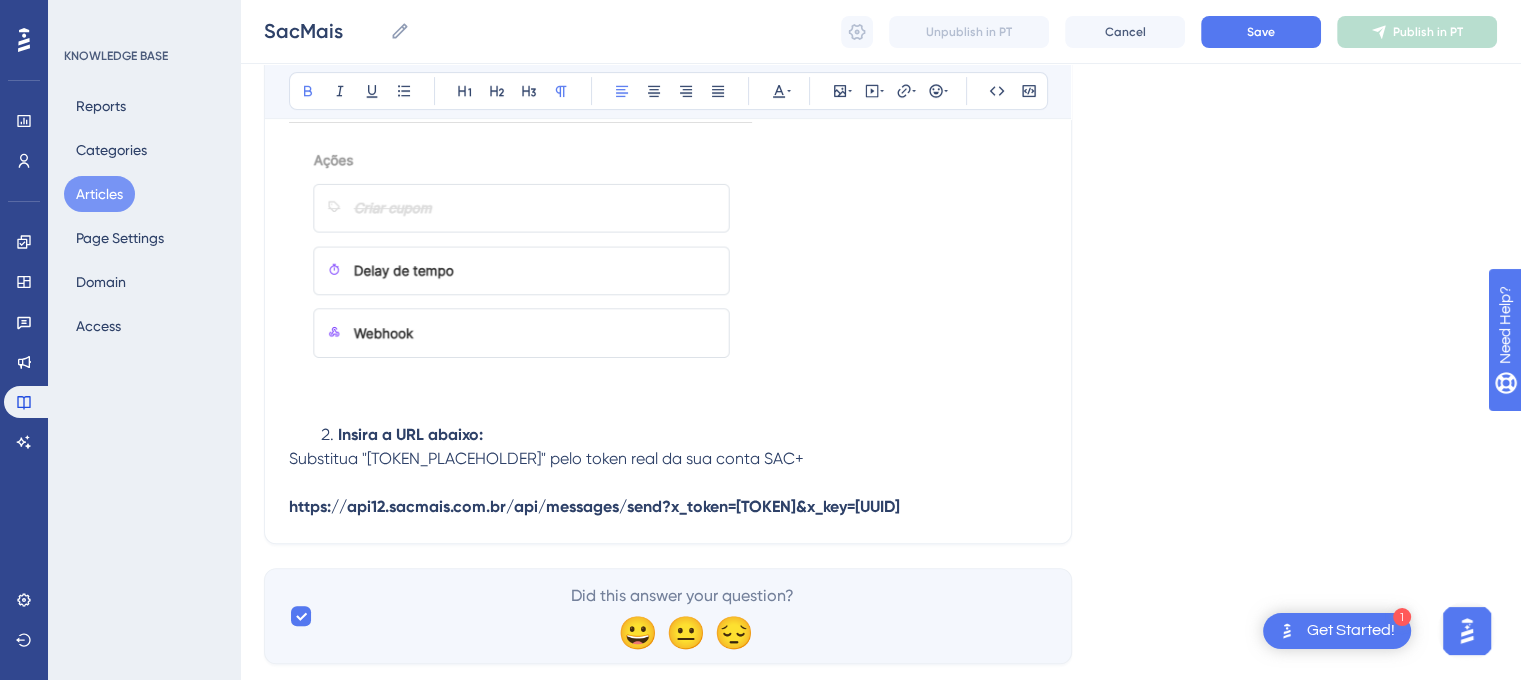 click on "Substitua "[TOKEN_PLACEHOLDER]" pelo token real da sua conta SAC+" at bounding box center [668, 459] 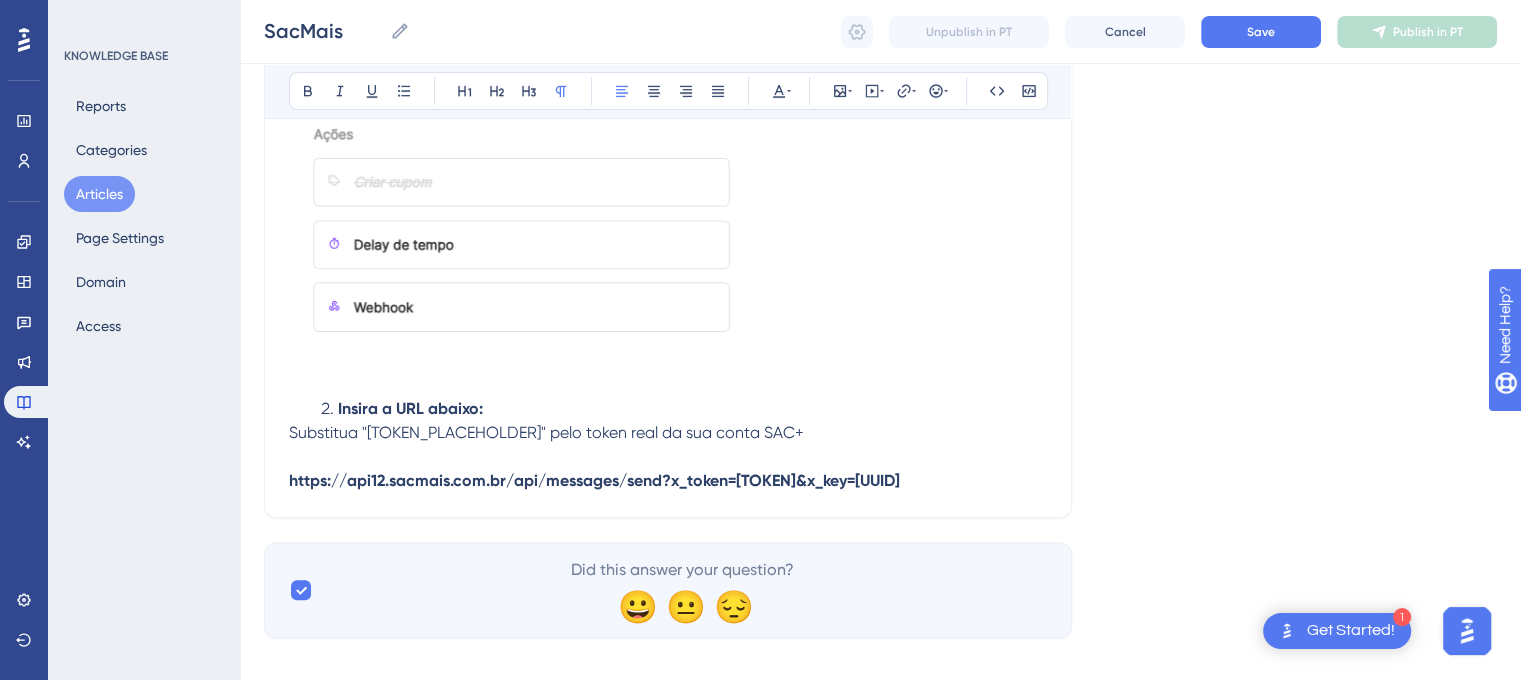 scroll, scrollTop: 689, scrollLeft: 0, axis: vertical 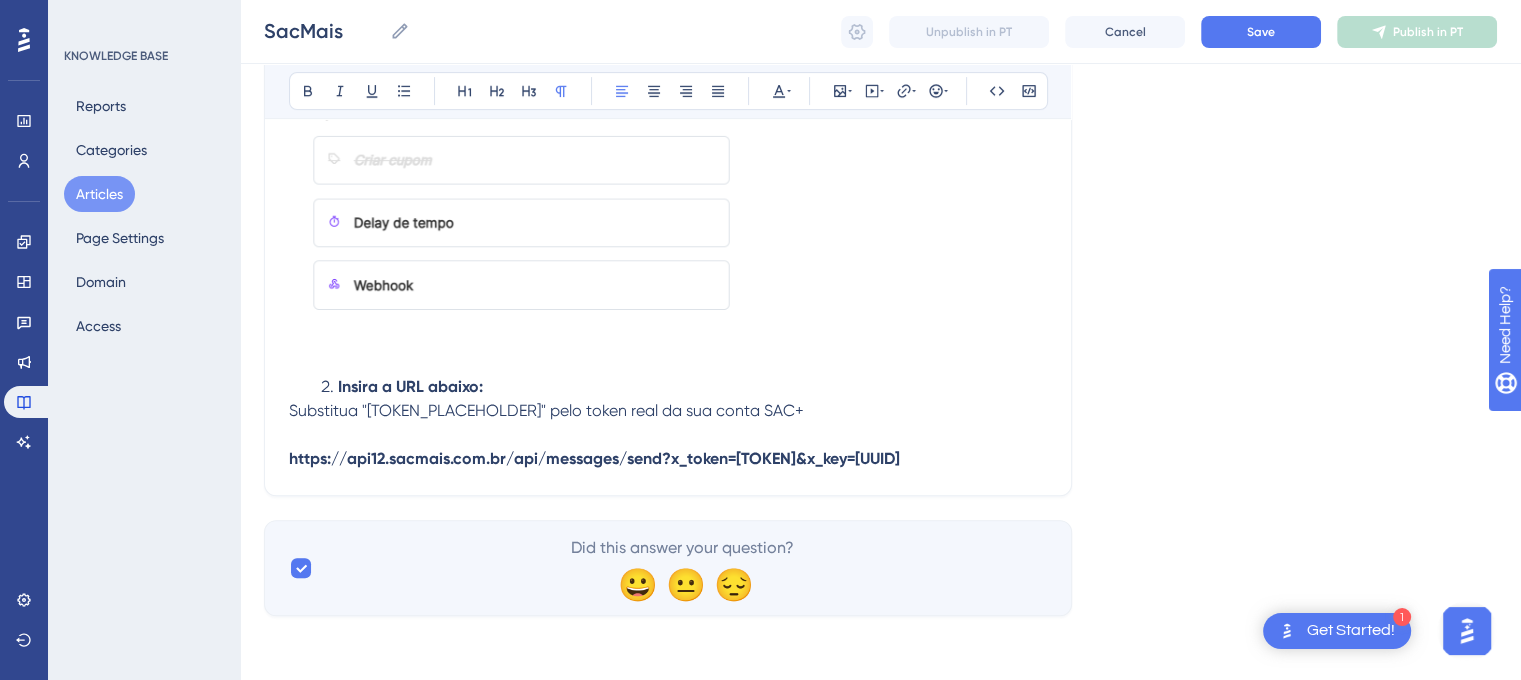 click on "Como configurar envio de mensagem via Webhook (SacMais) Use este passo a passo sempre que precisar automatizar o envio de mensagem via Webhook na plataforma.
✅ Passo a Passo Escolha o Step de Webhook No seu fluxo, selecione a opção de Webhook para configurar o disparo. Insira a URL abaixo:         Substitua "[TOKEN]" pelo token real da sua conta SAC+ https://api12.sacmais.com.br/api/messages/send?x_token=[TOKEN]&x_key=[UUID]" at bounding box center (668, 16) 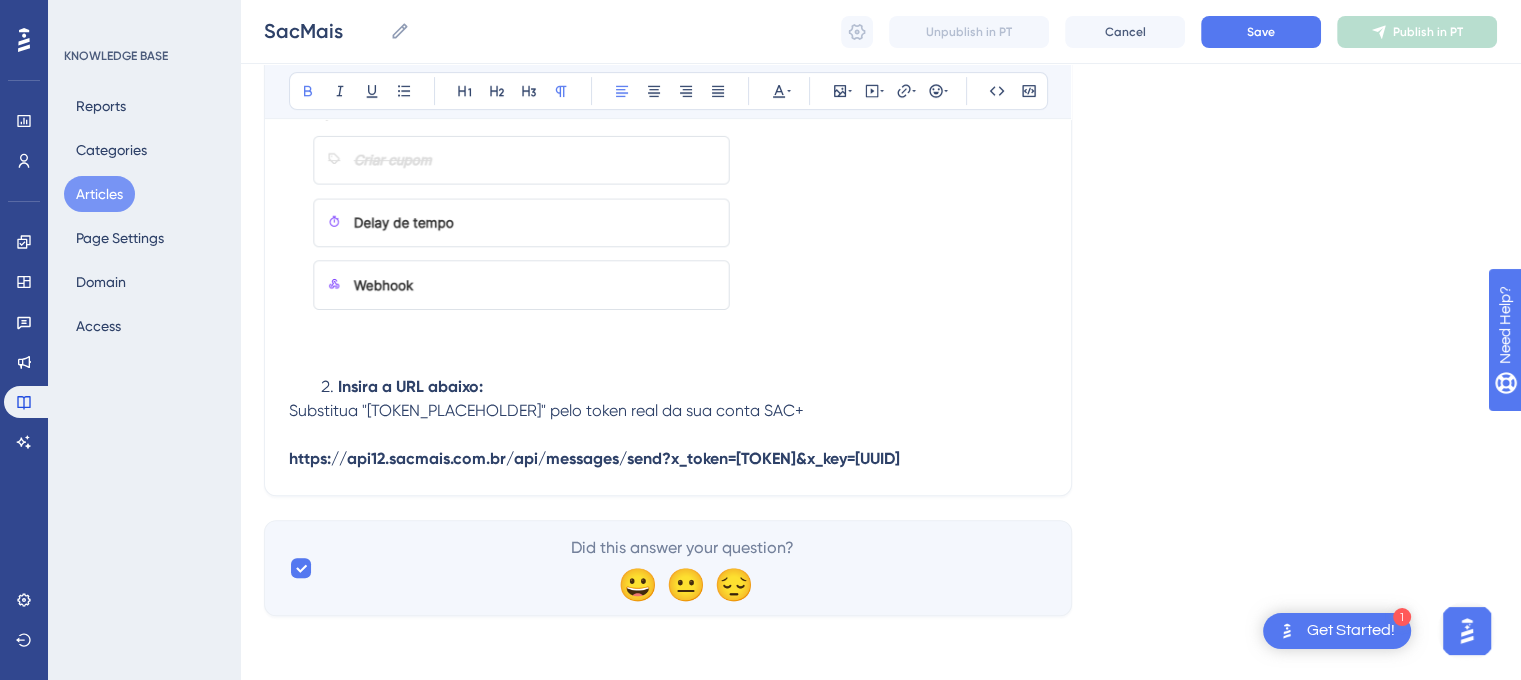click on "https://api12.sacmais.com.br/api/messages/send?x_token=[TOKEN]&x_key=[UUID]" at bounding box center (594, 458) 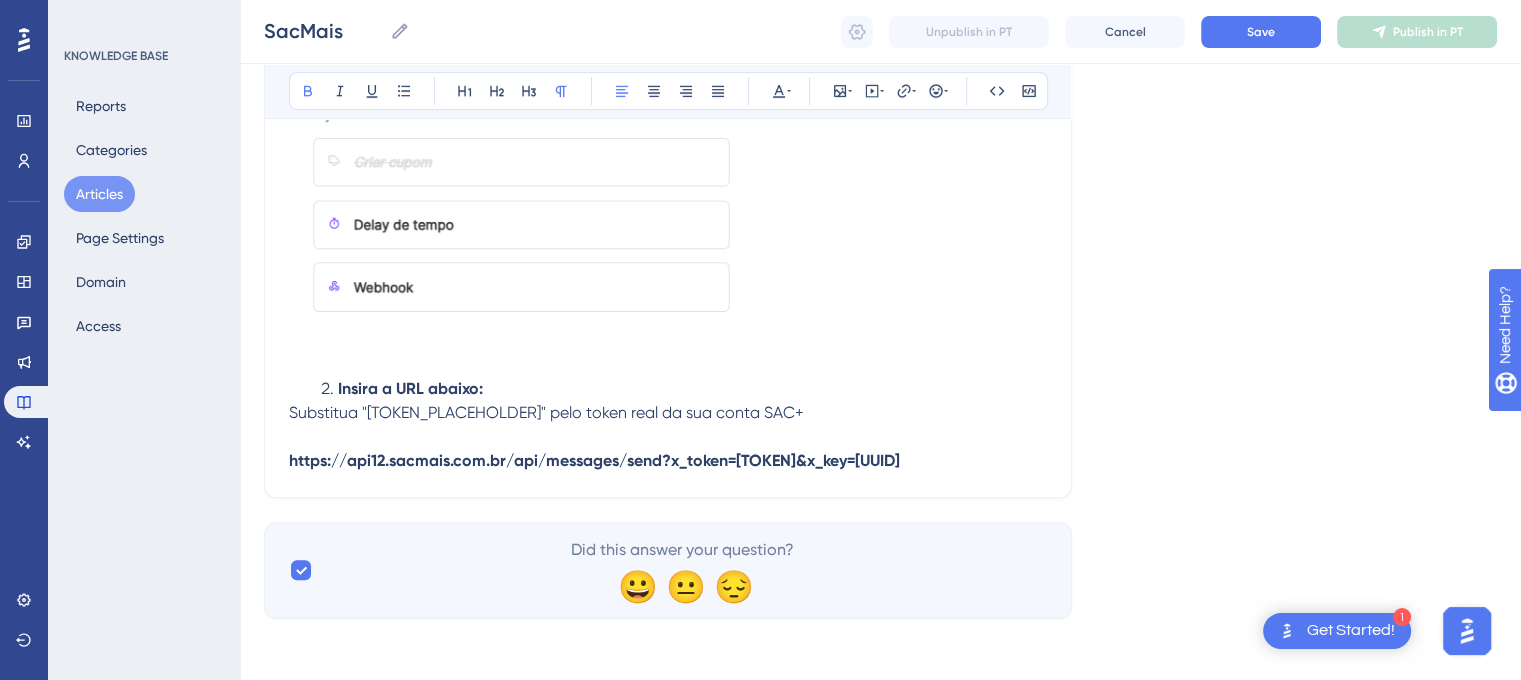 scroll, scrollTop: 689, scrollLeft: 0, axis: vertical 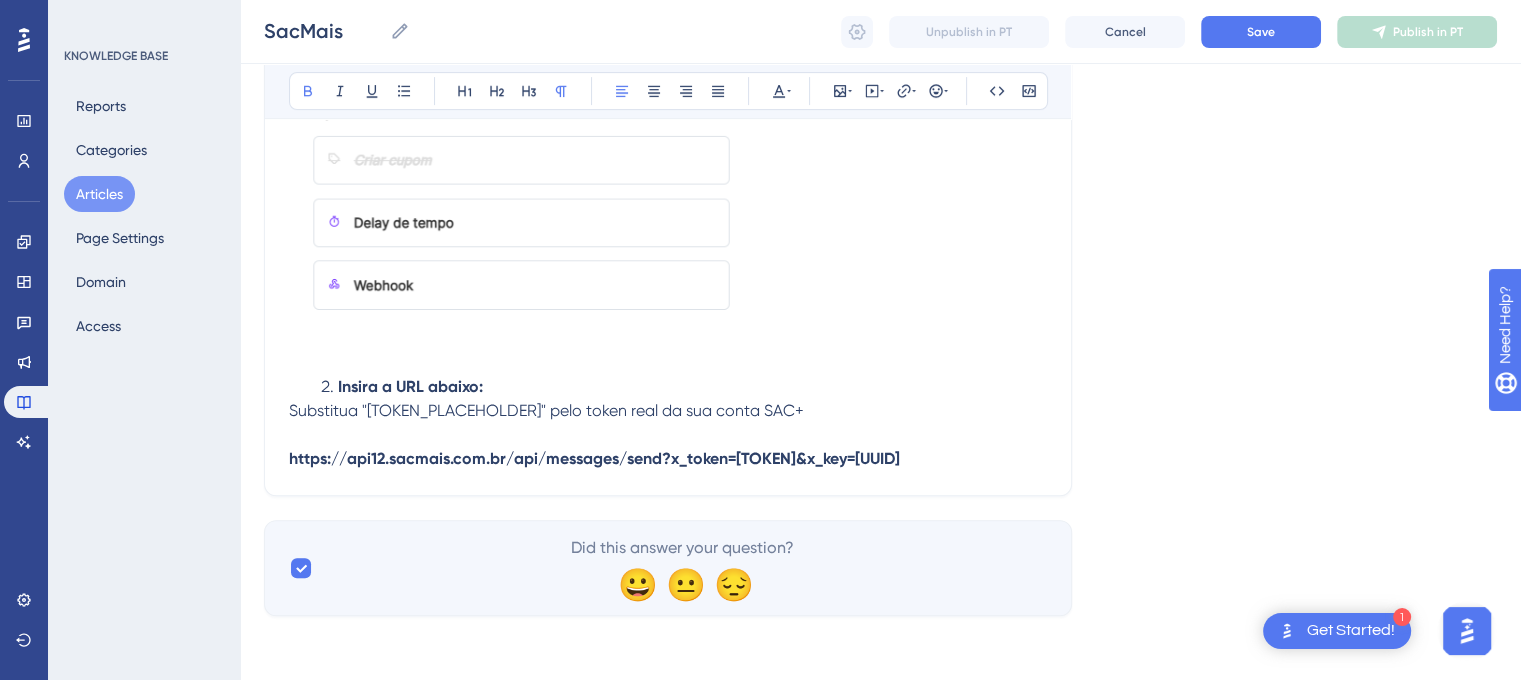 click on "https://api12.sacmais.com.br/api/messages/send?x_token=[TOKEN]&x_key=[UUID]" at bounding box center (668, 459) 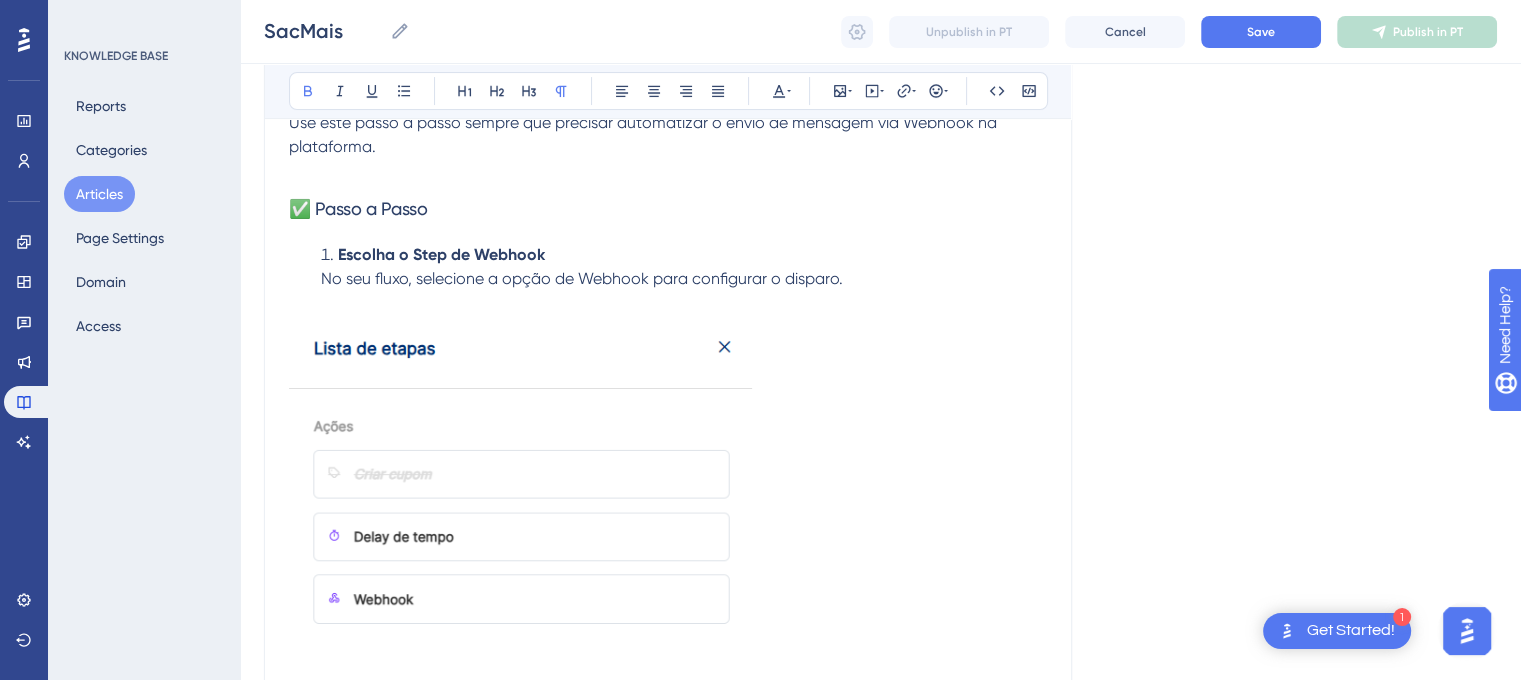 scroll, scrollTop: 271, scrollLeft: 0, axis: vertical 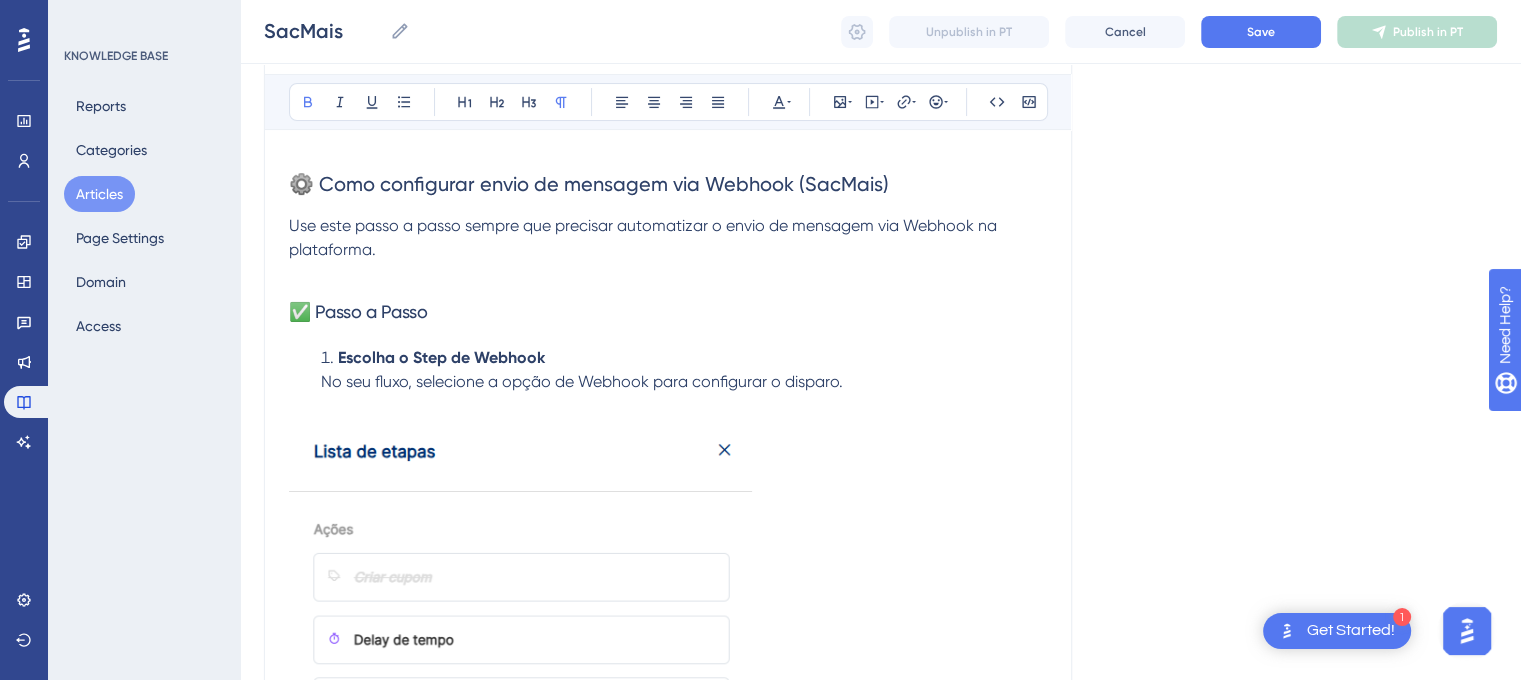 click on "⚙️ Como configurar envio de mensagem via Webhook (SacMais) Use este passo a passo sempre que precisar automatizar o envio de mensagem via Webhook na plataforma.
✅ Passo a Passo Escolha o Step de Webhook No seu fluxo, selecione a opção de Webhook para configurar o disparo. Insira a URL abaixo:         Substitua "[TOKEN_PLACEHOLDER]" pelo token real da sua conta SAC+         https://api12.sacmais.com.br/api/messages/send?x_token=TOKEN&x_key=UUID" at bounding box center (668, 545) 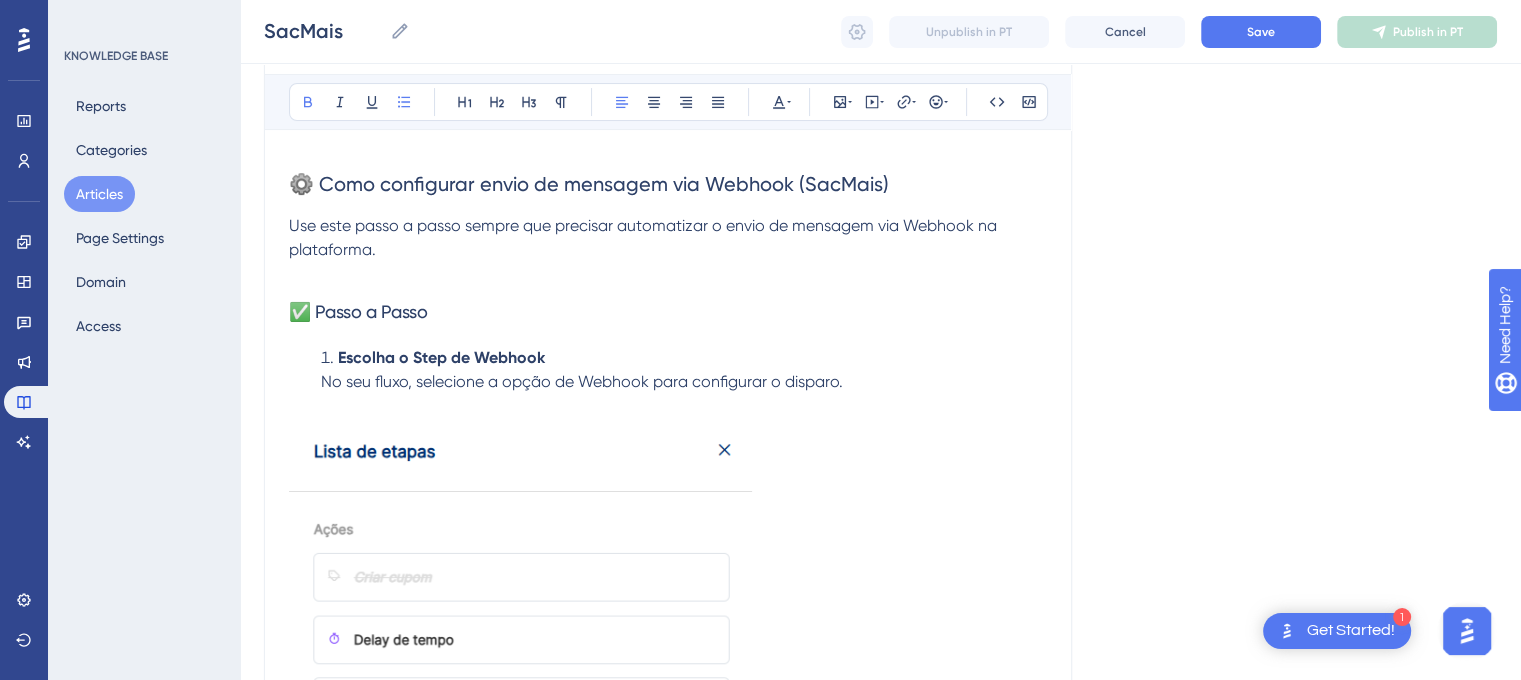 click at bounding box center (668, 406) 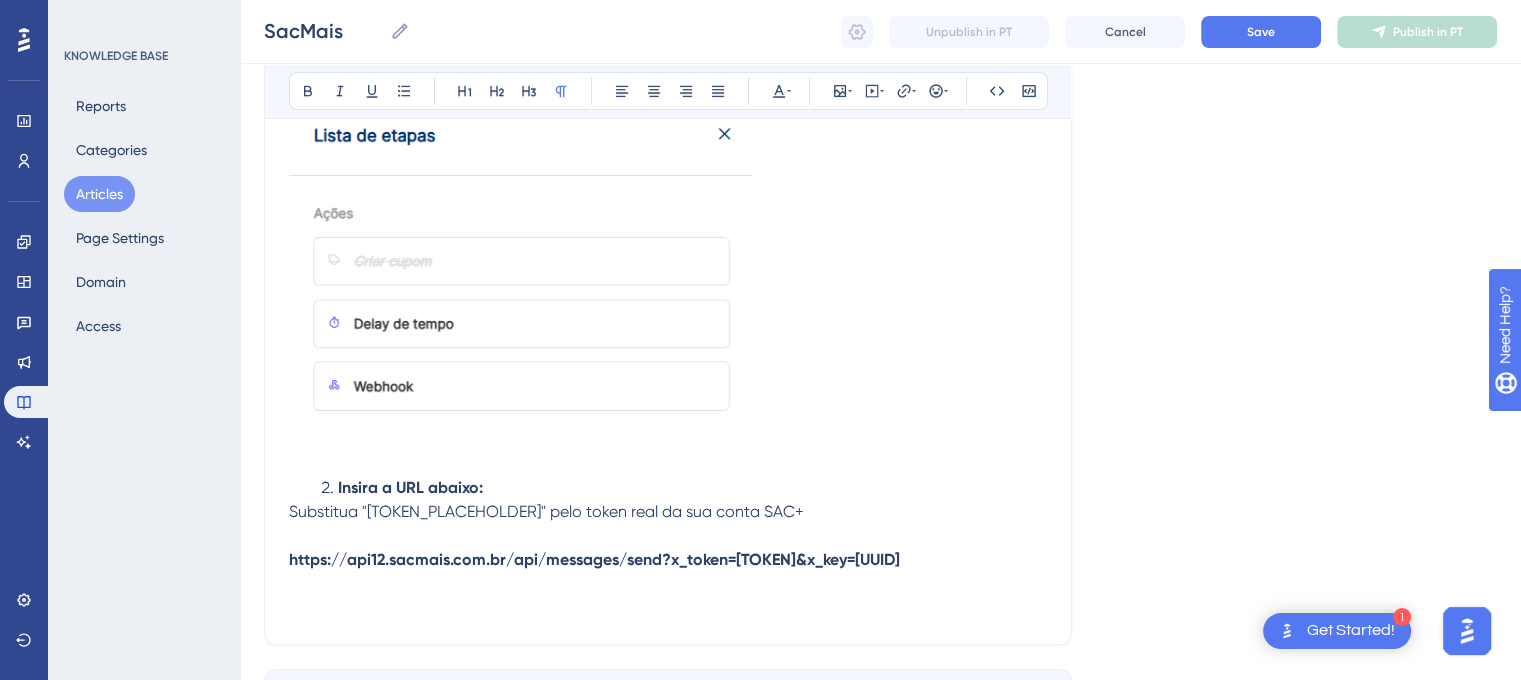 scroll, scrollTop: 737, scrollLeft: 0, axis: vertical 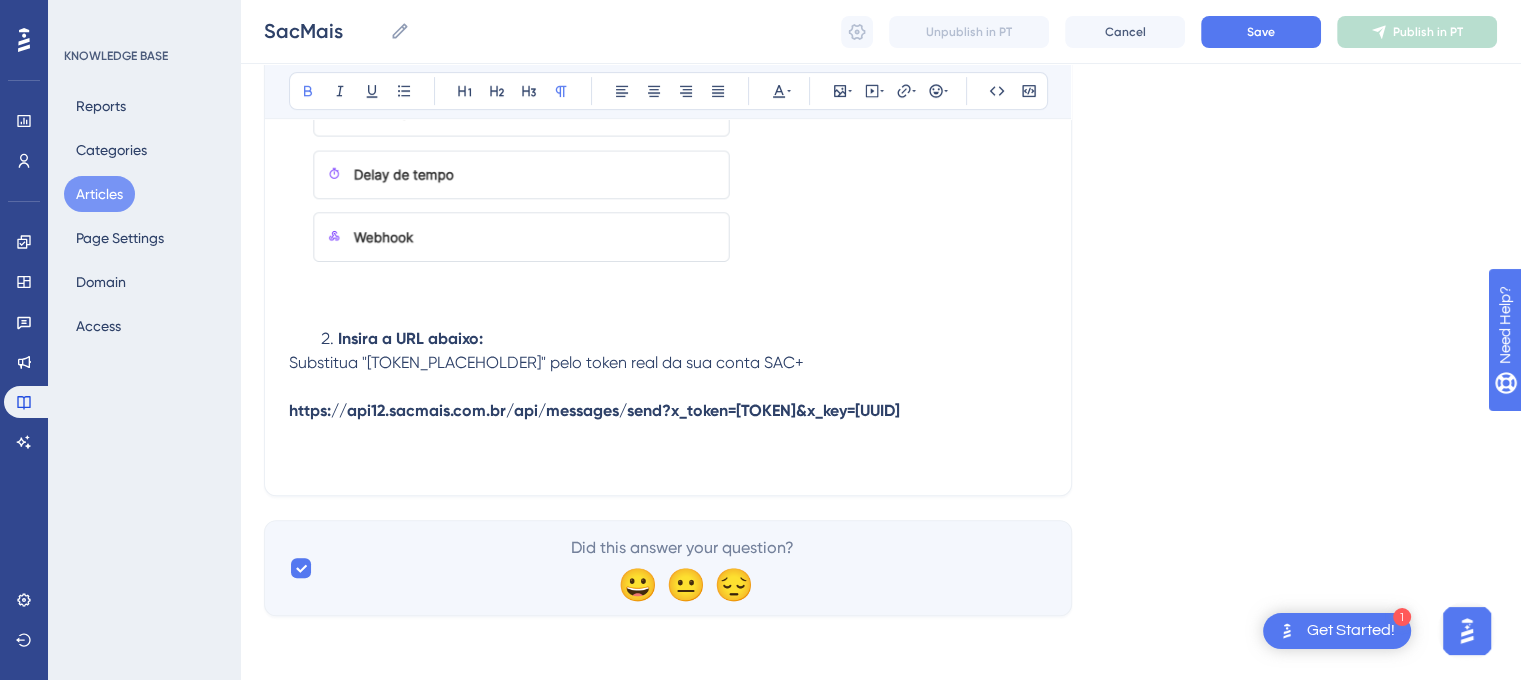 click at bounding box center (668, 435) 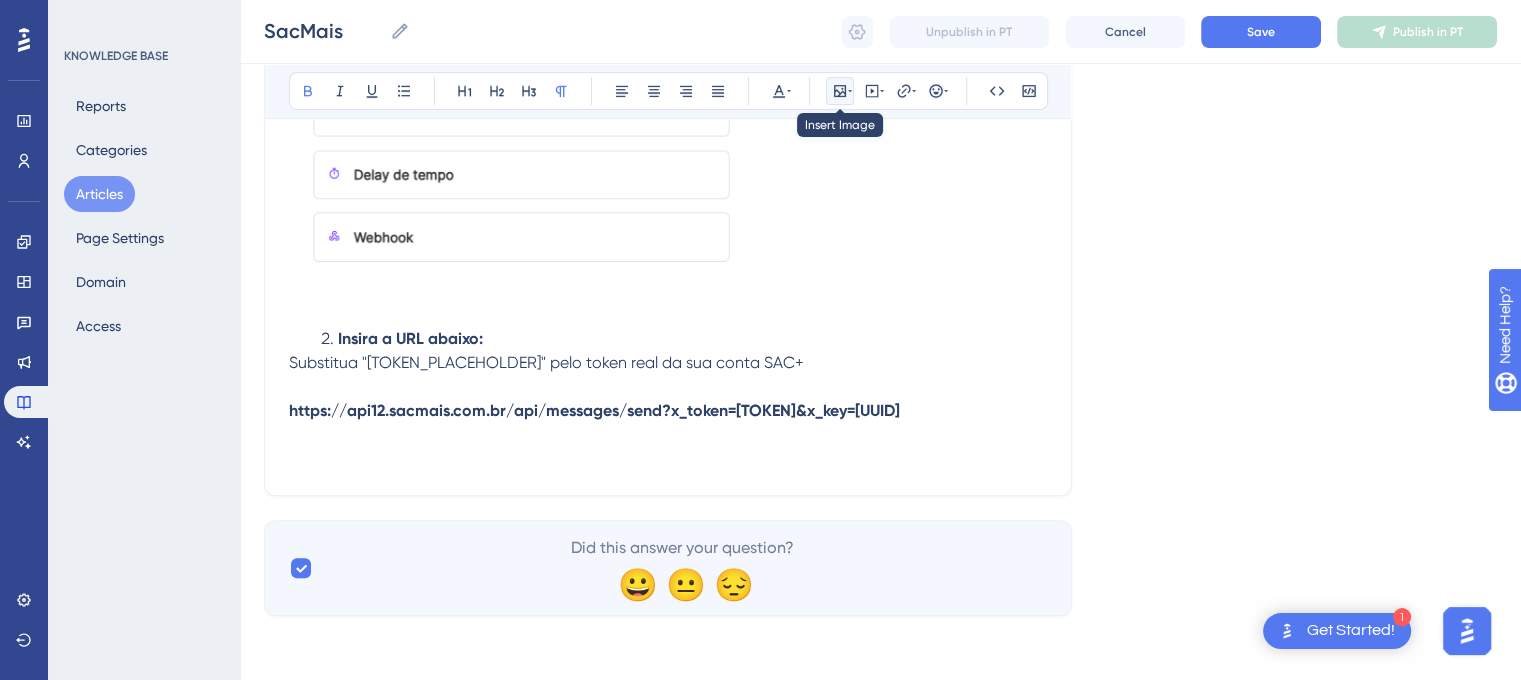click 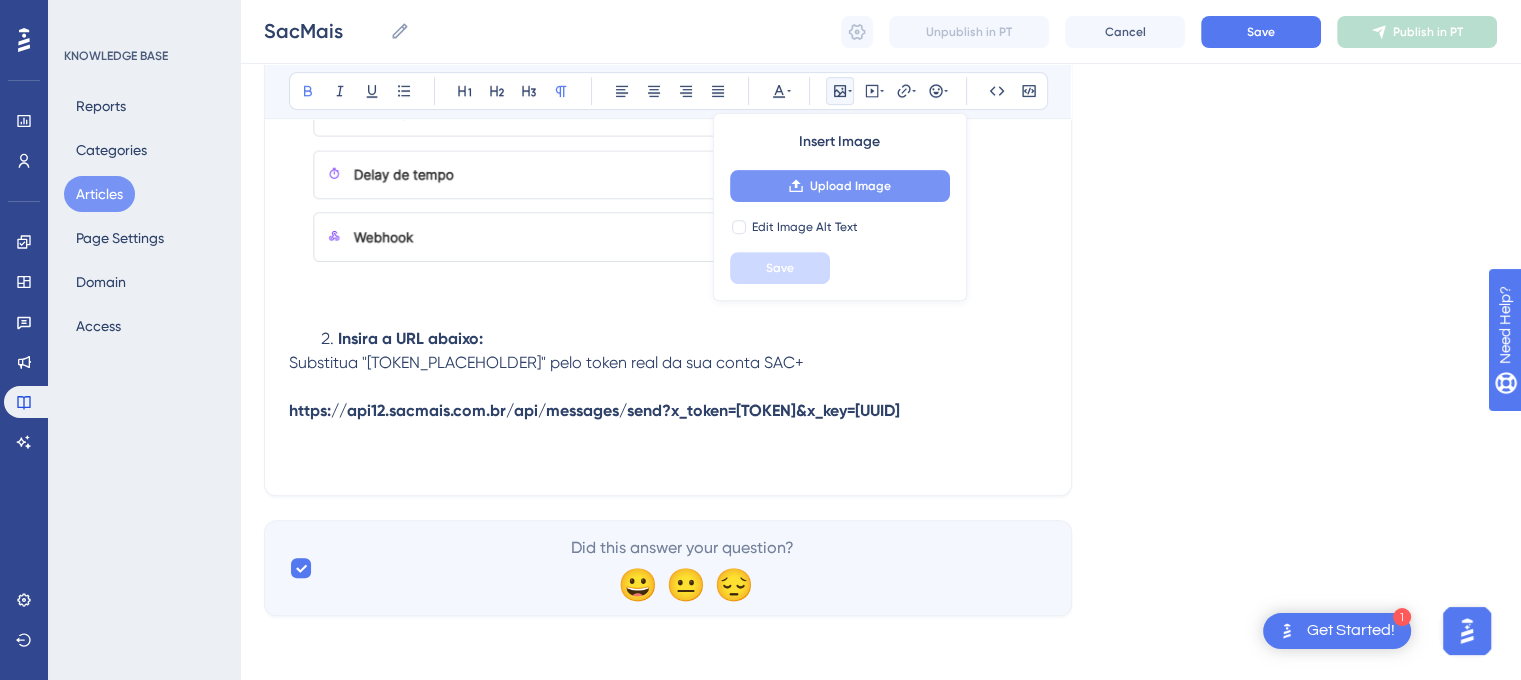 click on "Upload Image" at bounding box center [850, 186] 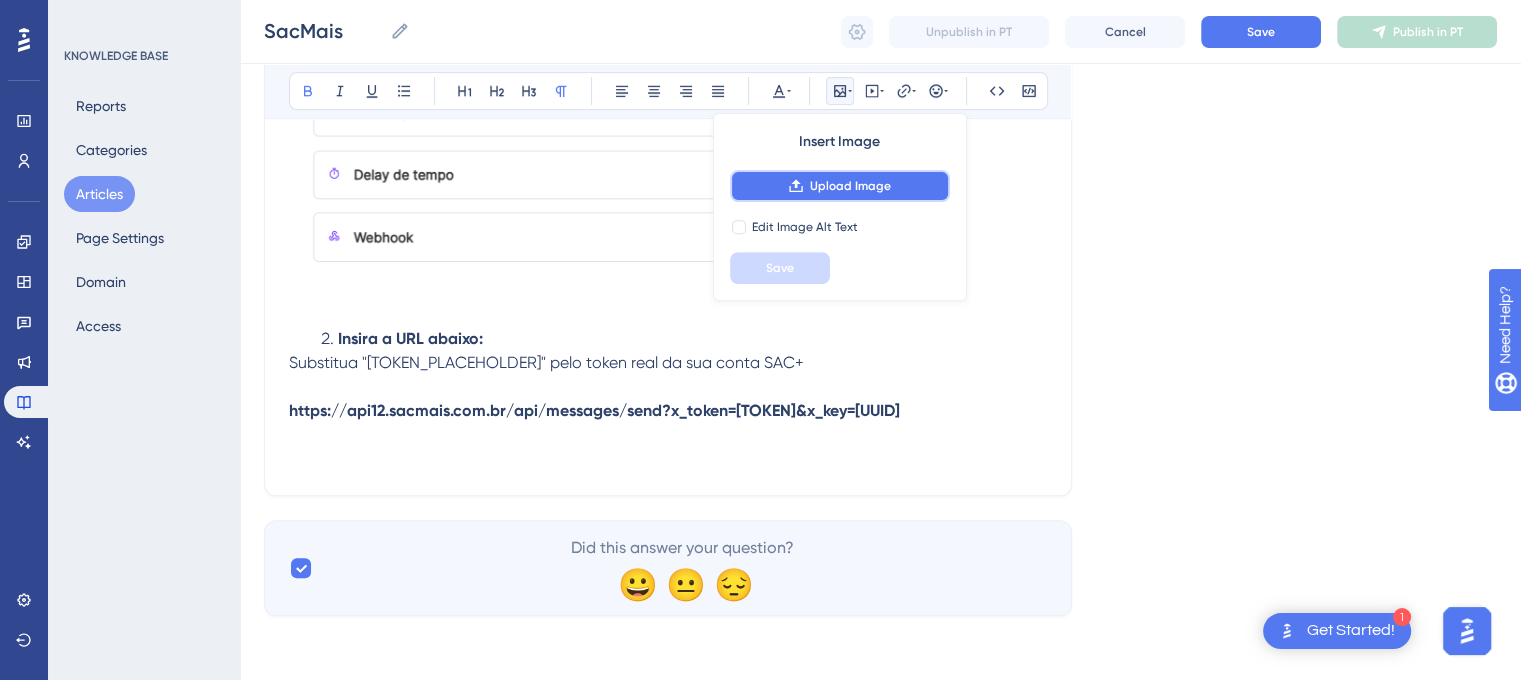 click on "Upload Image" at bounding box center [850, 186] 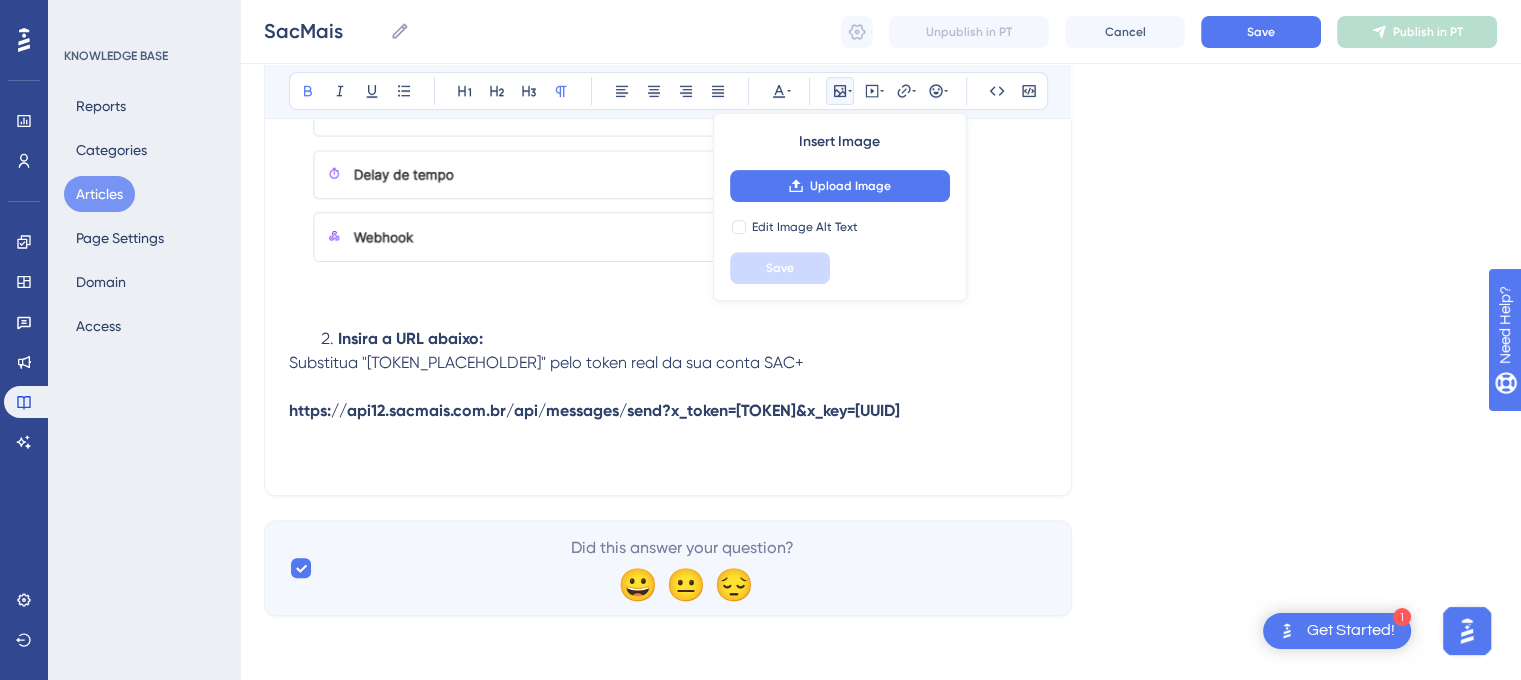 click on "Como configurar envio de mensagem via Webhook (SacMais) Use este passo a passo sempre que precisar automatizar o envio de mensagem via Webhook na plataforma.
✅ Passo a Passo Escolha o Step de Webhook No seu fluxo, selecione a opção de Webhook para configurar o disparo. Insira a URL abaixo:         Substitua "[TOKEN]" pelo token real da sua conta SAC+         https://api12.sacmais.com.br/api/messages/send?x_token=[TOKEN]&x_key=[UUID] Did this answer your question? 😀 😐 😔" at bounding box center (880, 4) 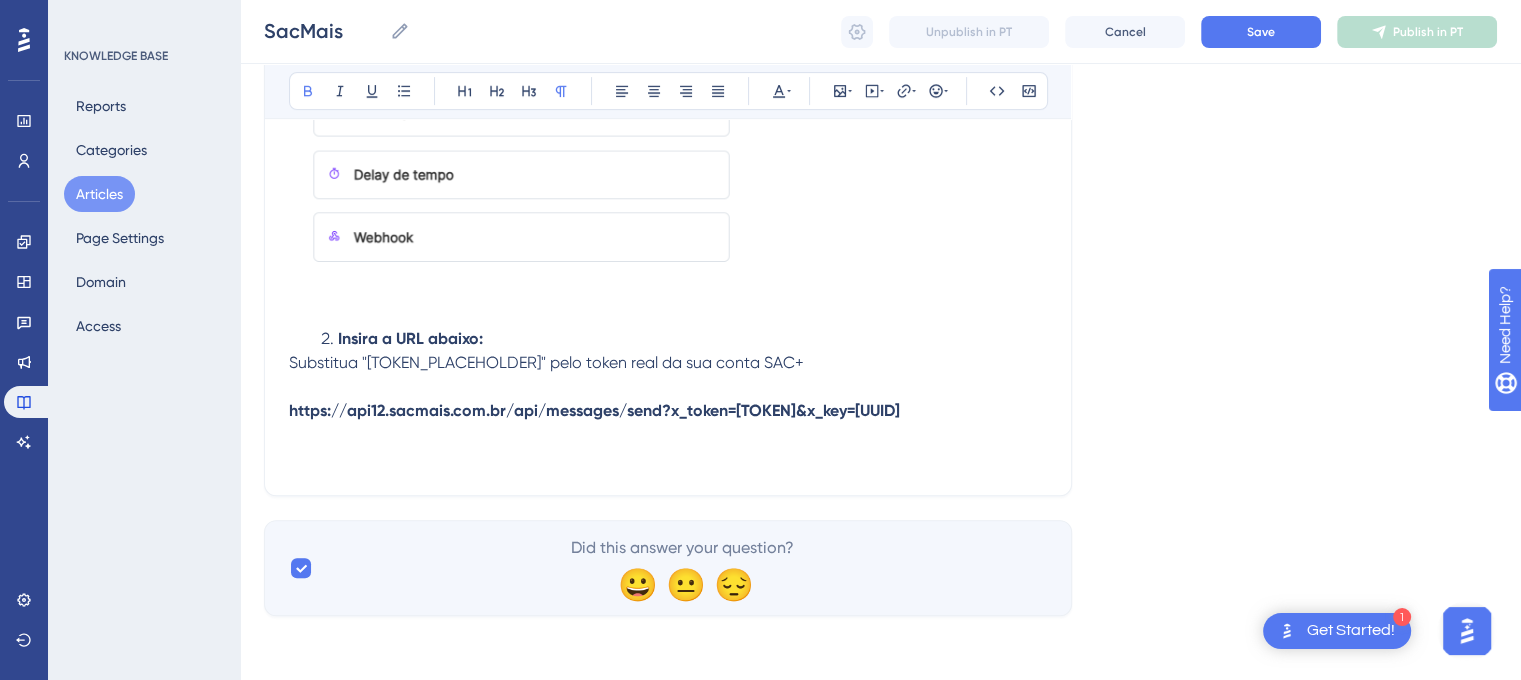 click at bounding box center [668, 435] 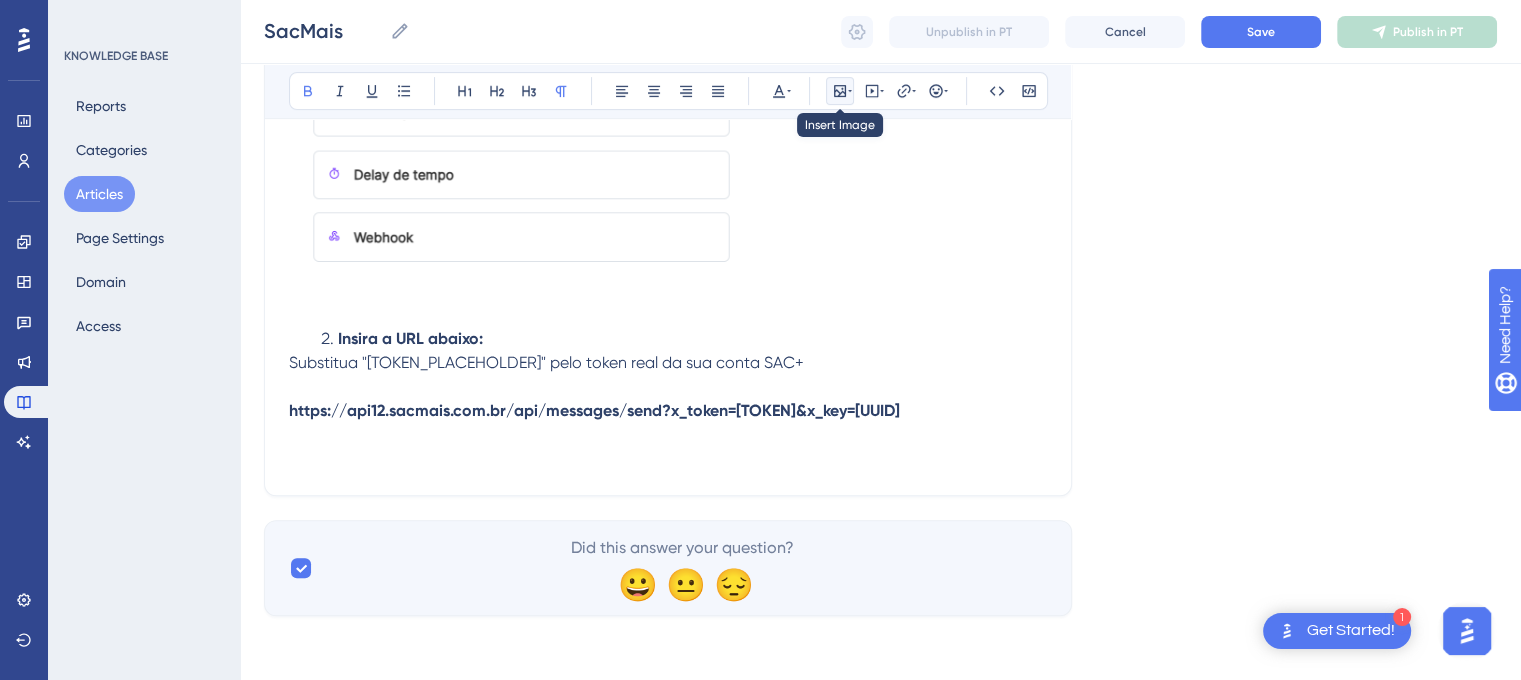 click 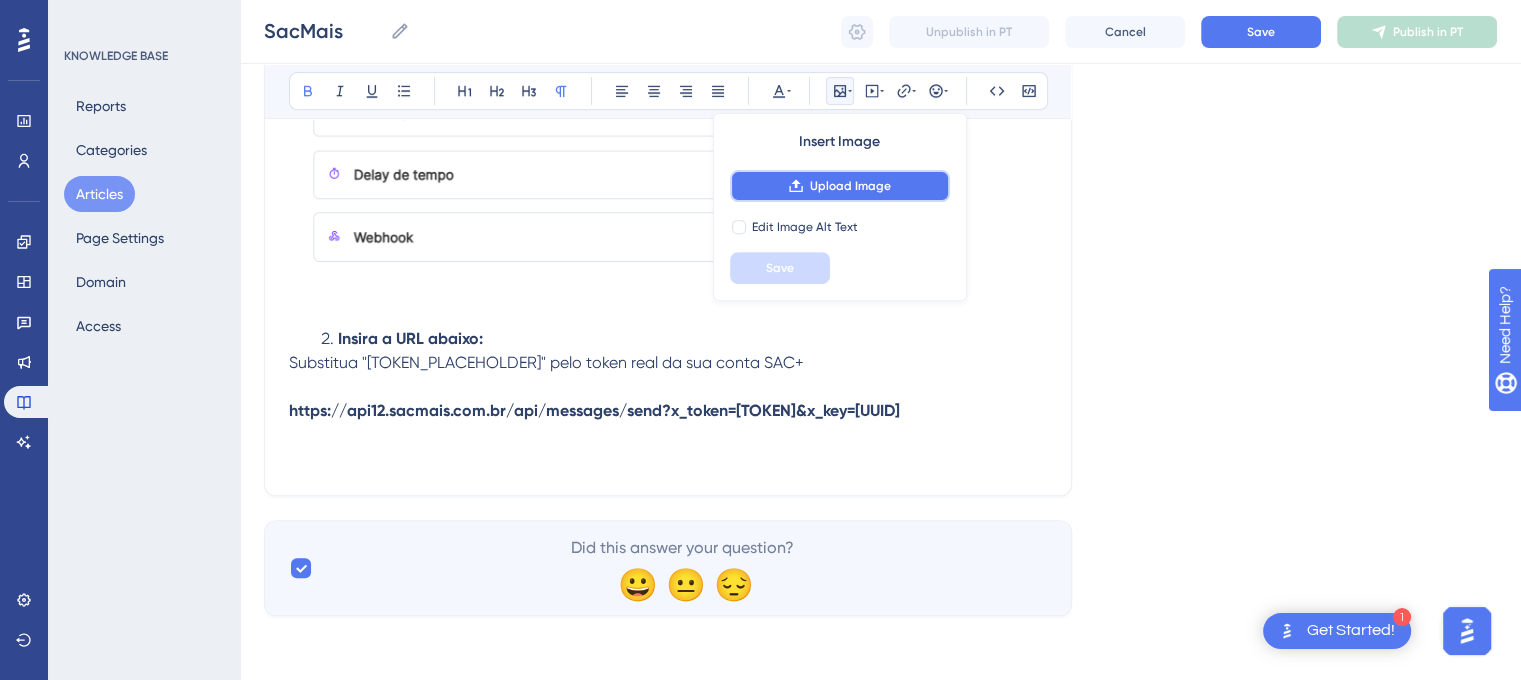 click on "Upload Image" at bounding box center [850, 186] 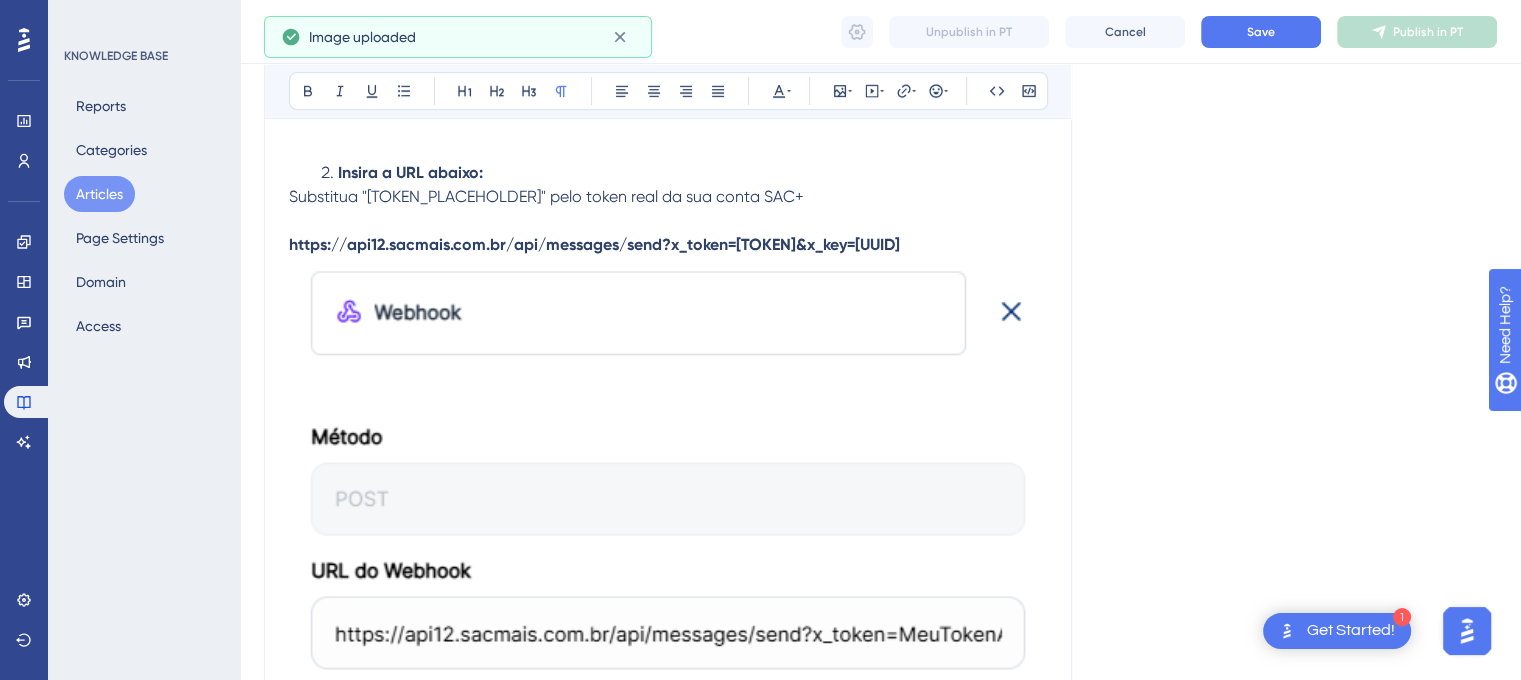 scroll, scrollTop: 908, scrollLeft: 0, axis: vertical 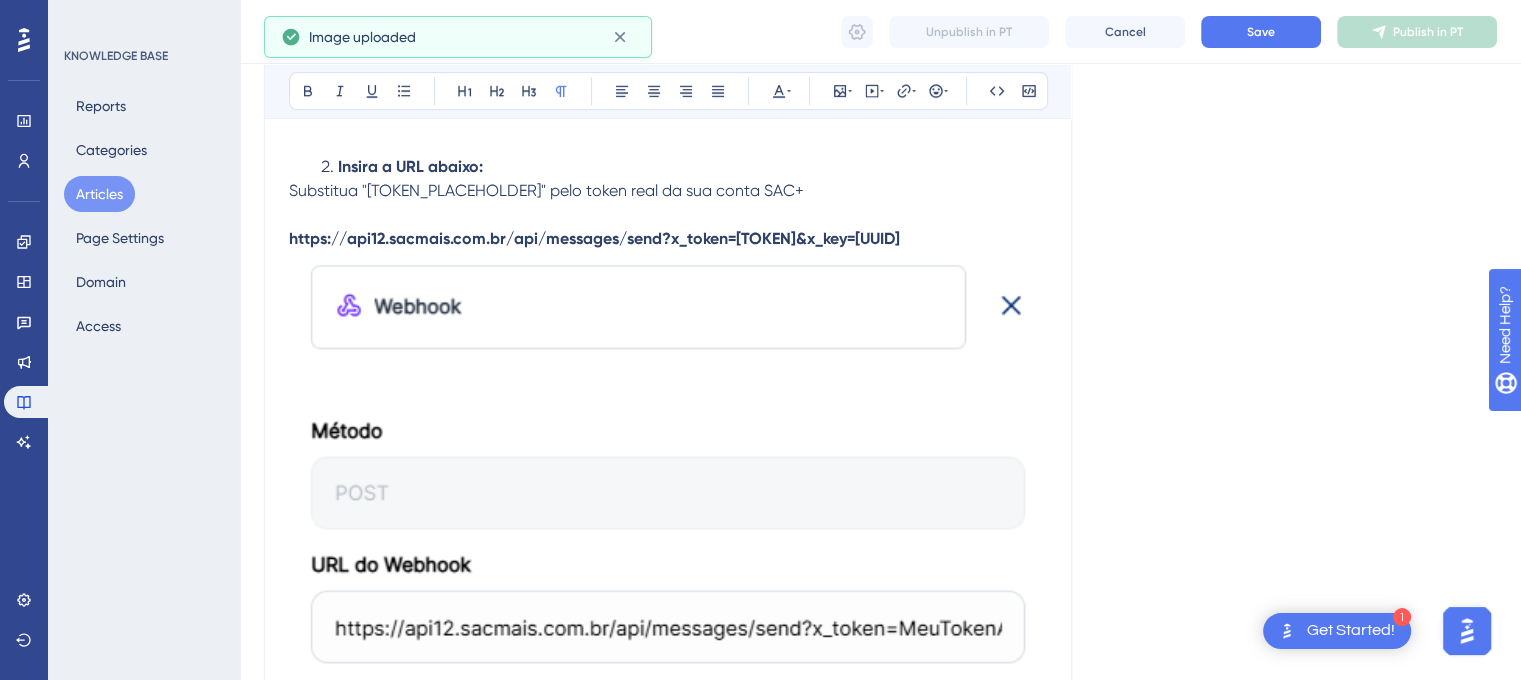 click at bounding box center (668, 727) 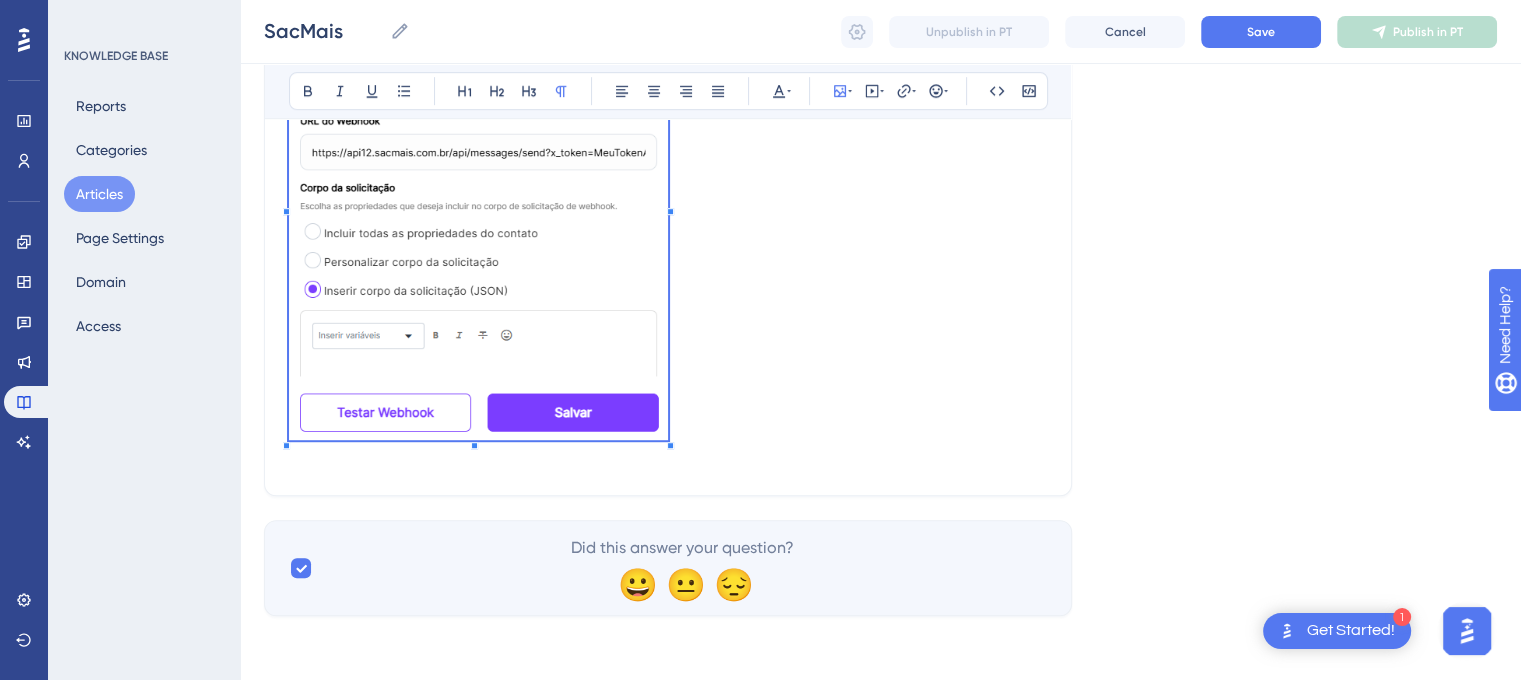 scroll, scrollTop: 1224, scrollLeft: 15, axis: both 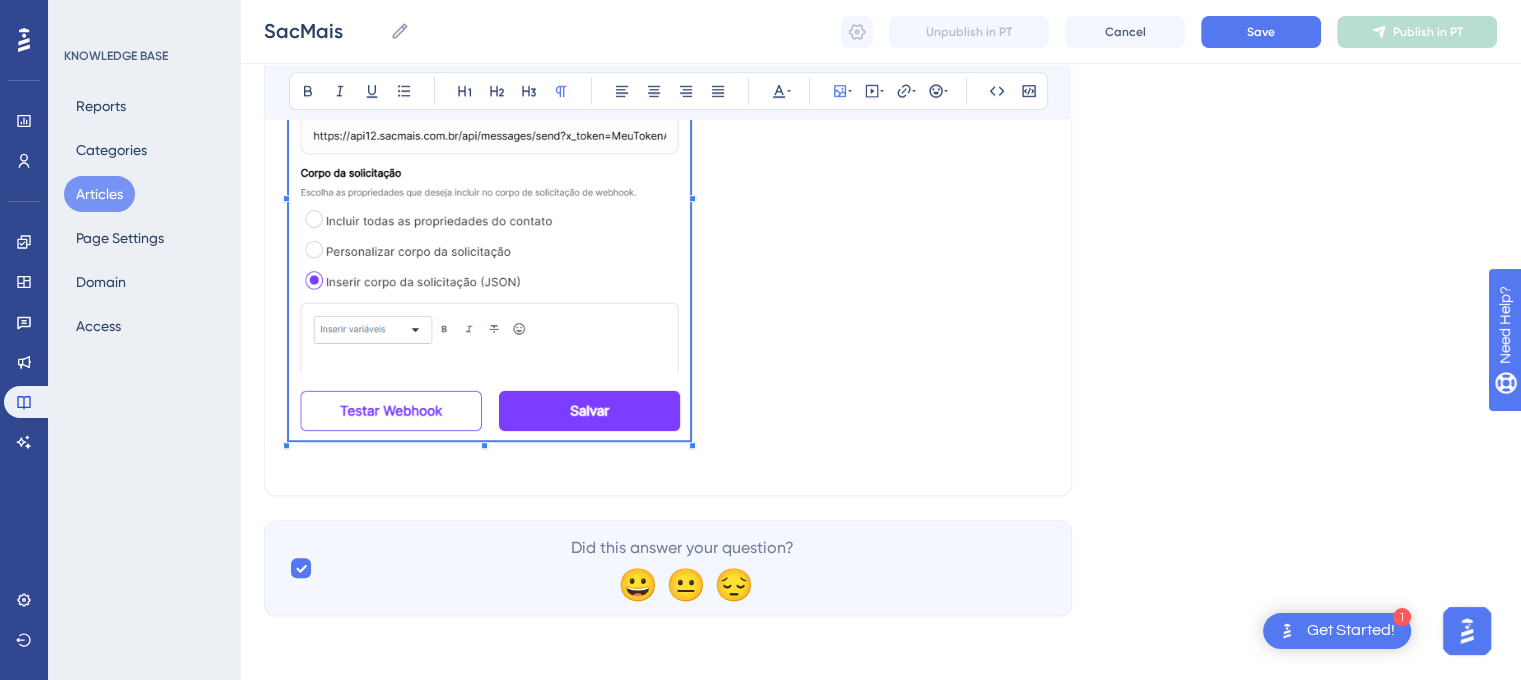 click at bounding box center (668, 191) 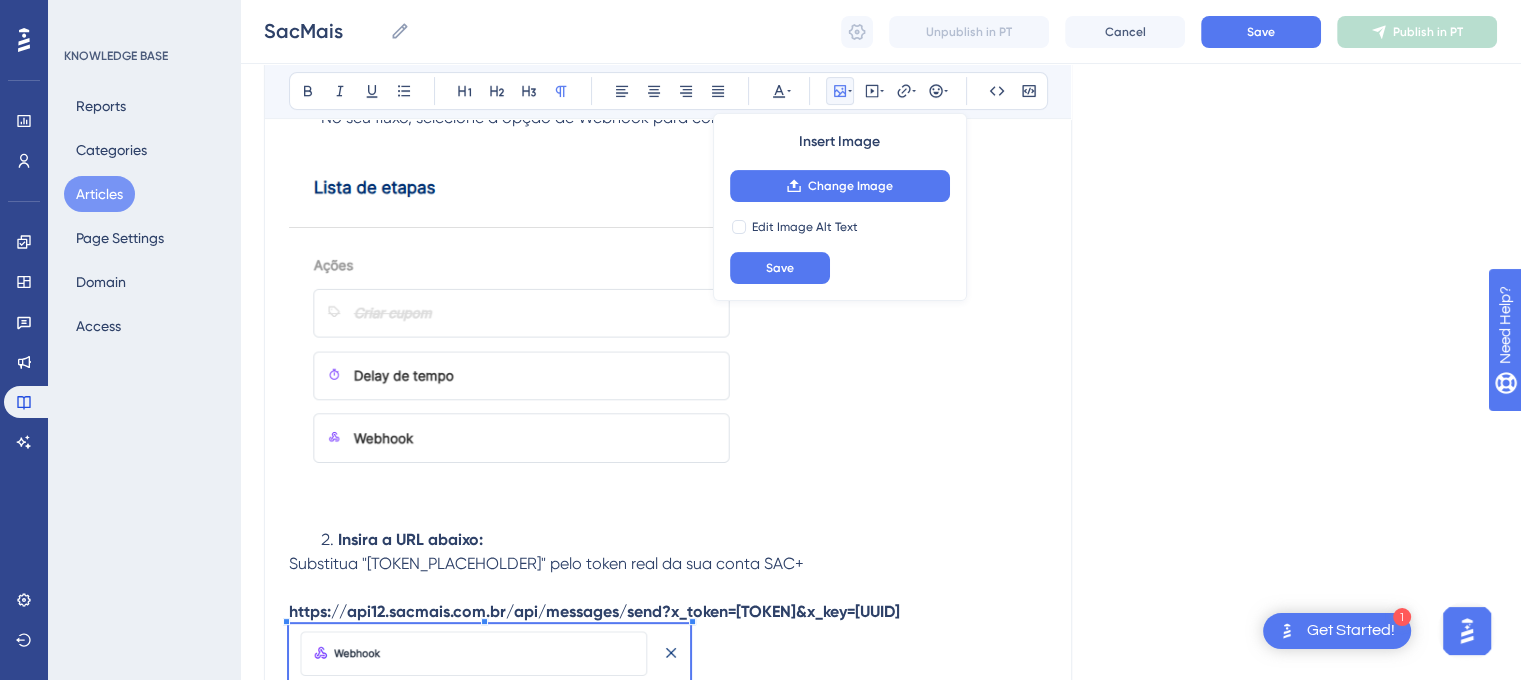 scroll, scrollTop: 551, scrollLeft: 0, axis: vertical 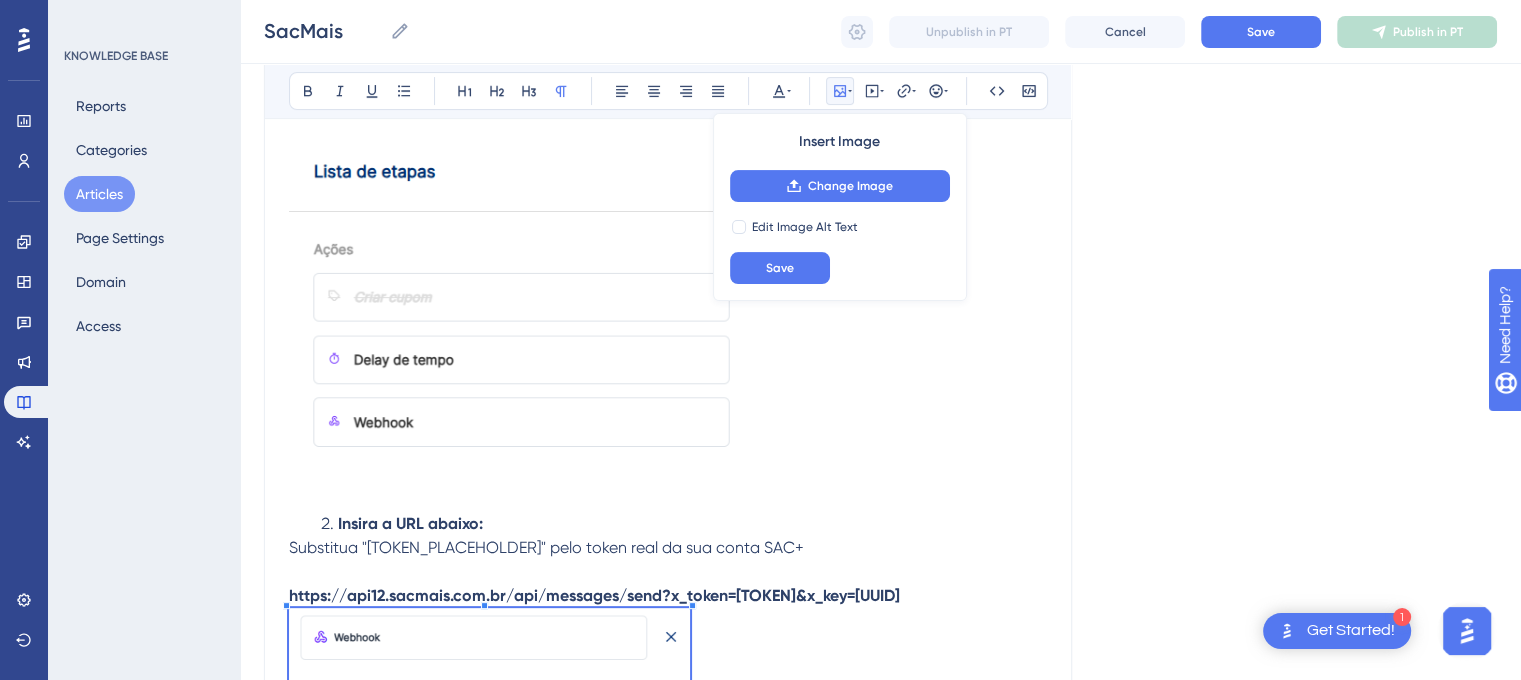 click at bounding box center (520, 305) 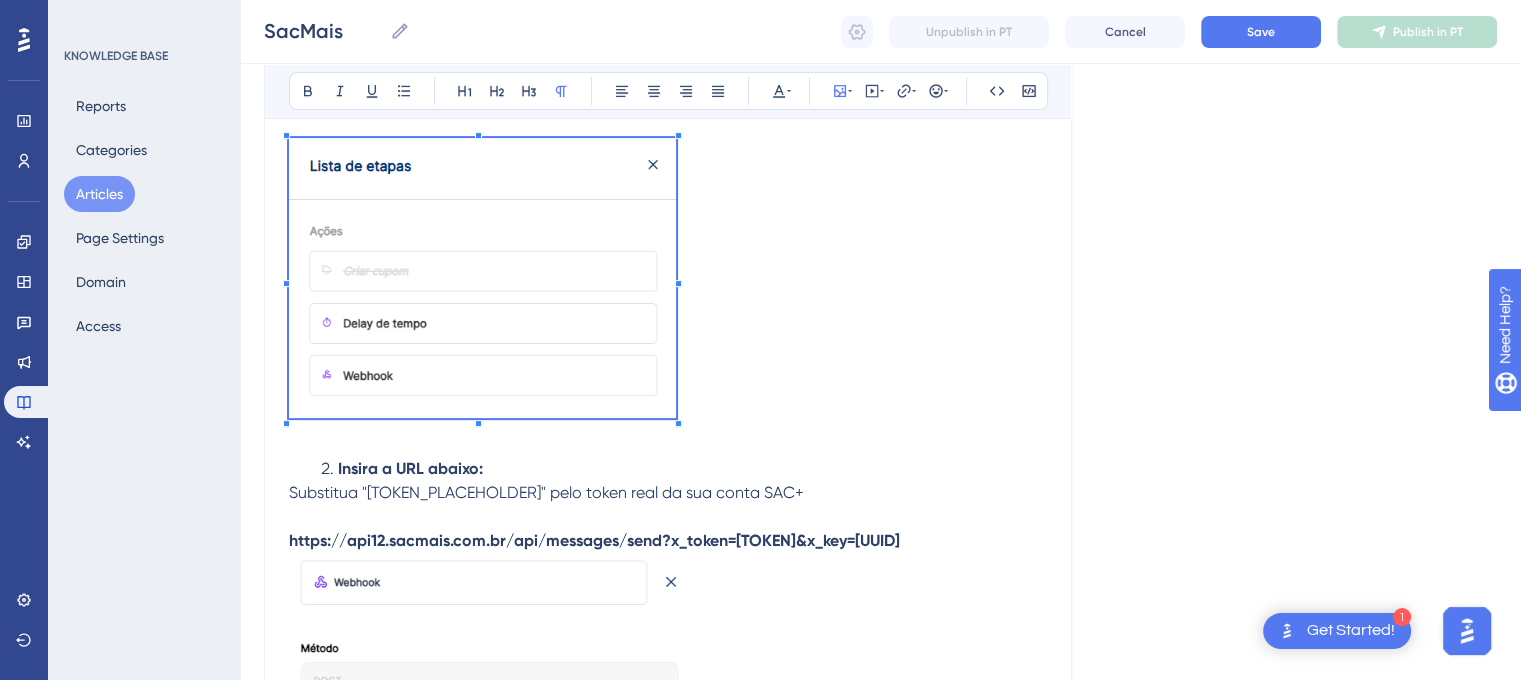 click at bounding box center (678, 423) 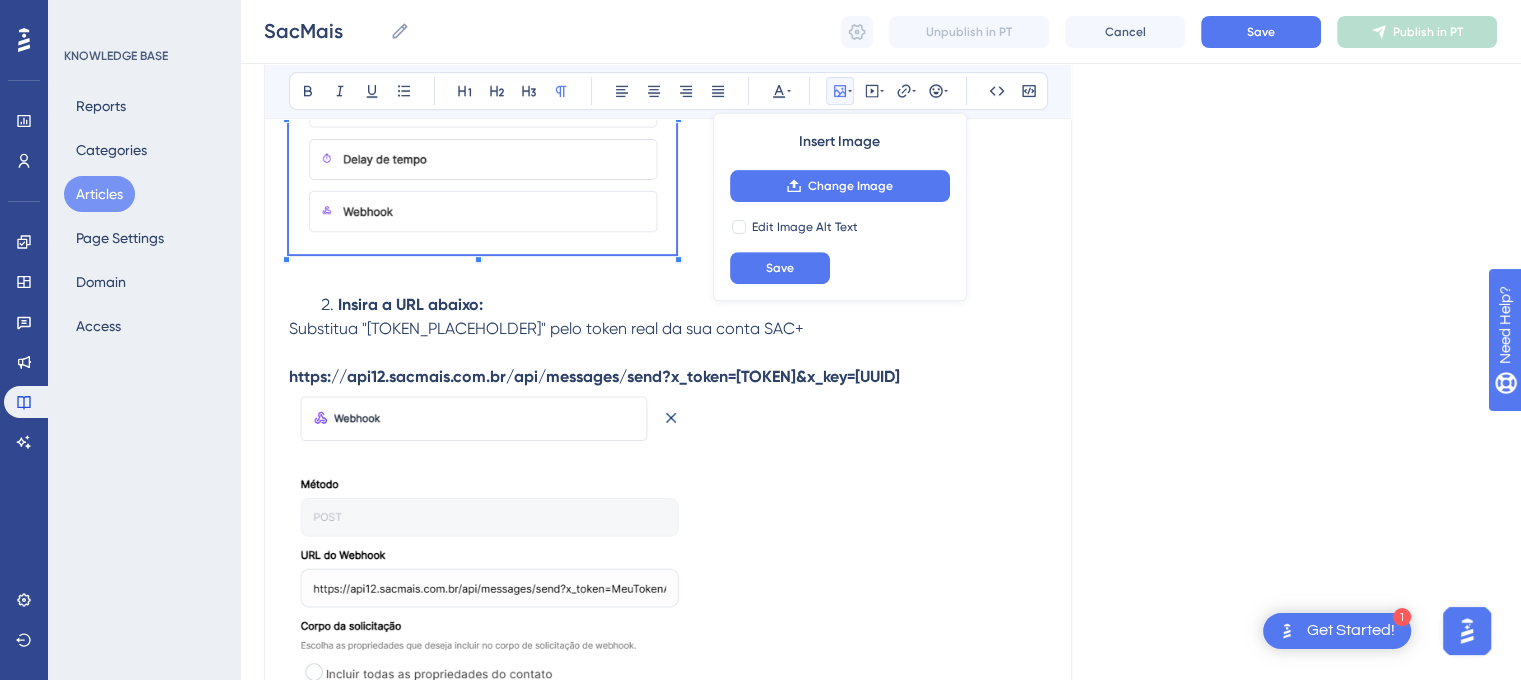 scroll, scrollTop: 759, scrollLeft: 0, axis: vertical 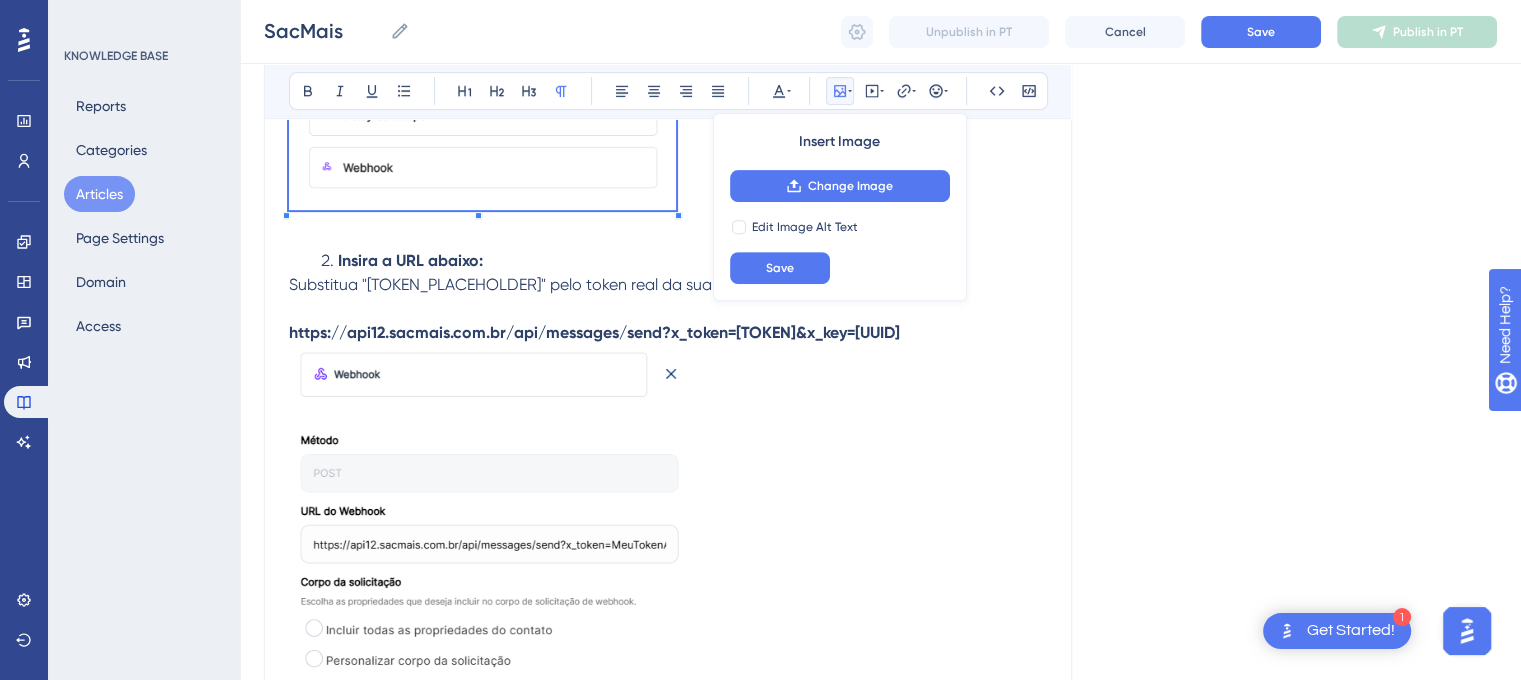 click at bounding box center (489, 597) 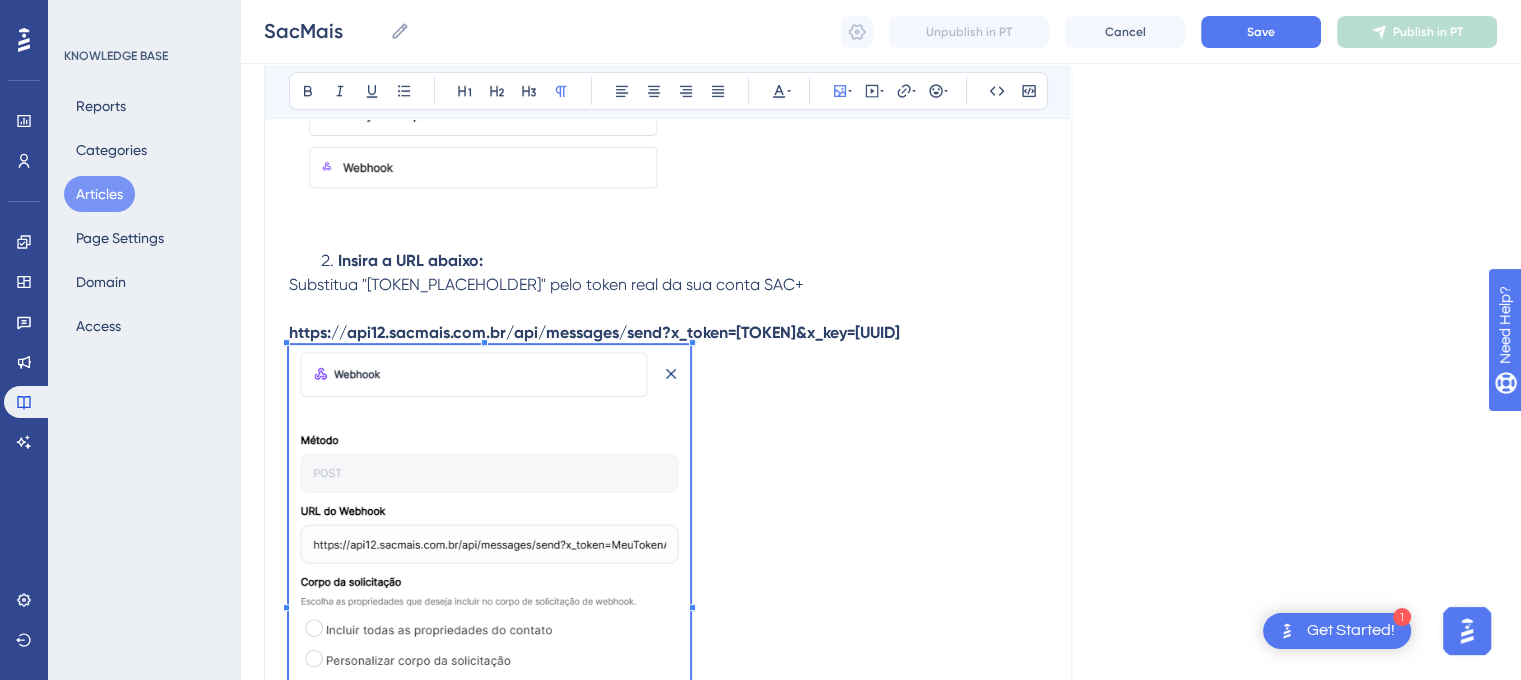 click at bounding box center [482, 70] 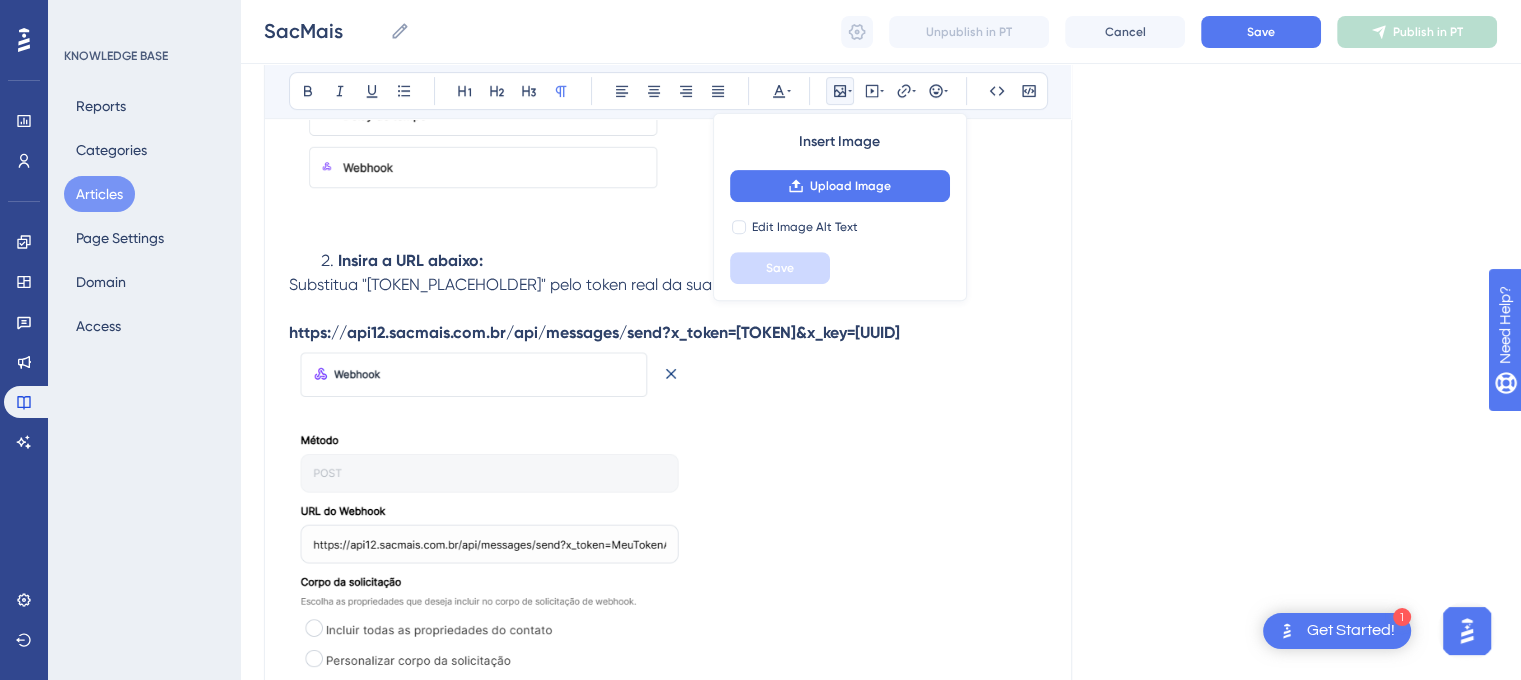 click at bounding box center (668, 73) 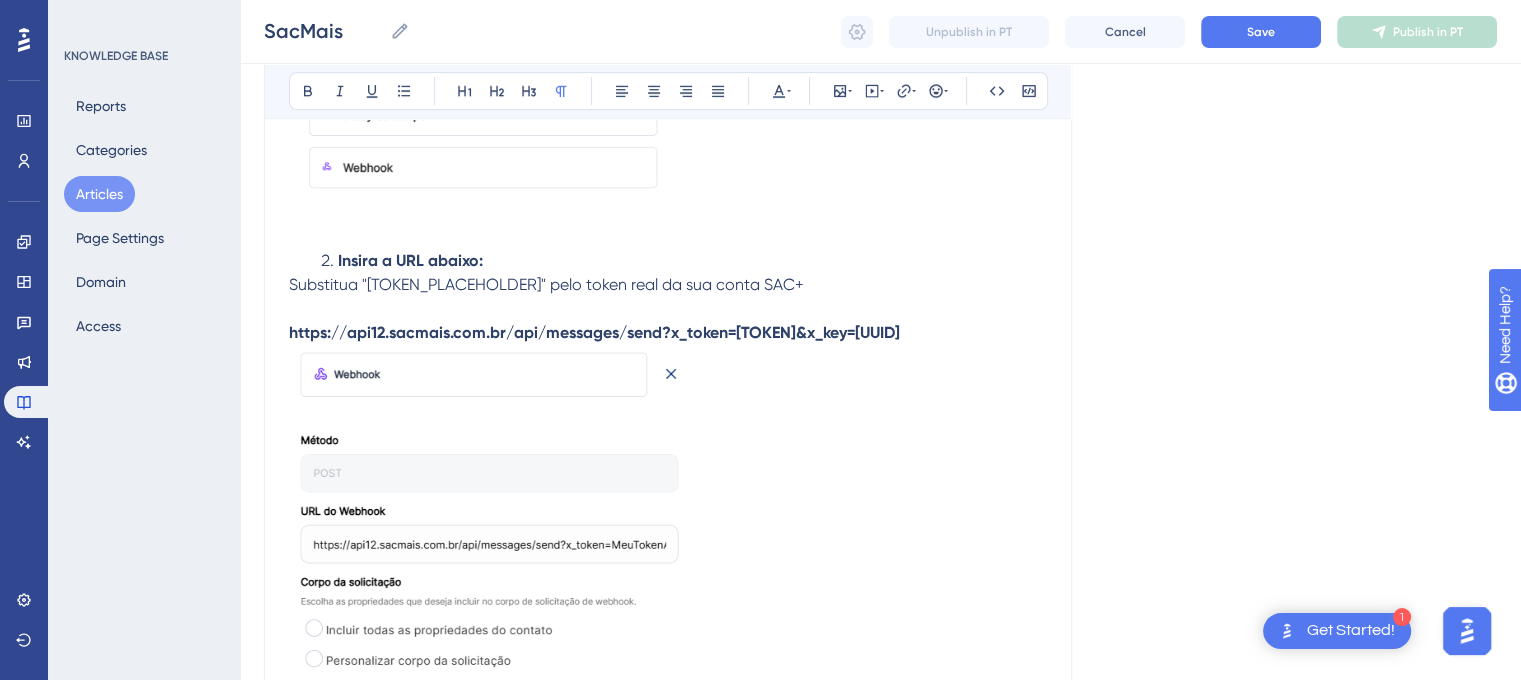 click at bounding box center [482, 70] 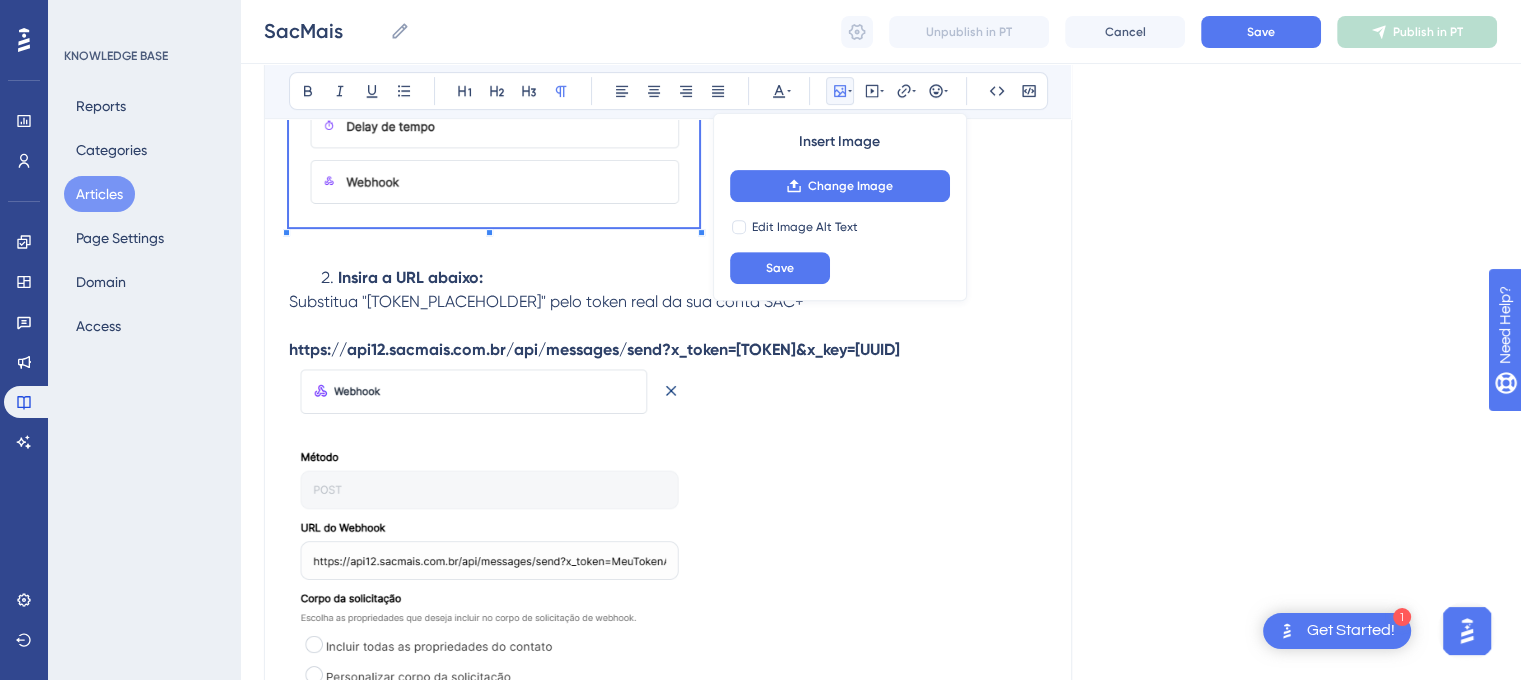 click at bounding box center [701, 232] 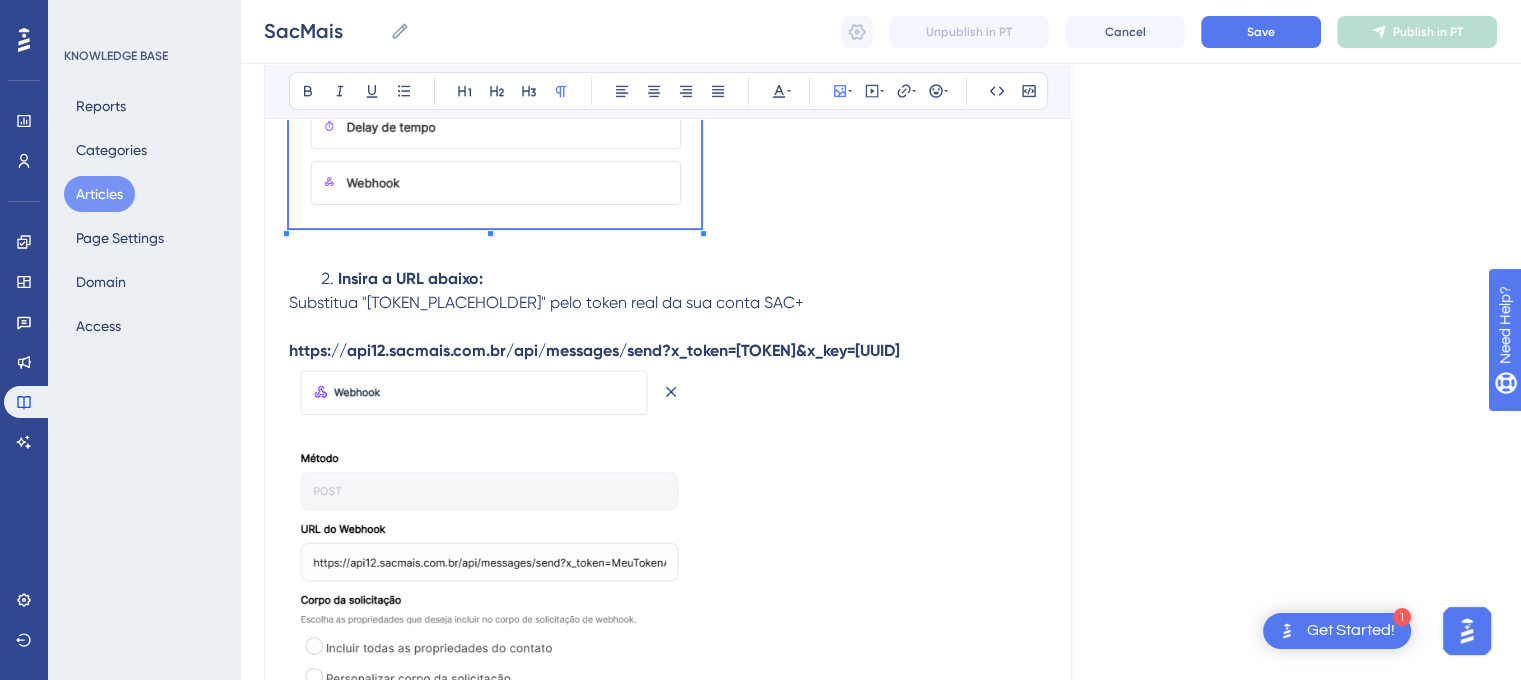 click at bounding box center [489, 615] 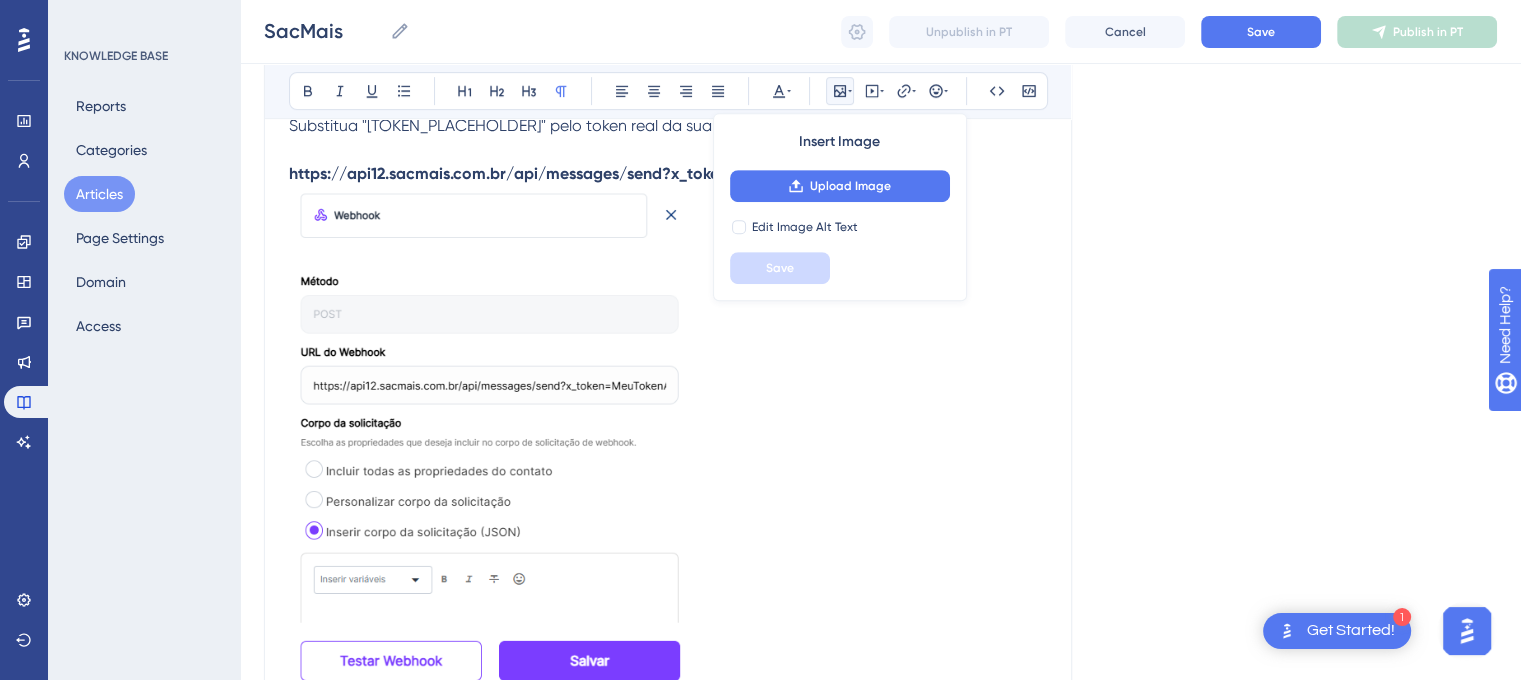 click at bounding box center (668, 441) 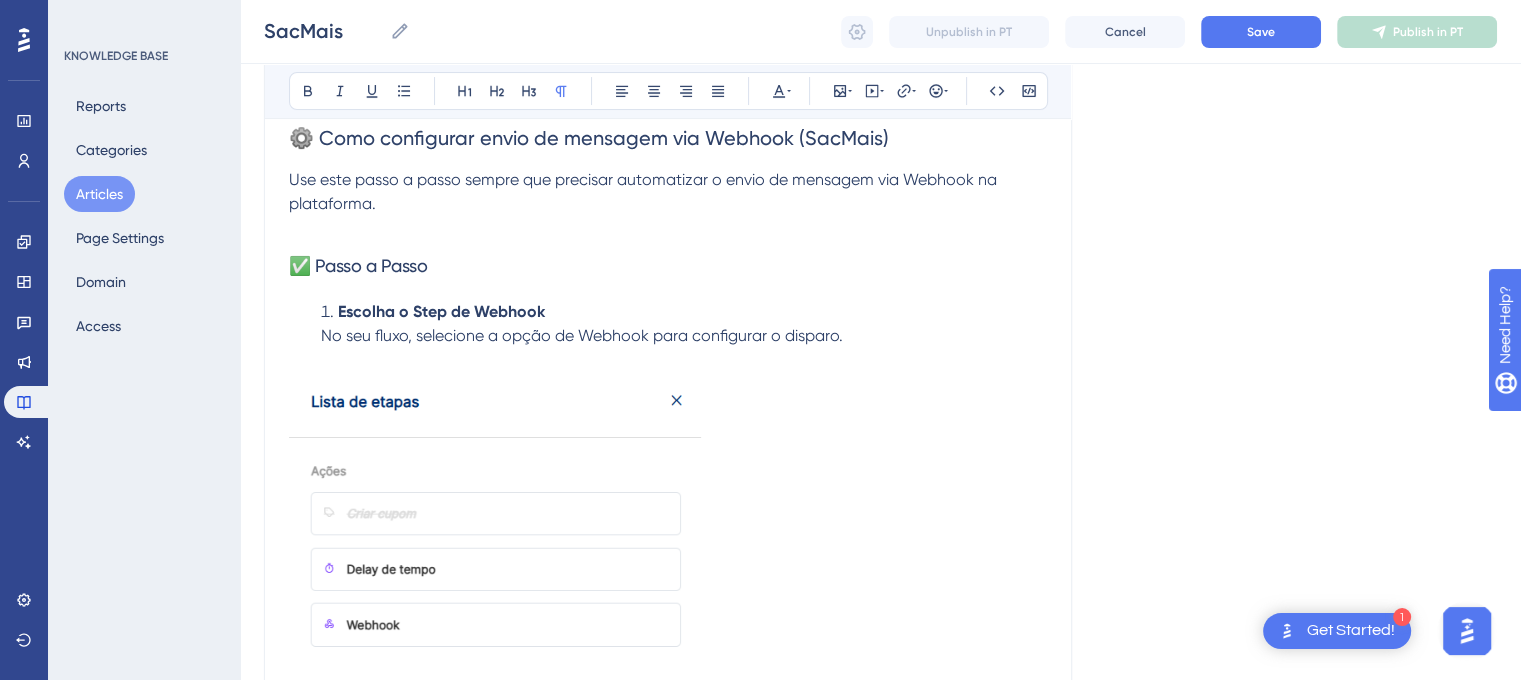 scroll, scrollTop: 316, scrollLeft: 0, axis: vertical 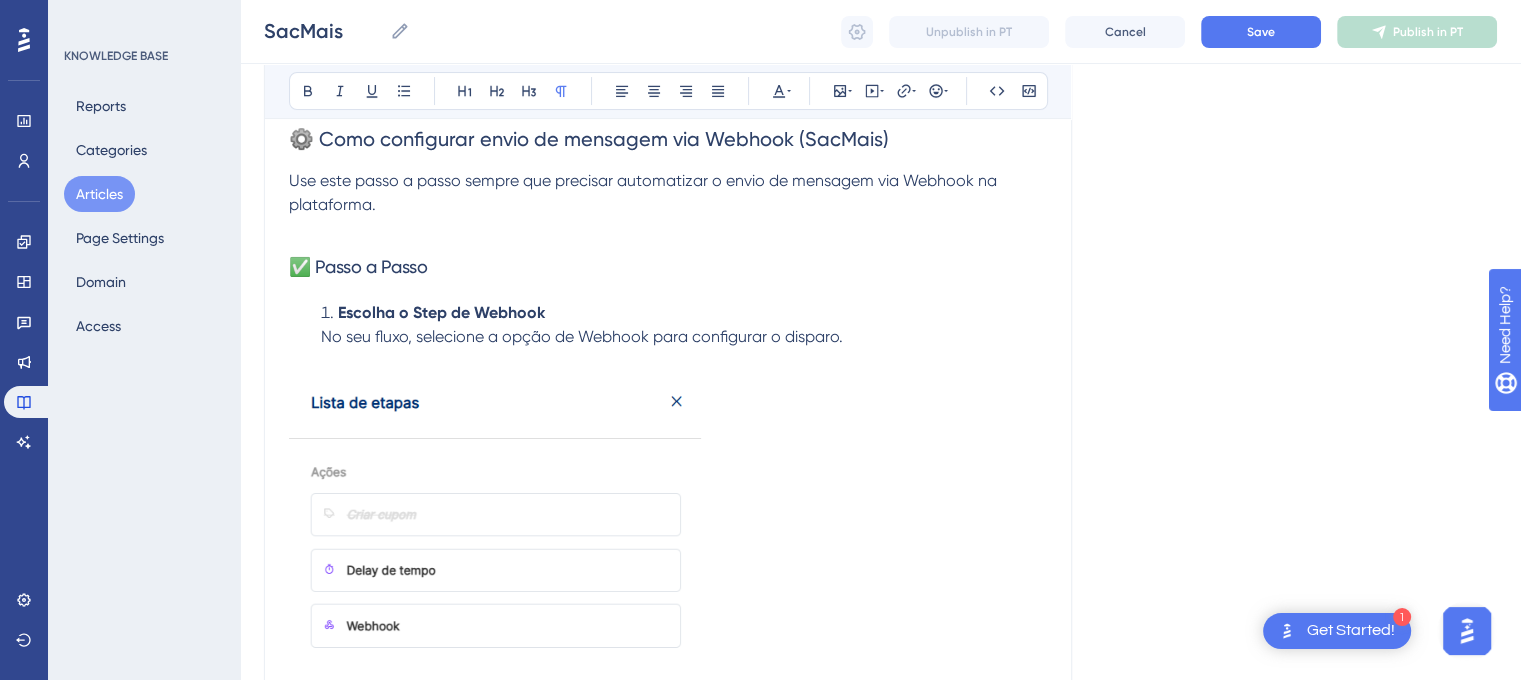 click at bounding box center [495, 522] 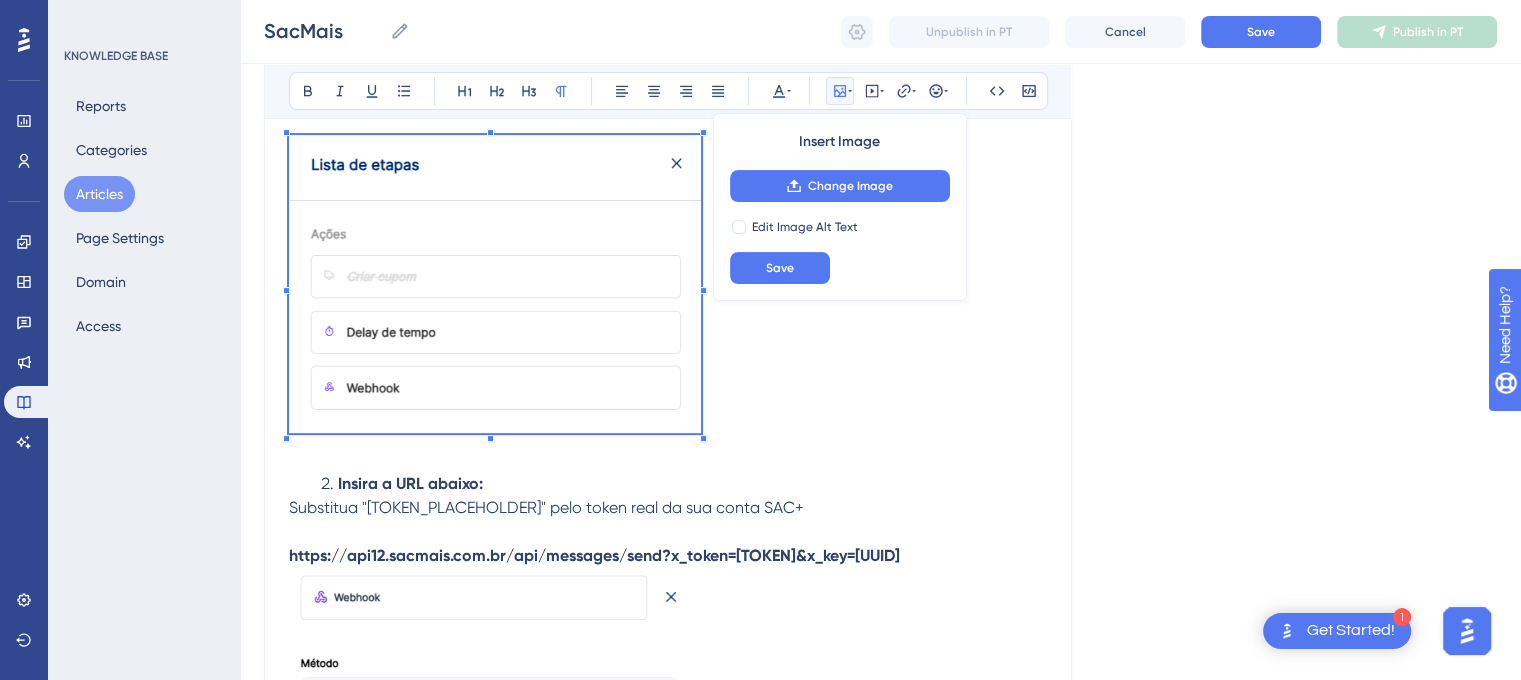 scroll, scrollTop: 522, scrollLeft: 0, axis: vertical 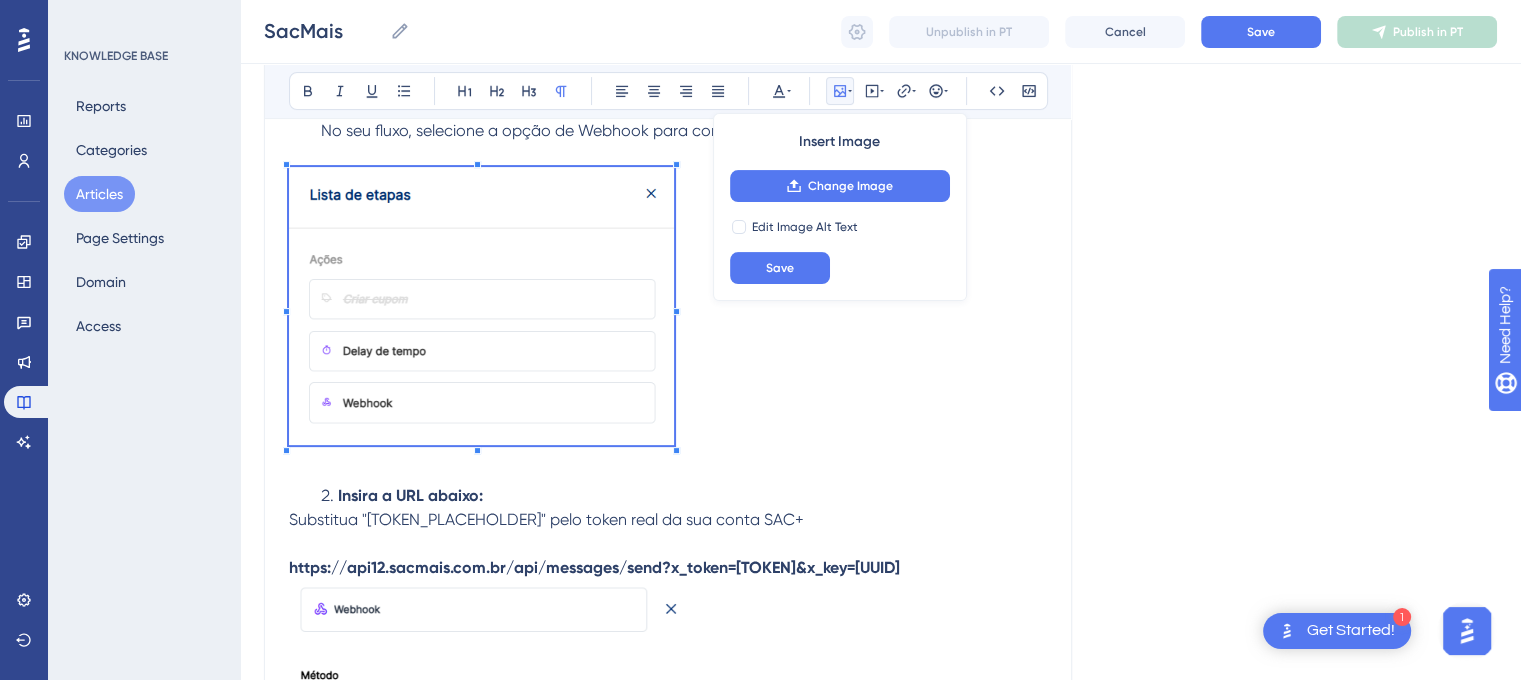 click at bounding box center [676, 450] 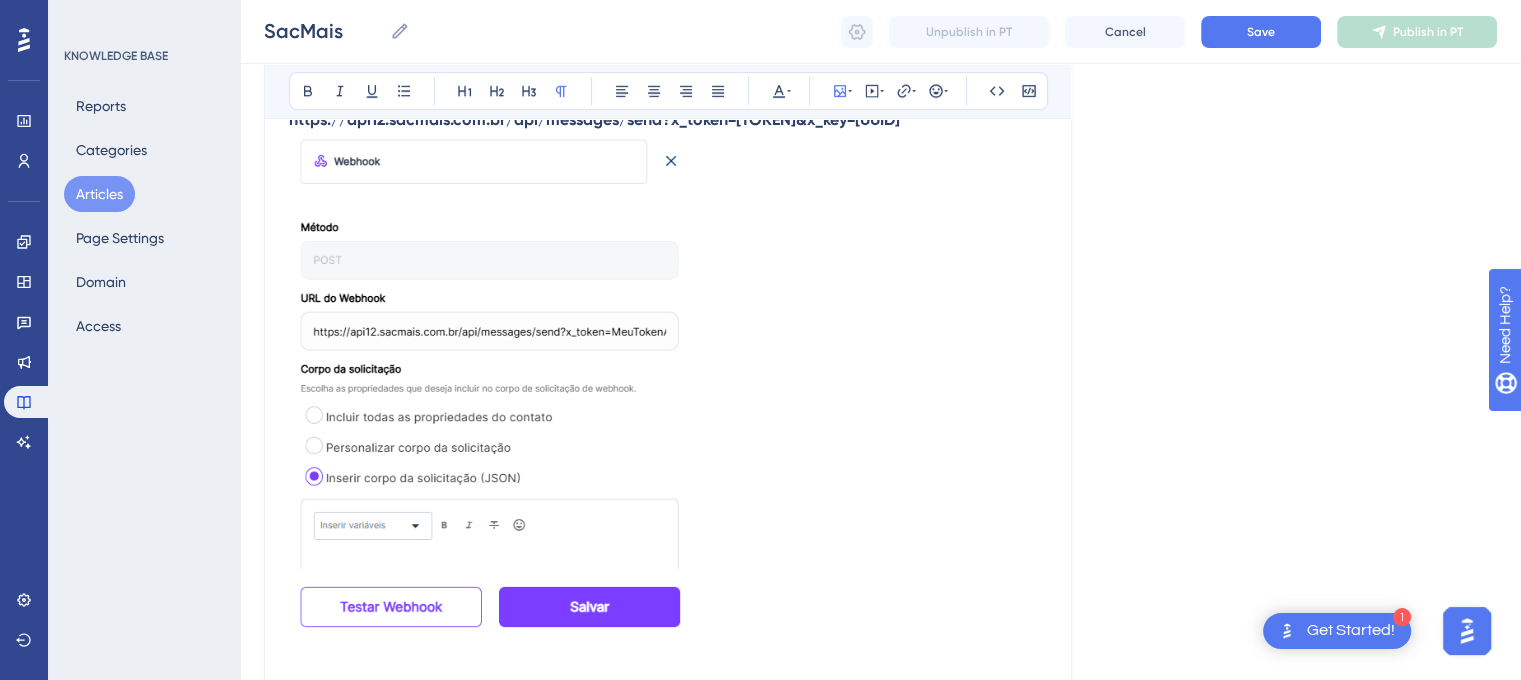 scroll, scrollTop: 970, scrollLeft: 0, axis: vertical 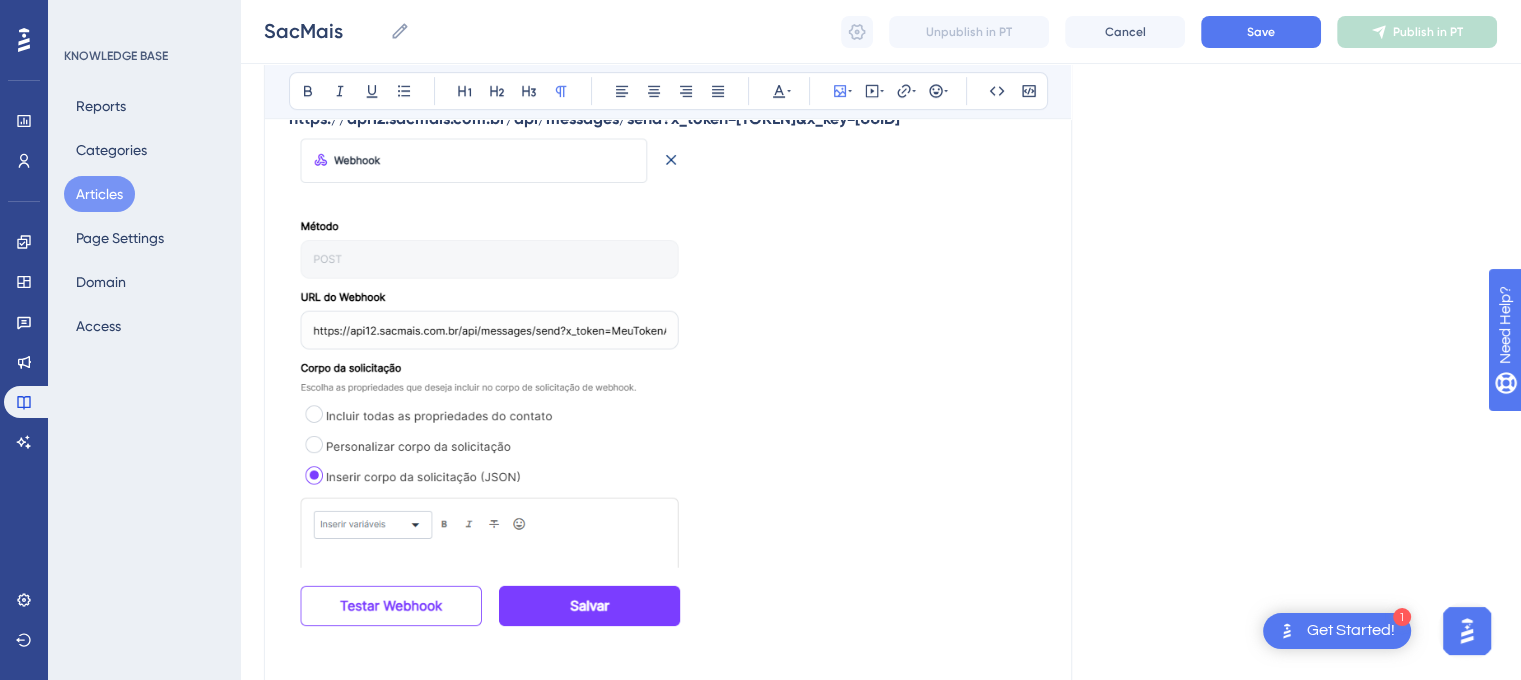 click at bounding box center [489, 383] 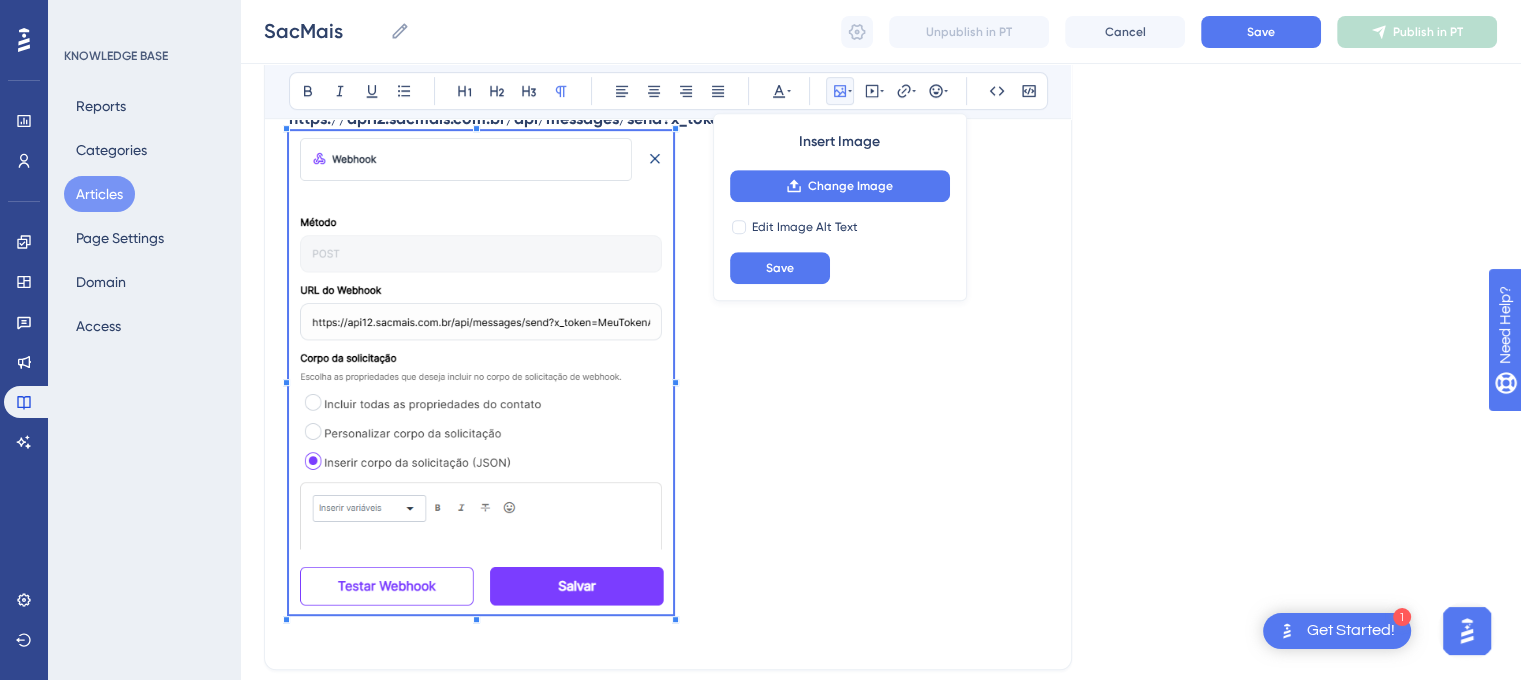 click at bounding box center [668, 376] 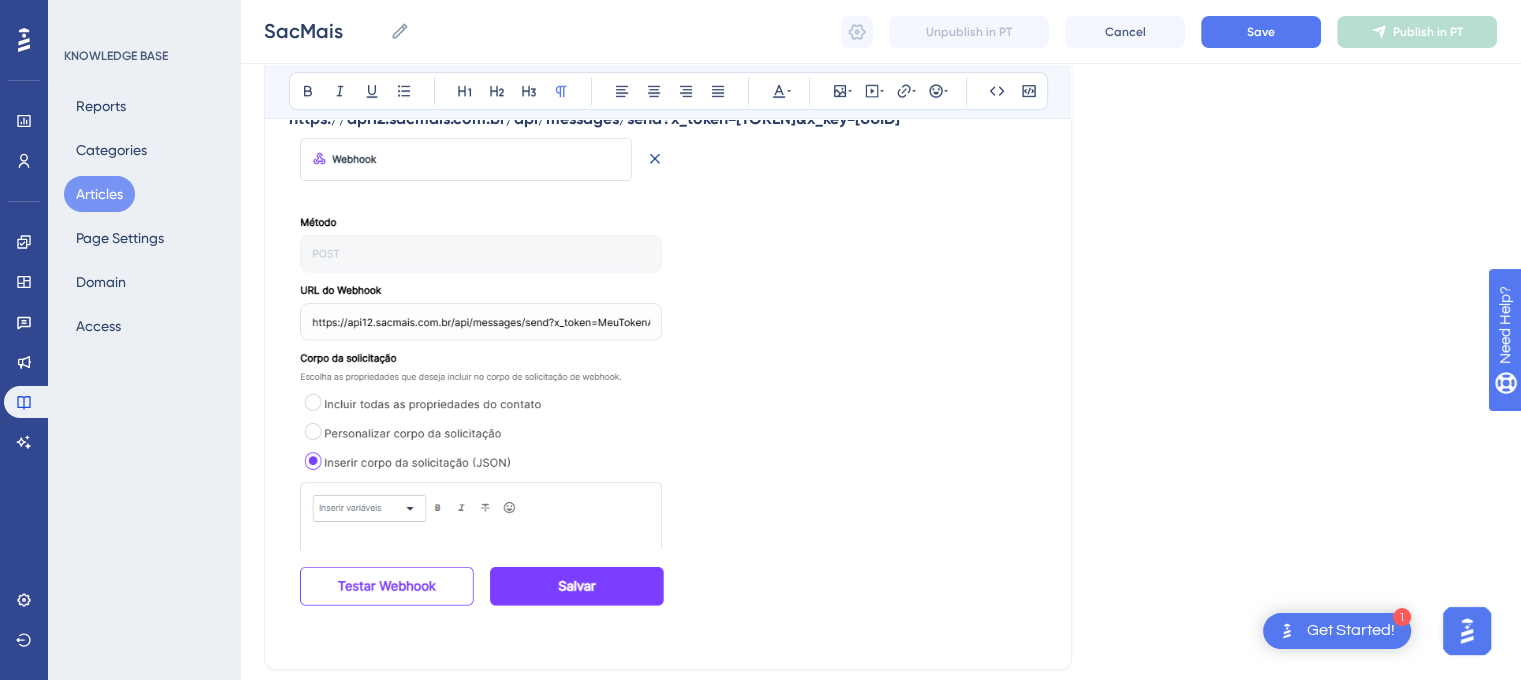 click at bounding box center [668, 376] 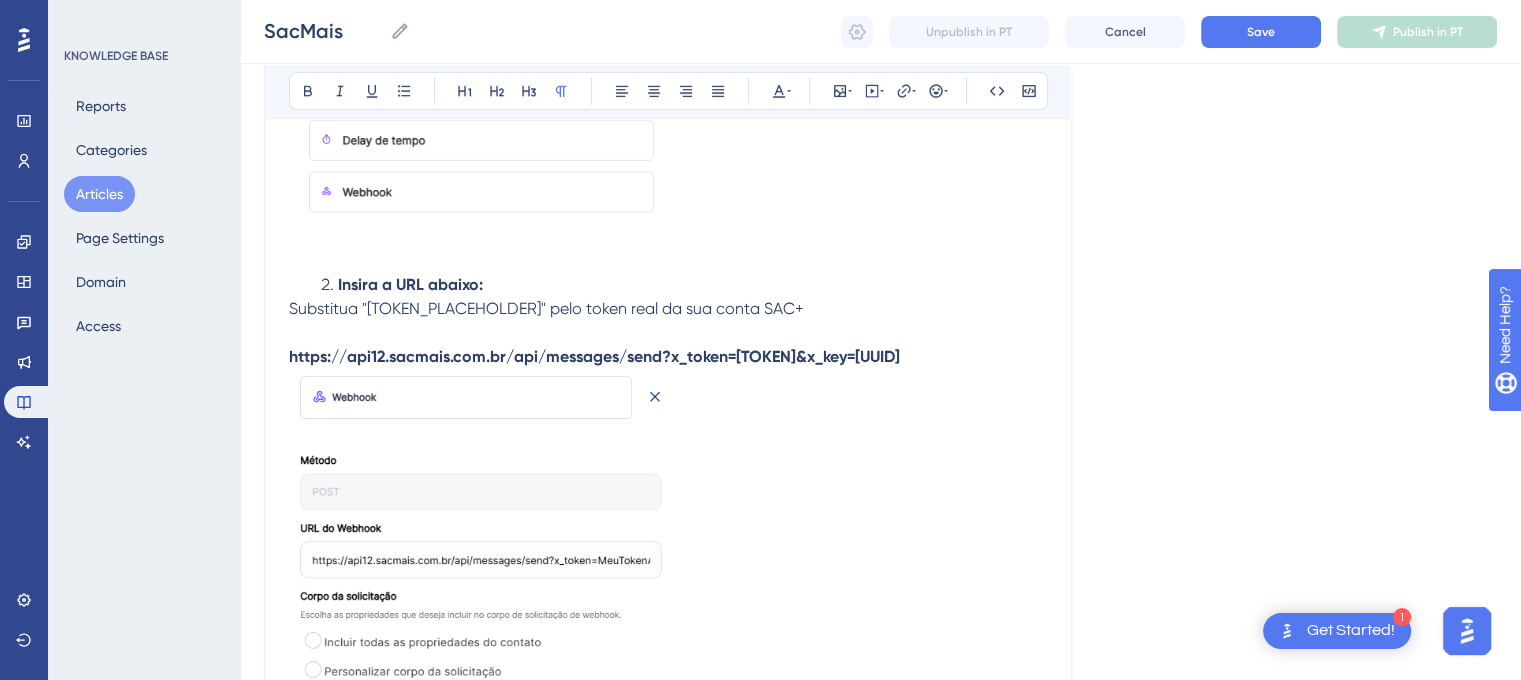 scroll, scrollTop: 733, scrollLeft: 0, axis: vertical 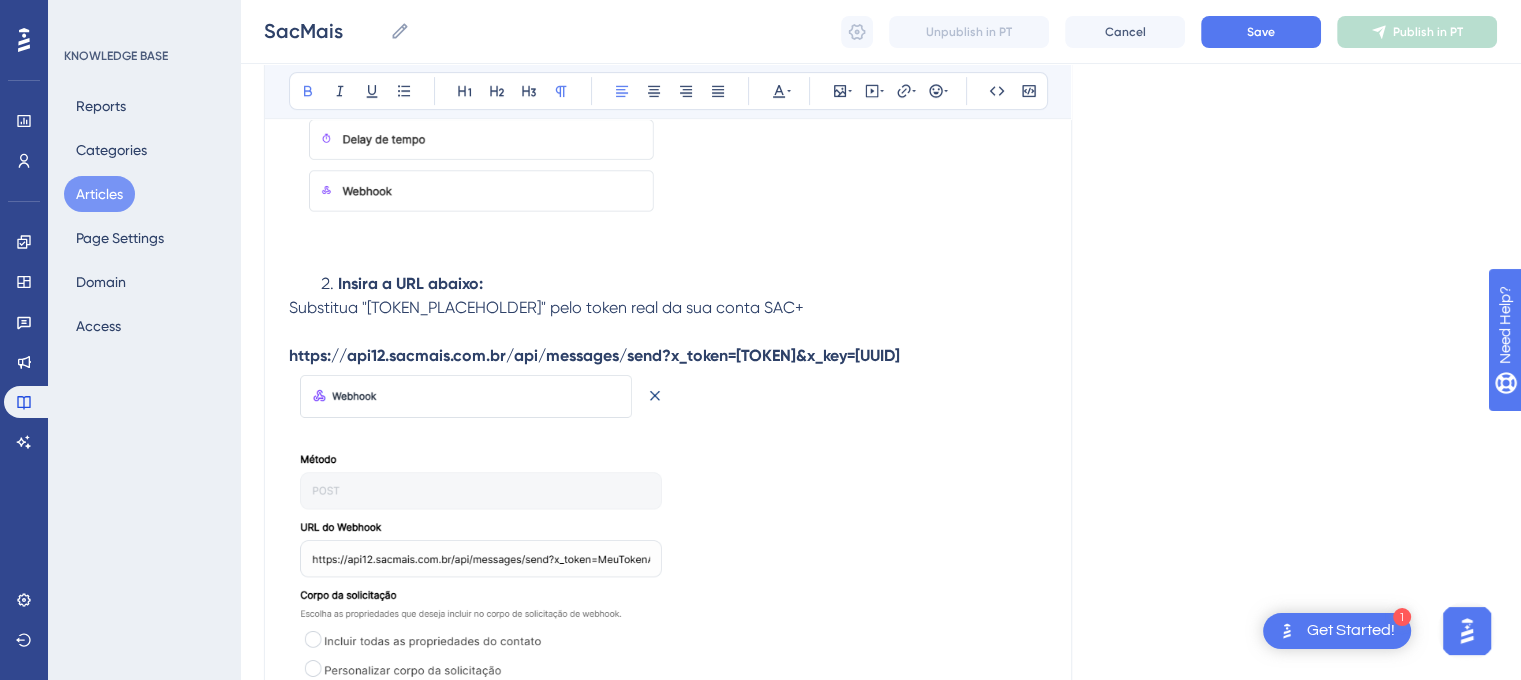 click on "https://api12.sacmais.com.br/api/messages/send?x_token=[TOKEN]&x_key=[UUID]" at bounding box center (668, 356) 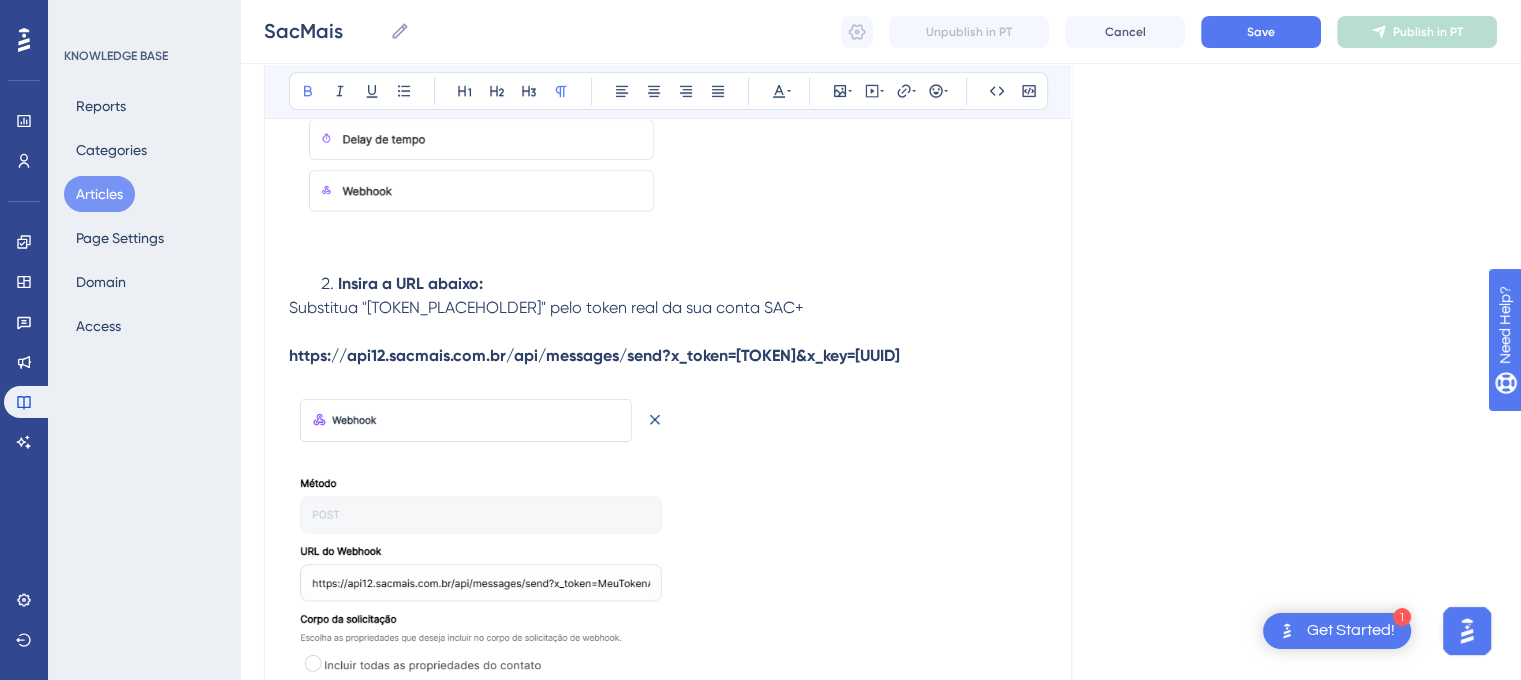 click at bounding box center (668, 252) 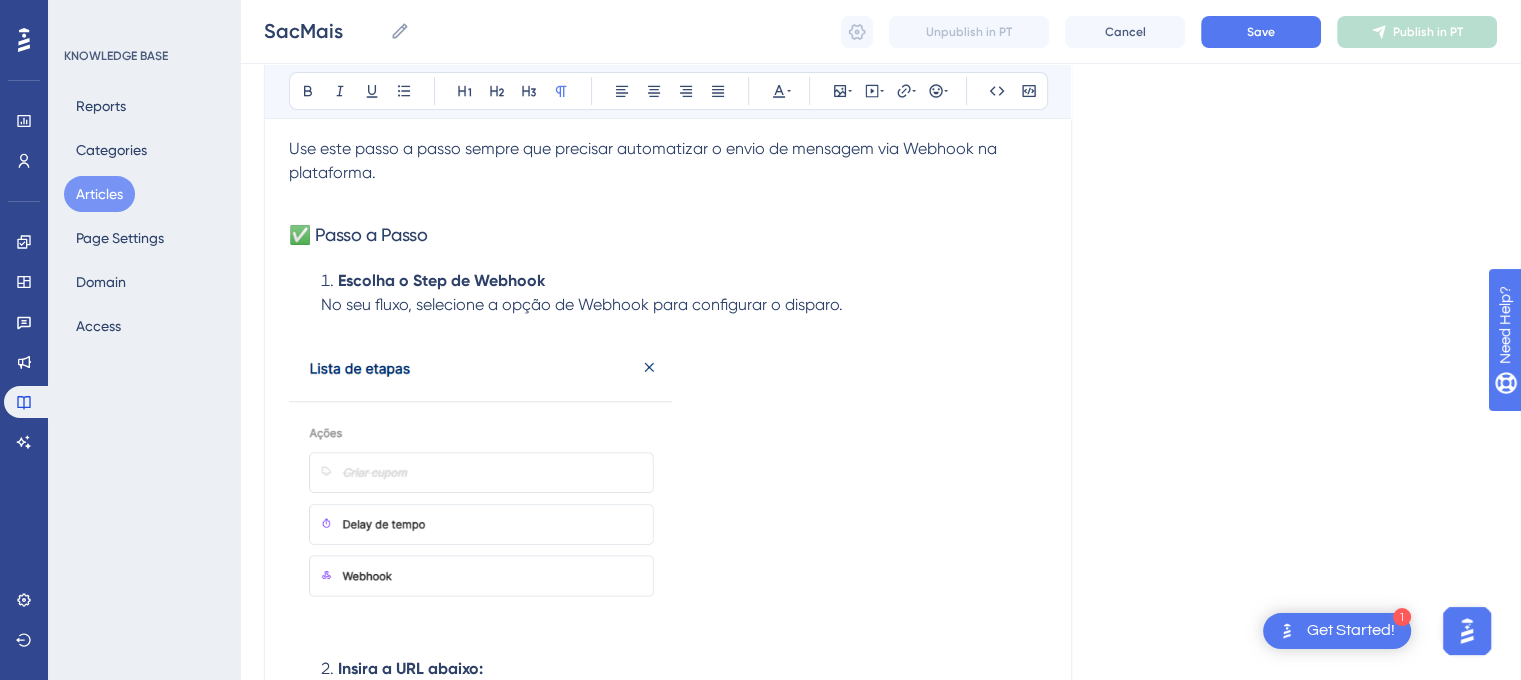 scroll, scrollTop: 368, scrollLeft: 0, axis: vertical 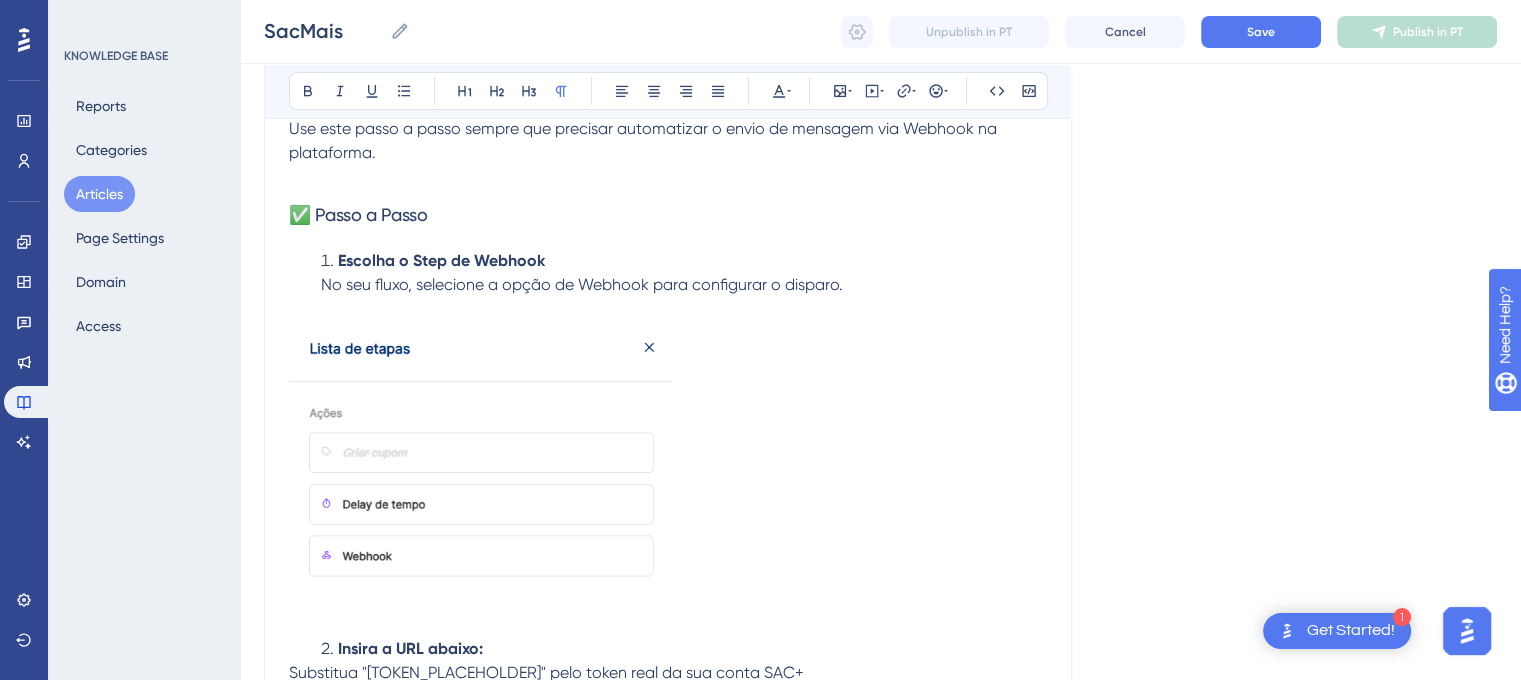 click at bounding box center [668, 309] 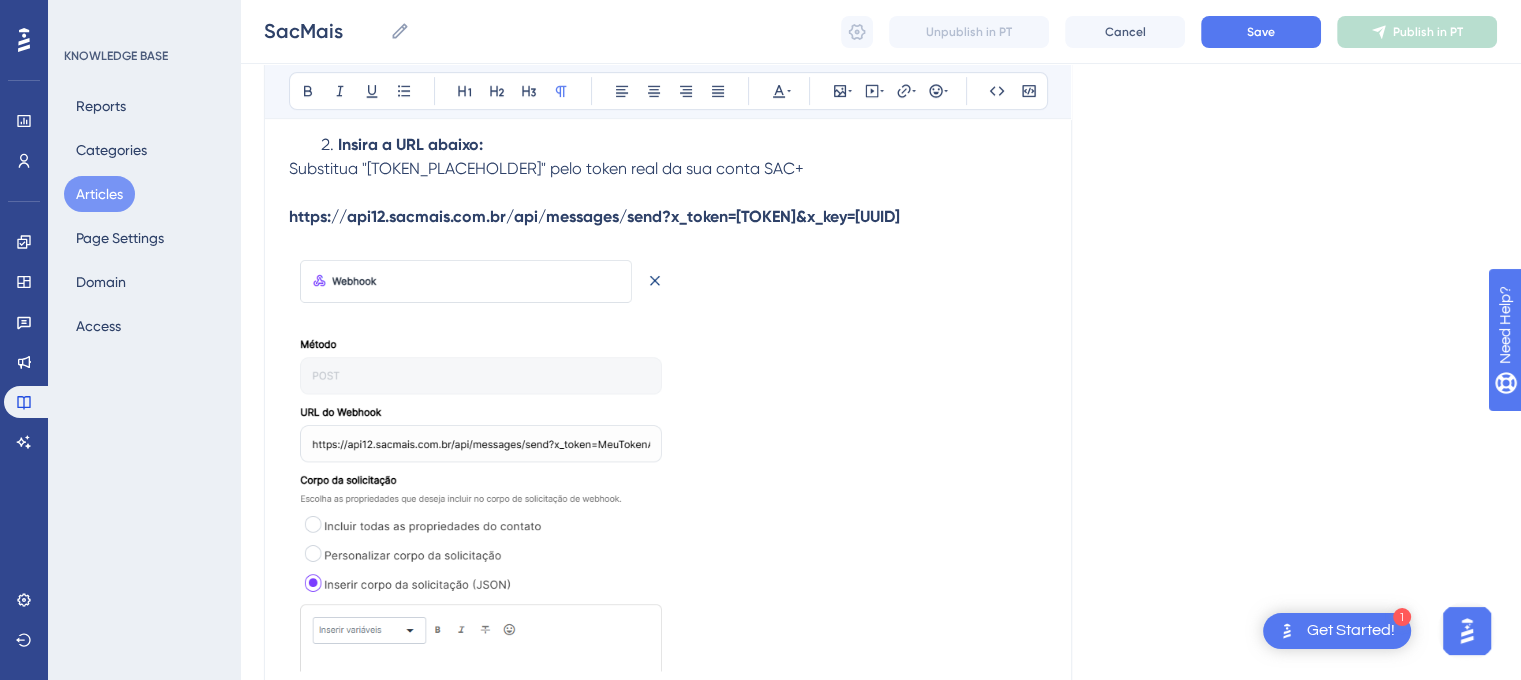 scroll, scrollTop: 912, scrollLeft: 0, axis: vertical 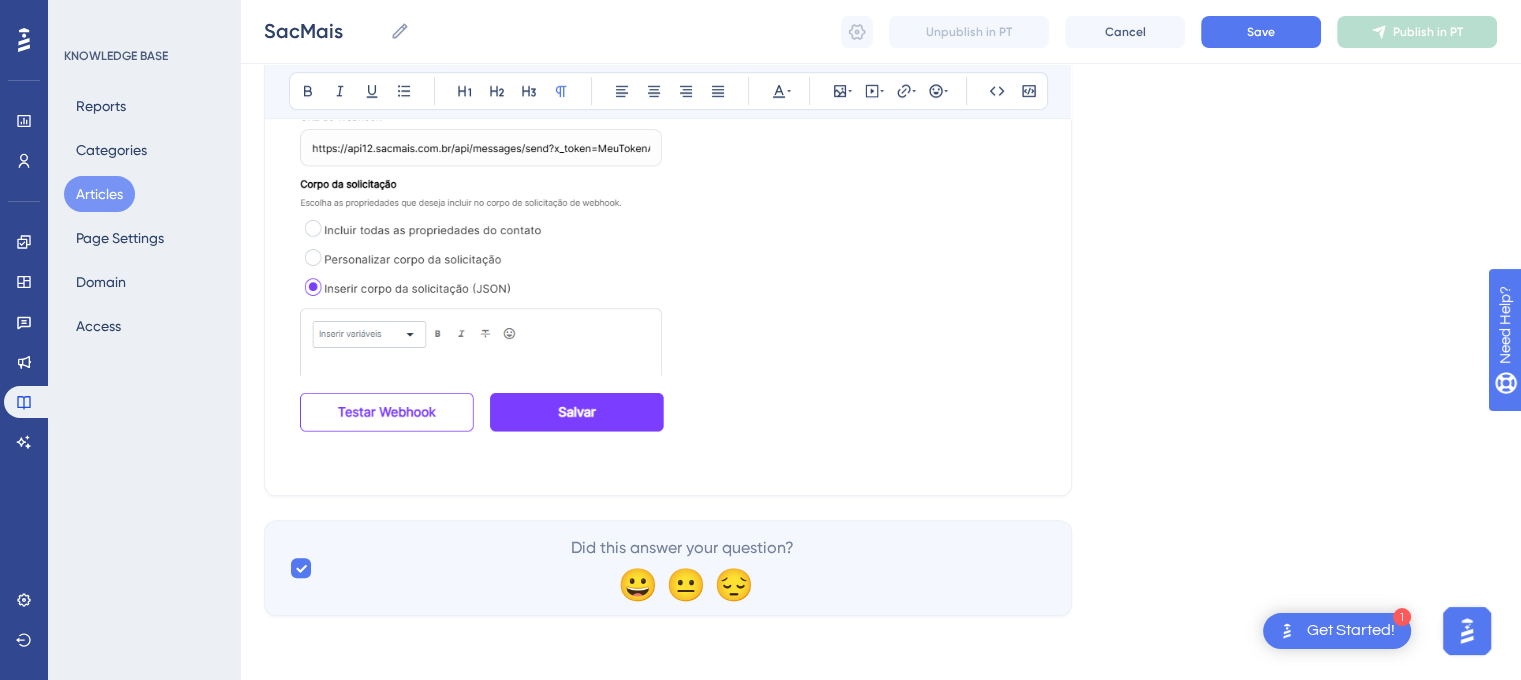click at bounding box center [668, 202] 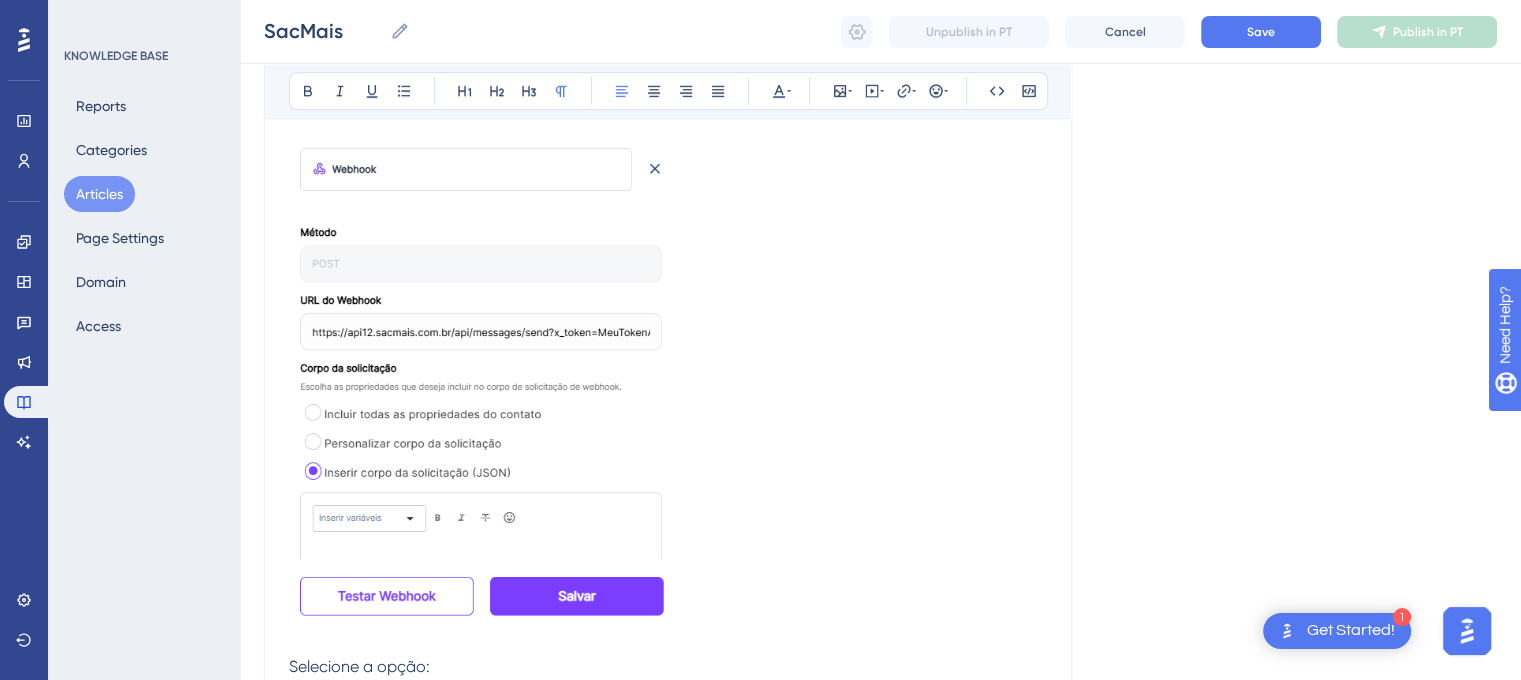 scroll, scrollTop: 1035, scrollLeft: 0, axis: vertical 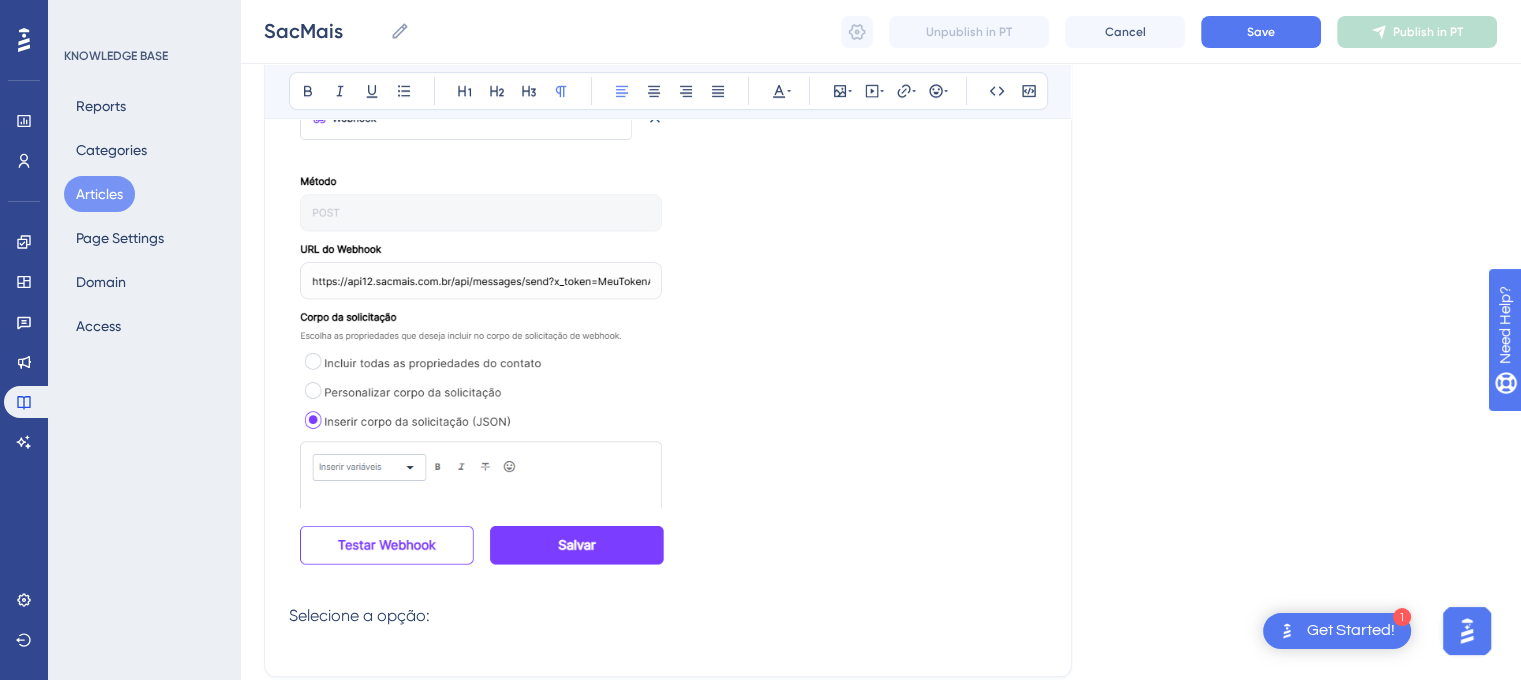 click on "Selecione a opção:" at bounding box center [359, 615] 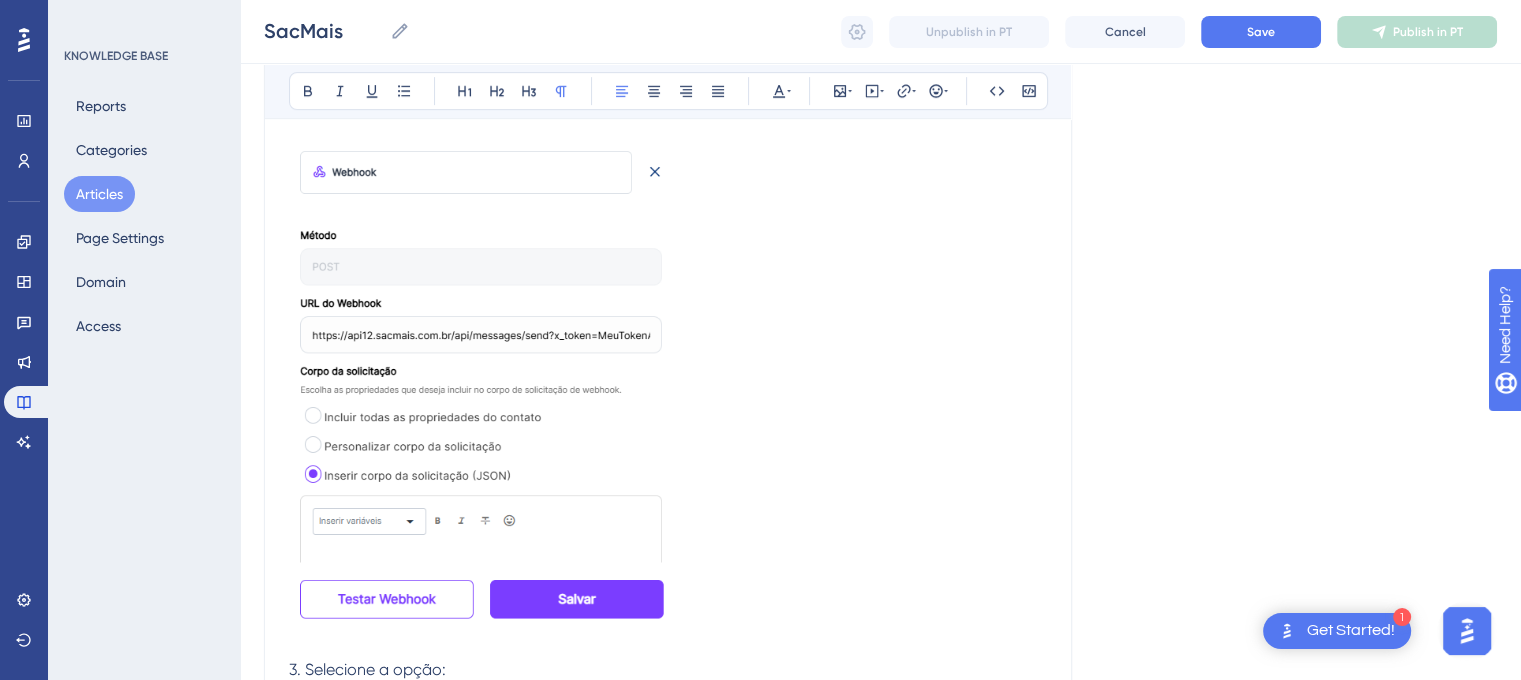 scroll, scrollTop: 983, scrollLeft: 0, axis: vertical 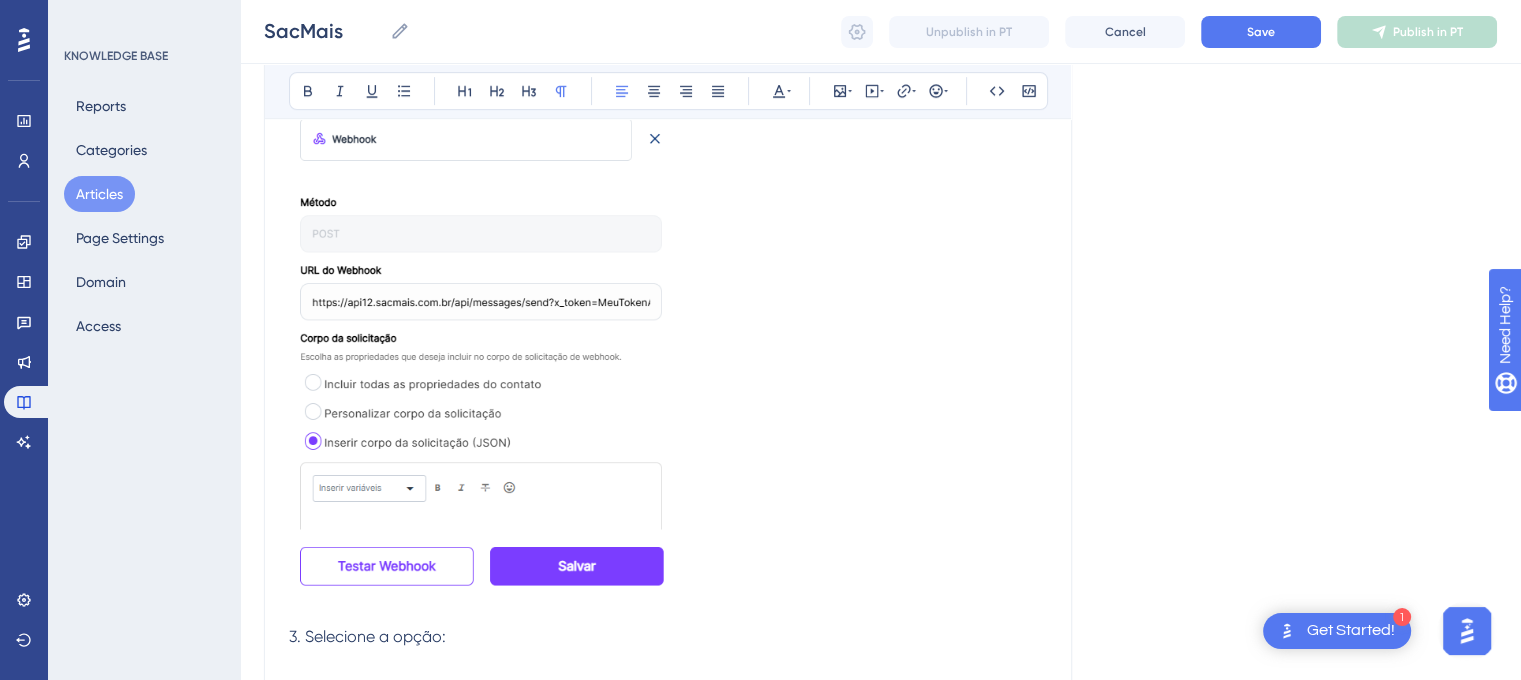 click on "SacMais Bold Italic Underline Bullet Point Heading 1 Heading 2 Heading 3 Normal Align Left Align Center Align Right Align Justify Text Color Insert Image Embed Video Hyperlink Emojis Code Code Block ⚙️ Como configurar envio de mensagem via Webhook (SacMais) Use este passo a passo sempre que precisar automatizar o envio de mensagem via Webhook na plataforma.
✅ Passo a Passo Escolha o Step de Webhook No seu fluxo, selecione a opção de Webhook para configurar o disparo. Insira a URL abaixo:         Substitua "[TOKEN_PLACEHOLDER]" pelo token real da sua conta SAC+         https://api12.sacmais.com.br/api/messages/send?x_token=TOKEN&x_key=UUID 3. Selecione a opção:" at bounding box center (668, -46) 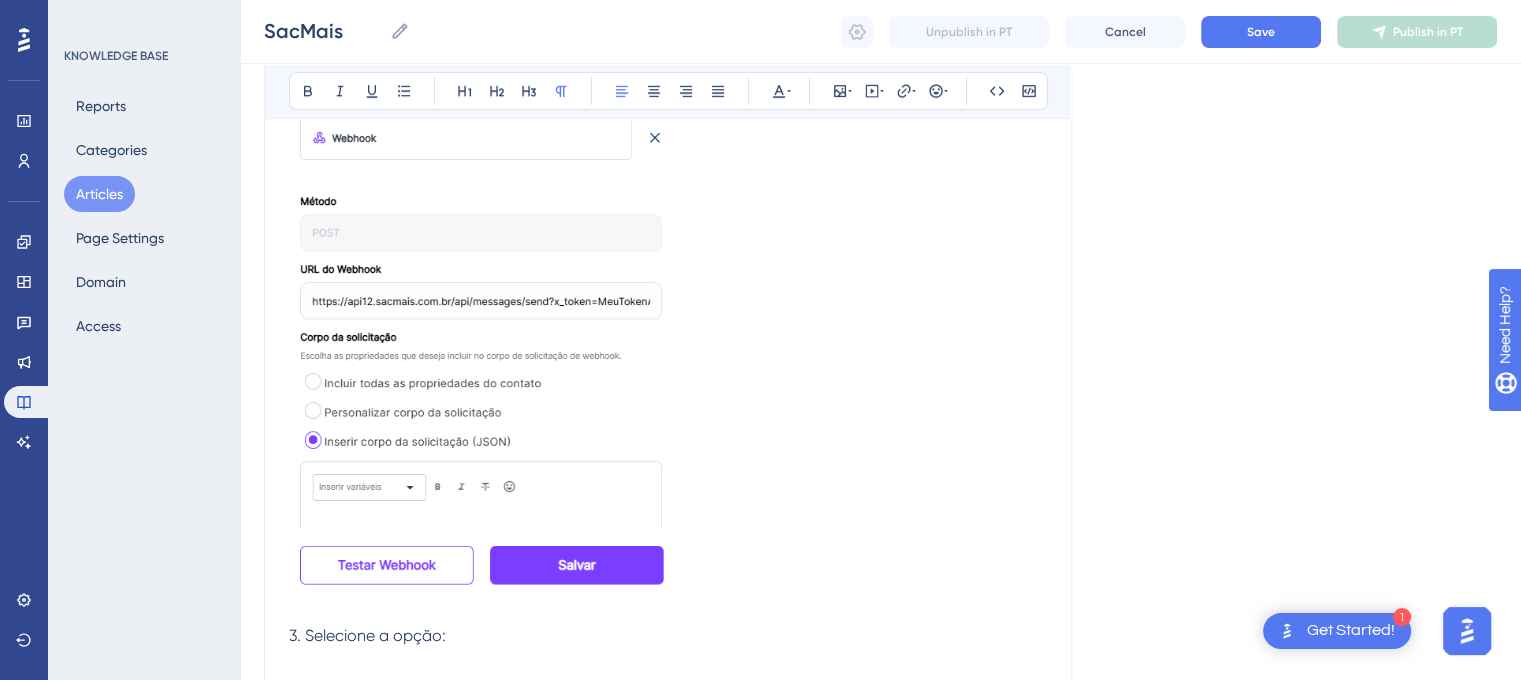 click on "3. Selecione a opção:" at bounding box center [367, 635] 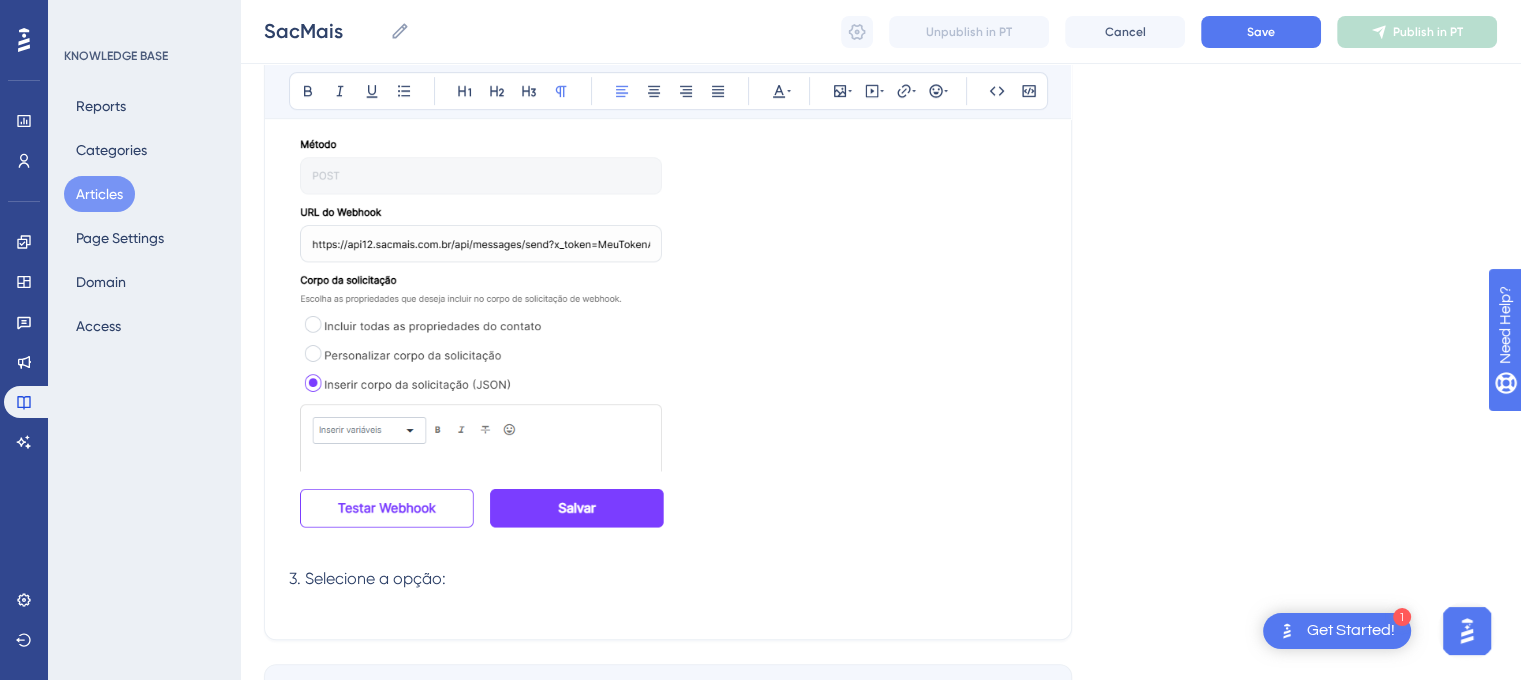 scroll, scrollTop: 1072, scrollLeft: 0, axis: vertical 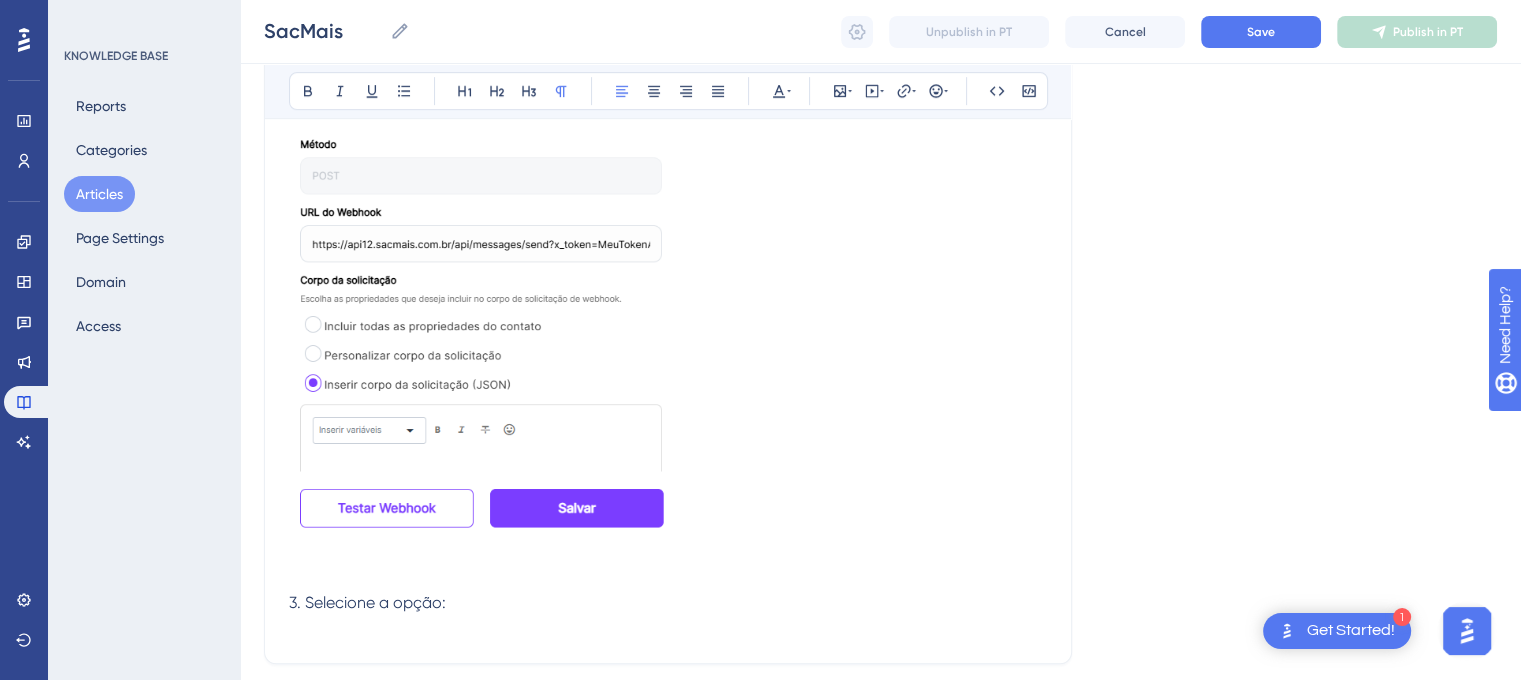 click on "3. Selecione a opção:" at bounding box center (668, 603) 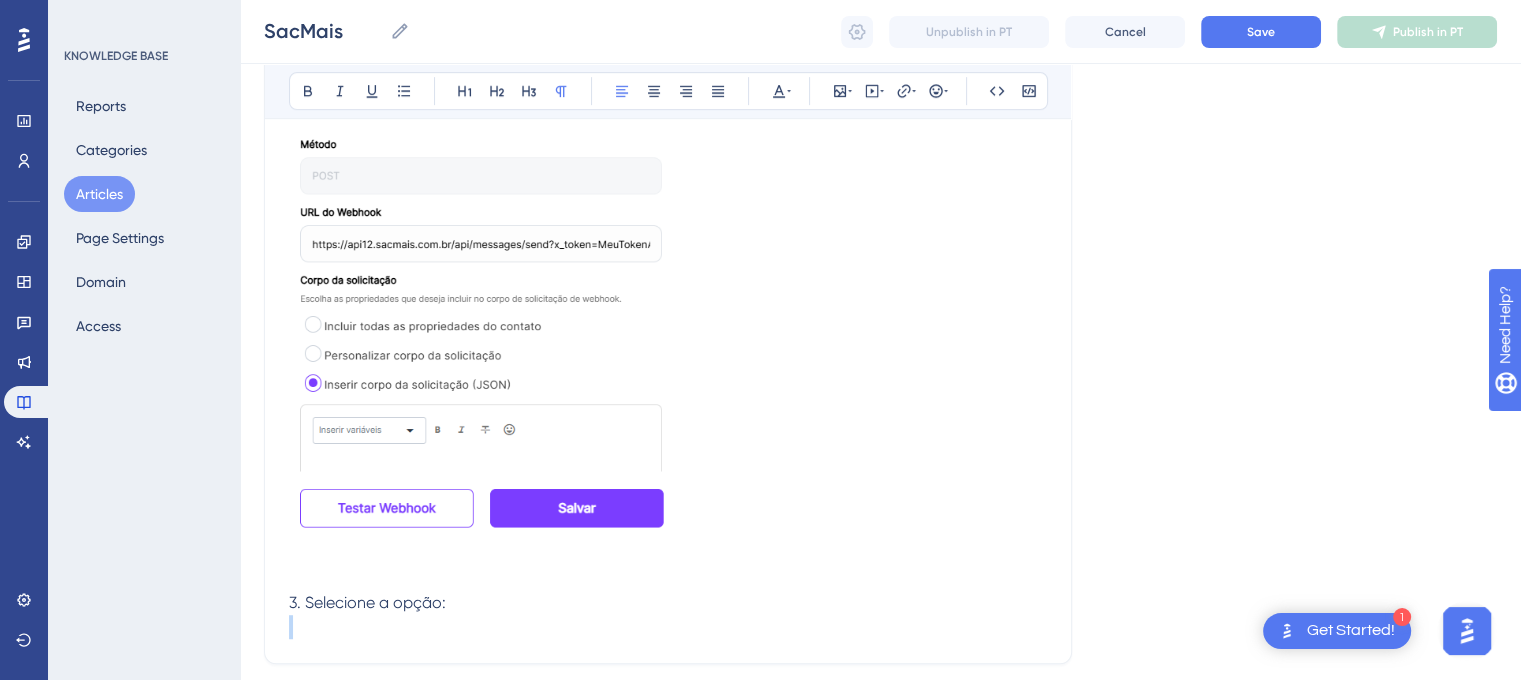 click on "3. Selecione a opção:" at bounding box center (668, 603) 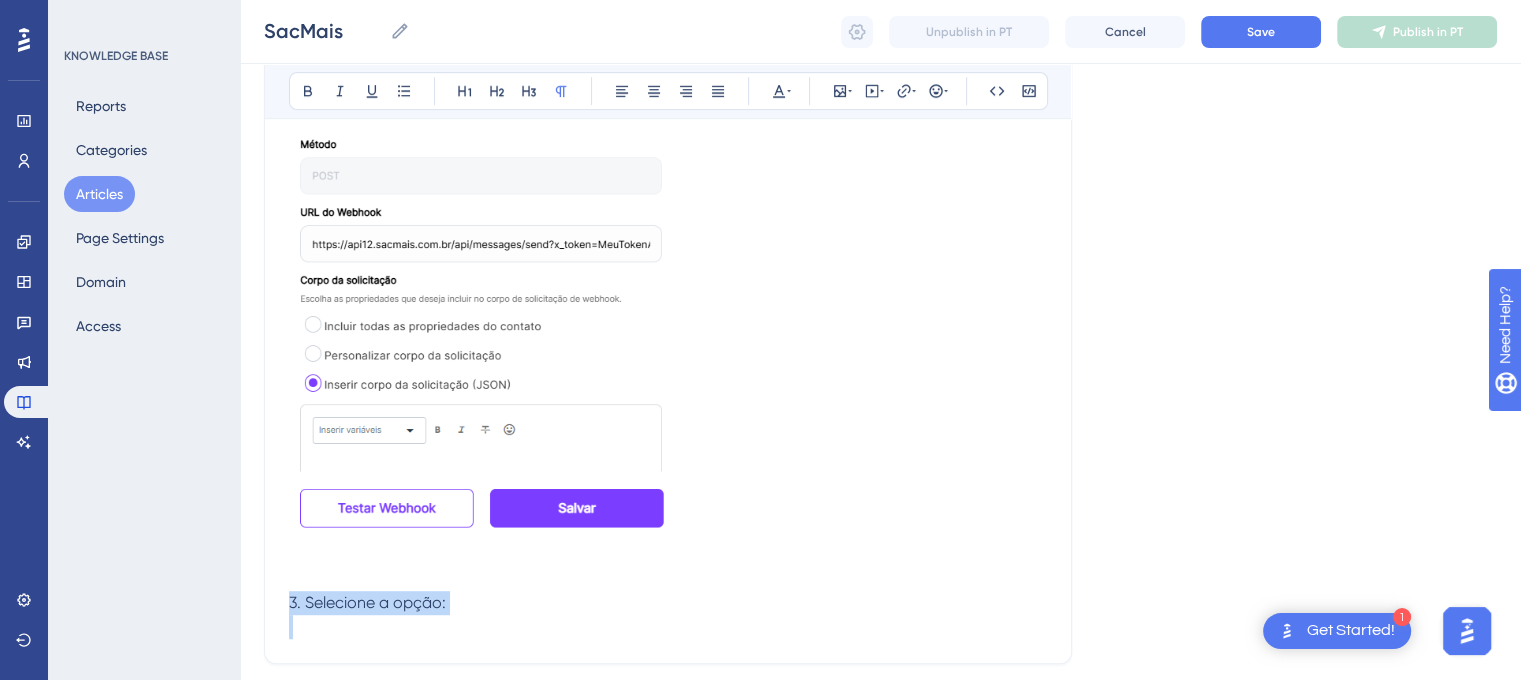 click on "3. Selecione a opção:" at bounding box center [668, 603] 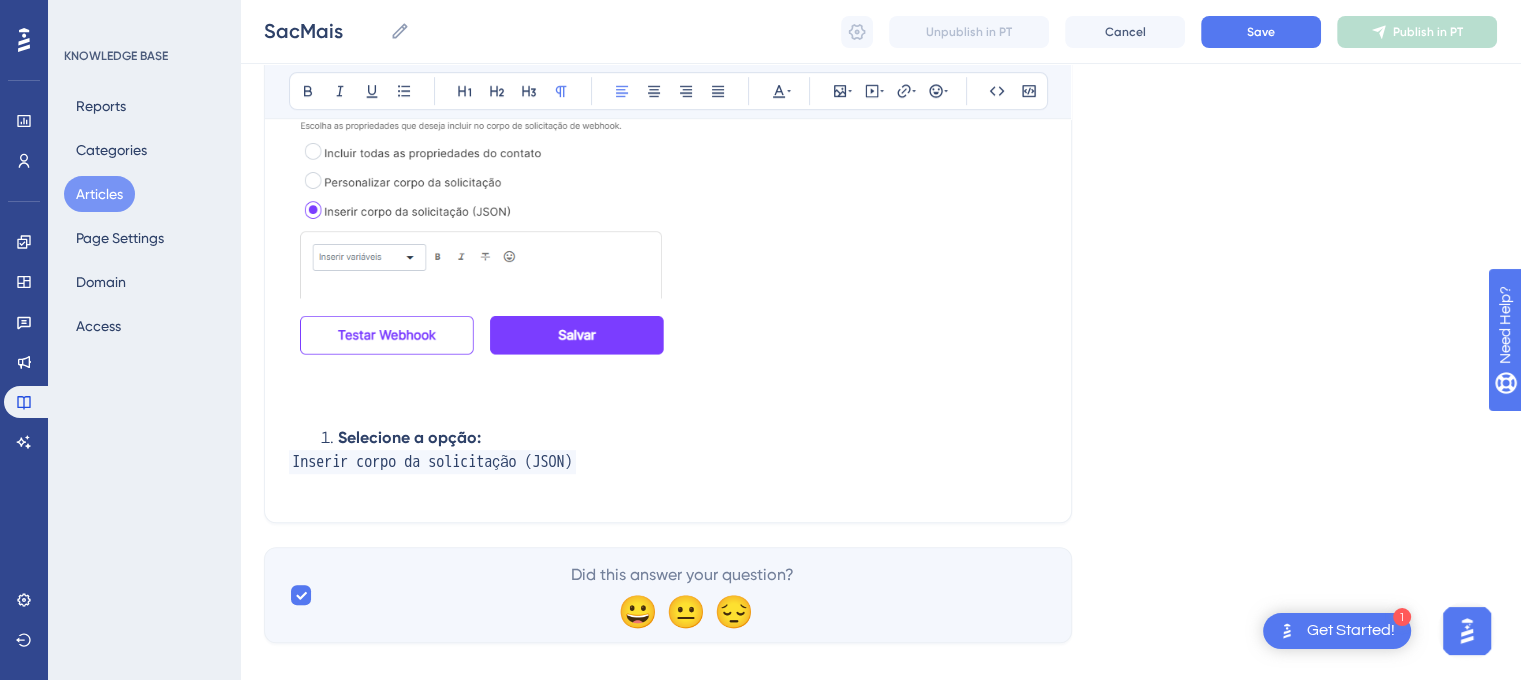 scroll, scrollTop: 1264, scrollLeft: 0, axis: vertical 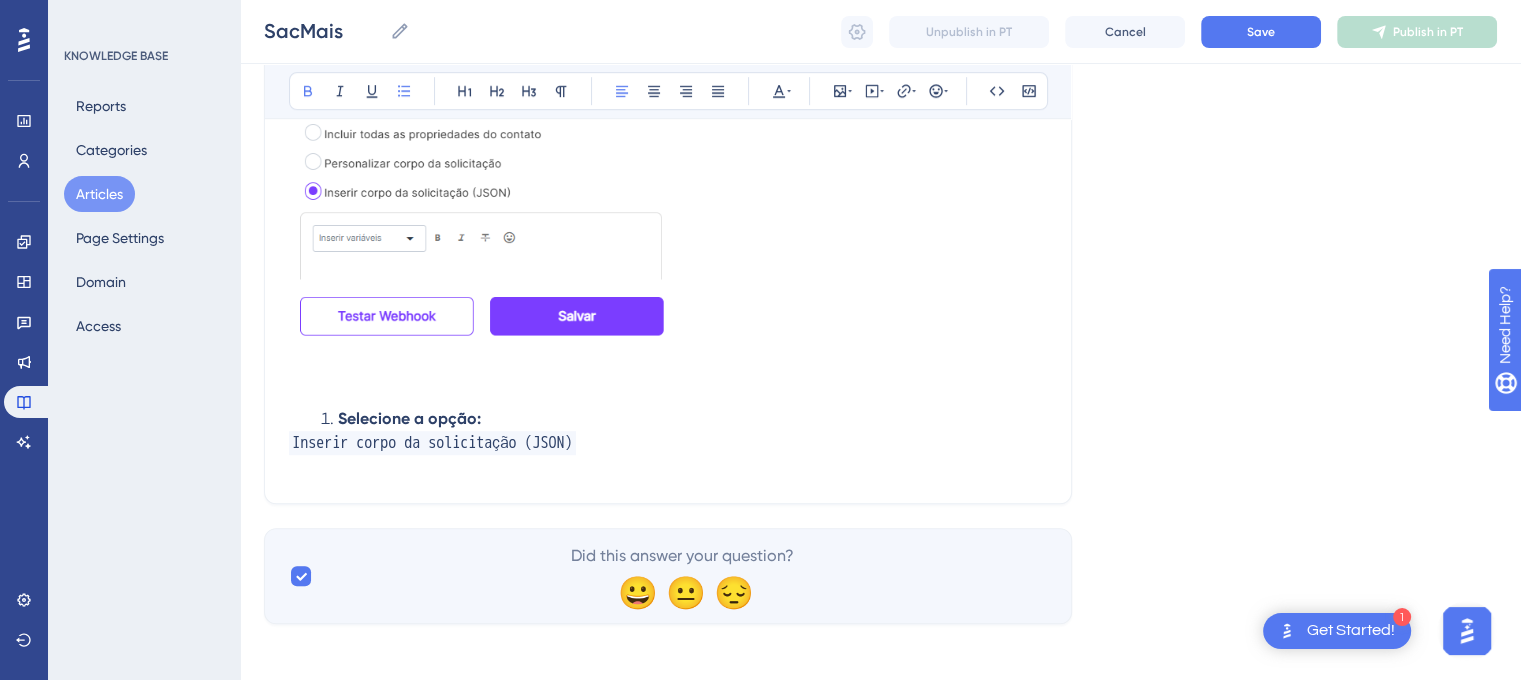click on "Selecione a opção:" at bounding box center (684, 419) 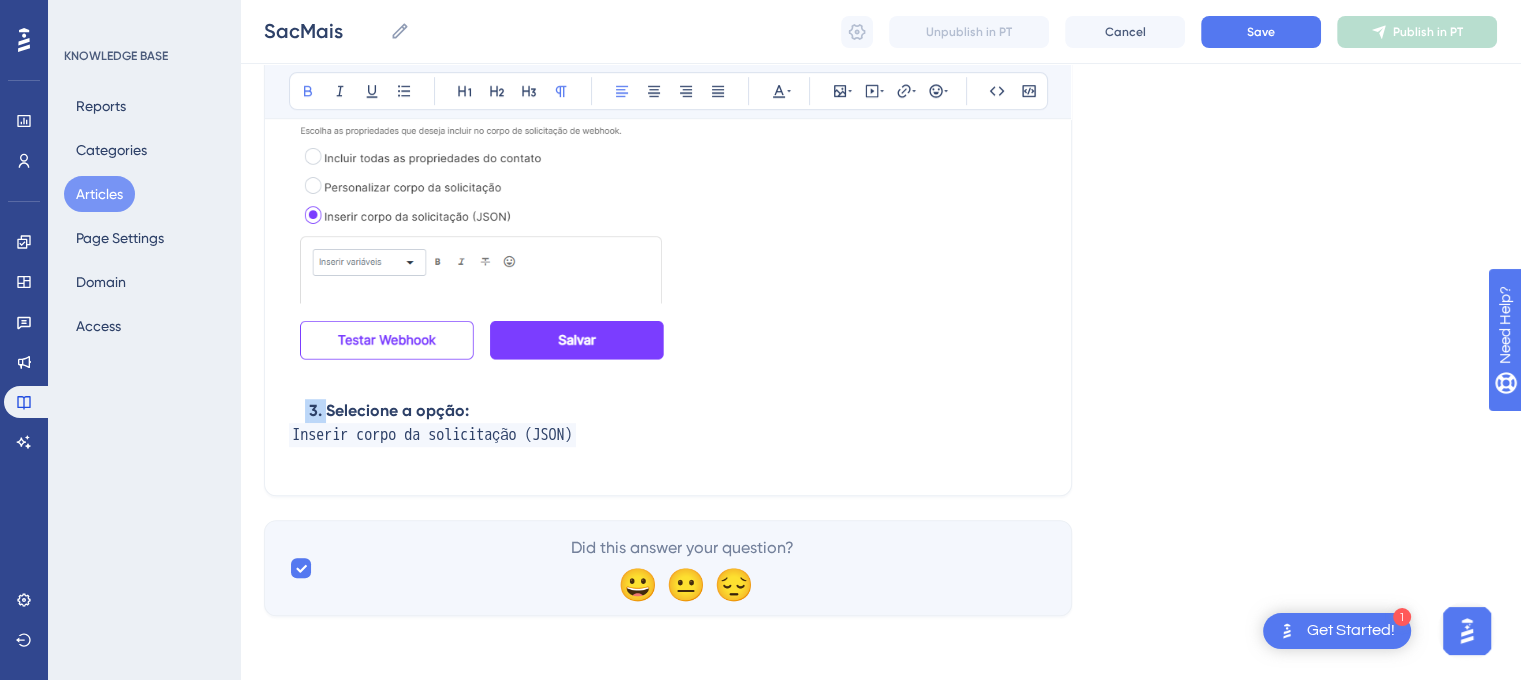 drag, startPoint x: 325, startPoint y: 412, endPoint x: 306, endPoint y: 411, distance: 19.026299 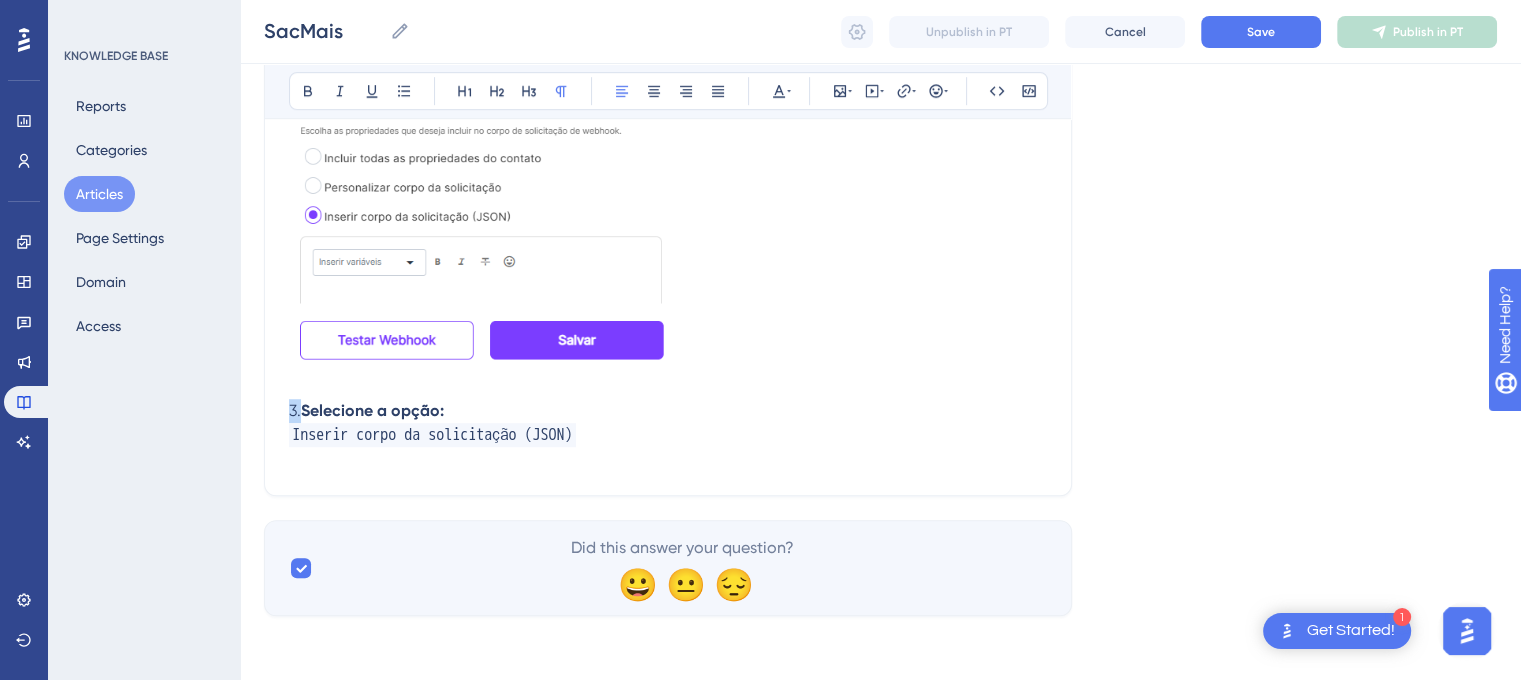 click on "3." at bounding box center (295, 410) 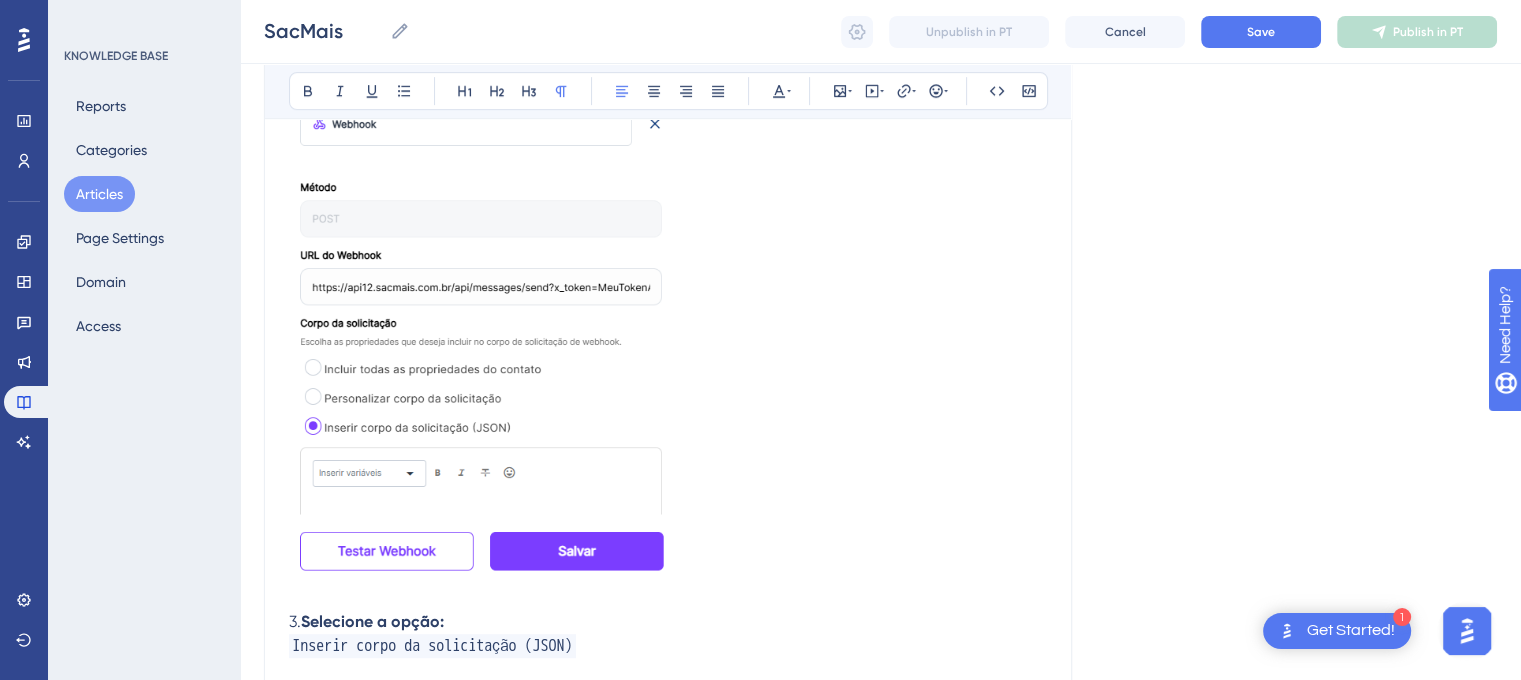 scroll, scrollTop: 1241, scrollLeft: 0, axis: vertical 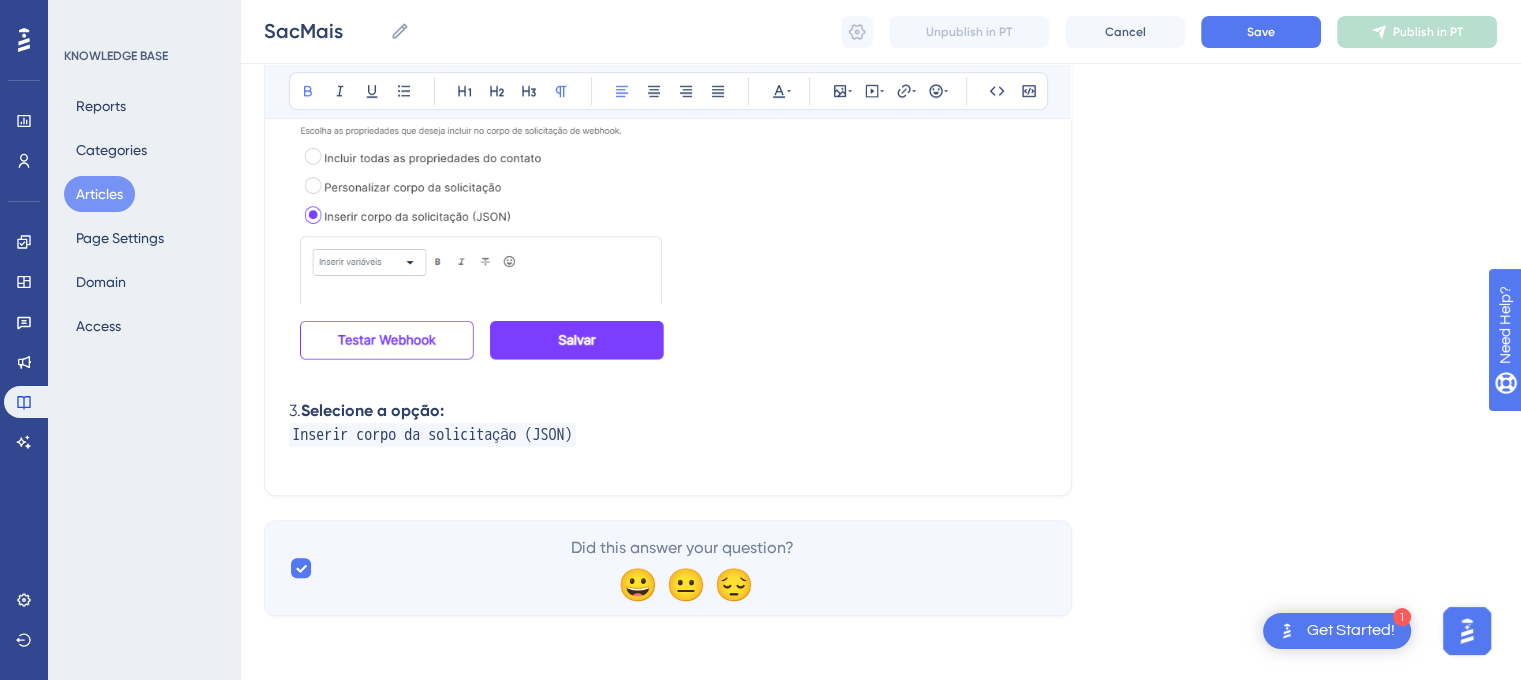 click on "3.  Selecione a opção:" at bounding box center (668, 411) 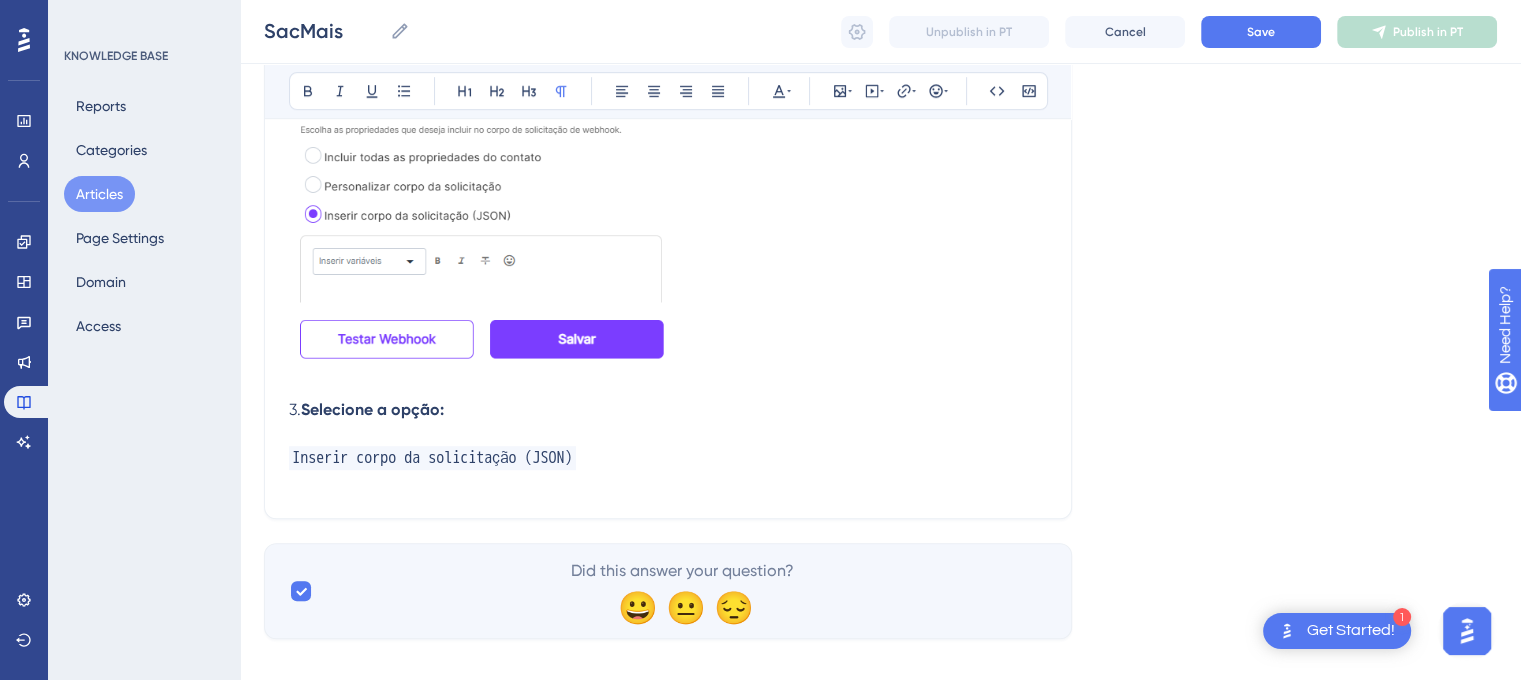 click at bounding box center (668, 386) 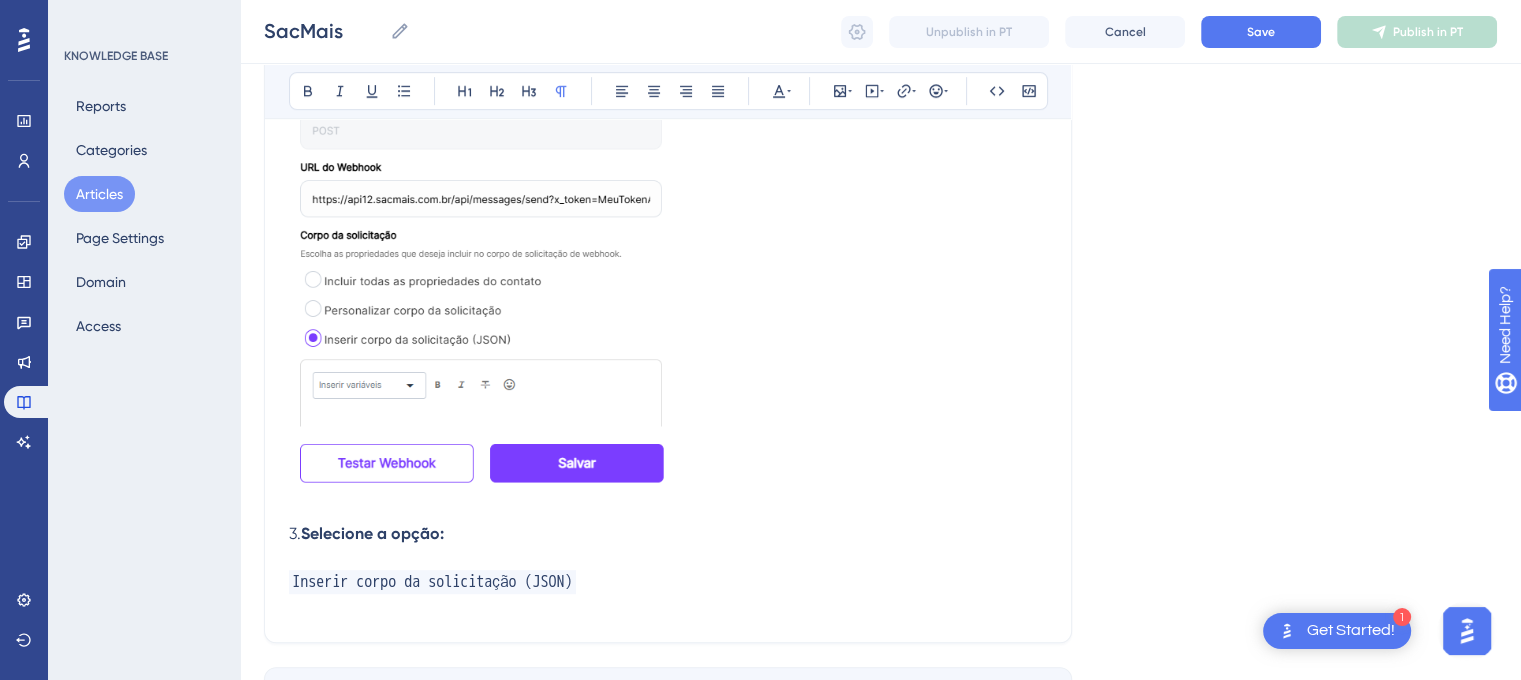 scroll, scrollTop: 1200, scrollLeft: 0, axis: vertical 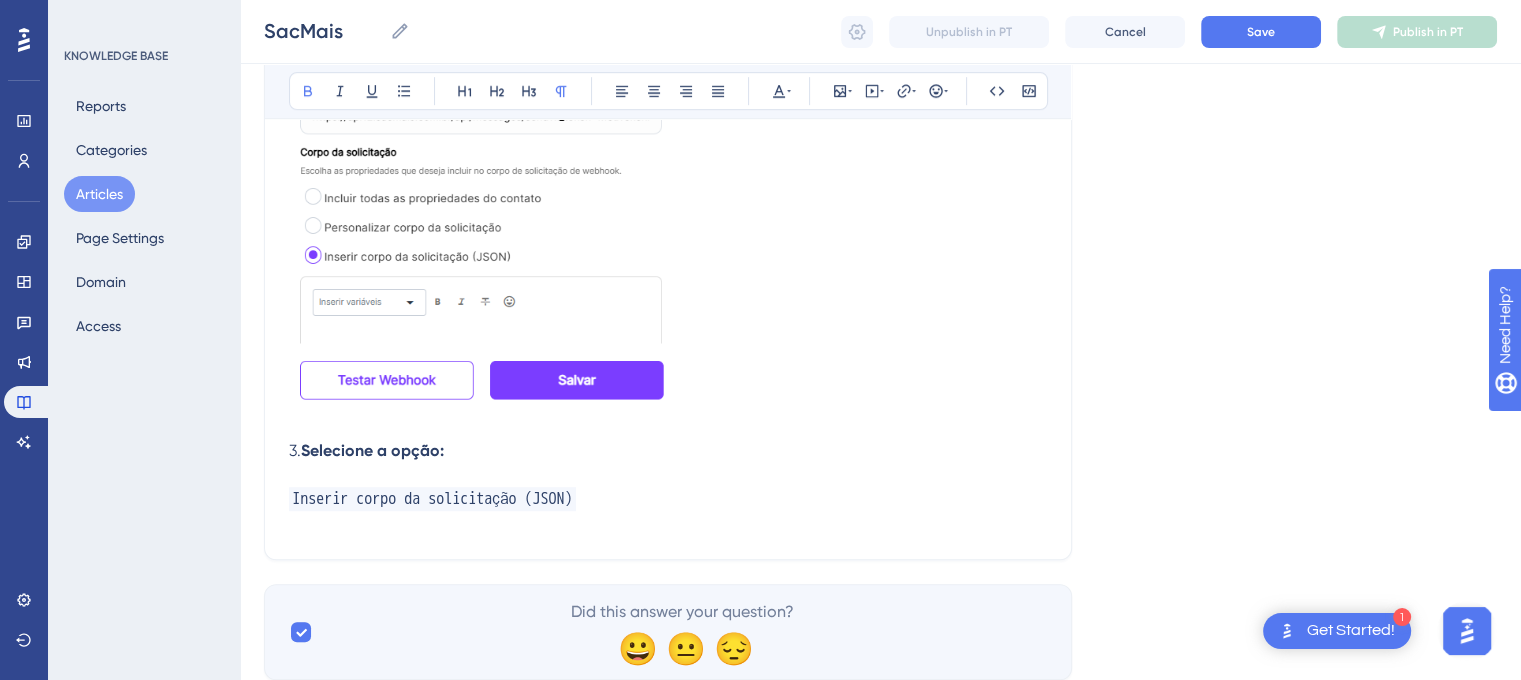 click at bounding box center (668, 475) 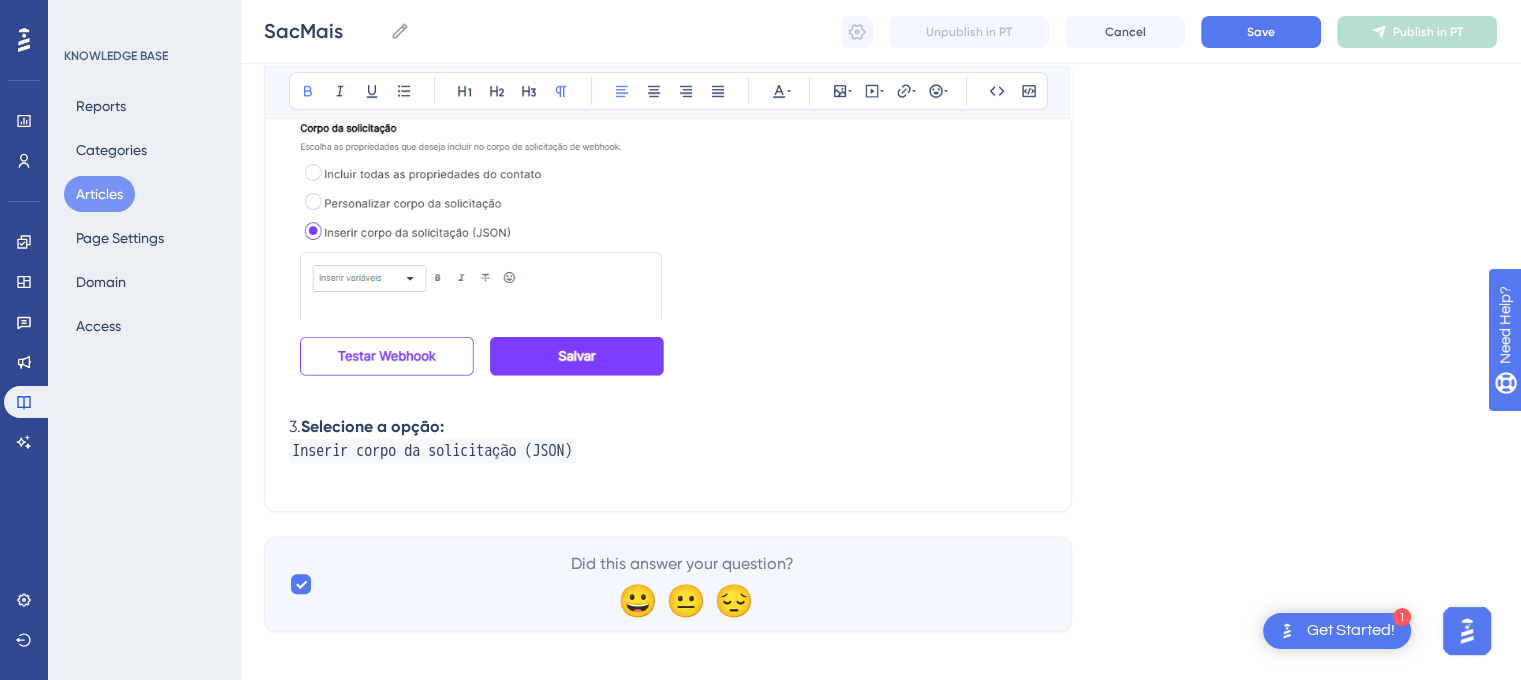 scroll, scrollTop: 1226, scrollLeft: 0, axis: vertical 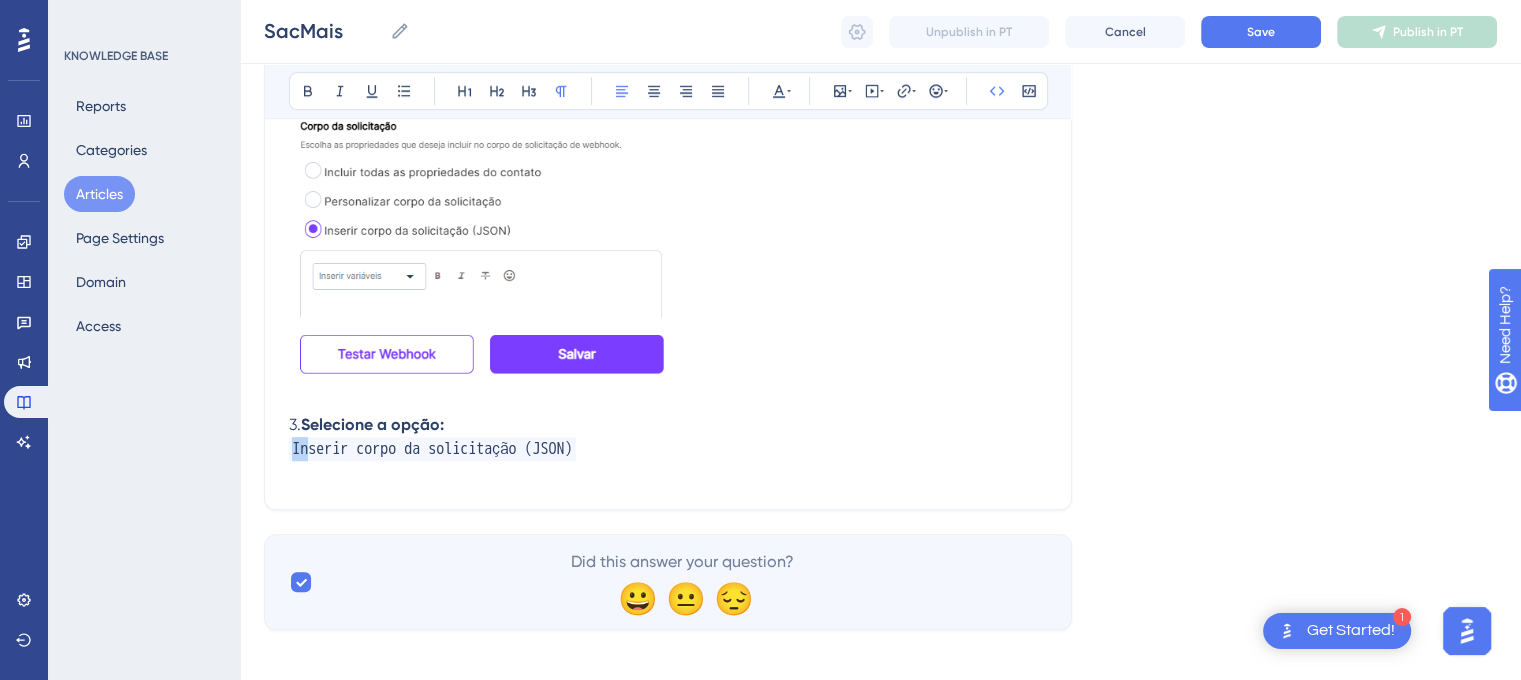 drag, startPoint x: 310, startPoint y: 444, endPoint x: 289, endPoint y: 445, distance: 21.023796 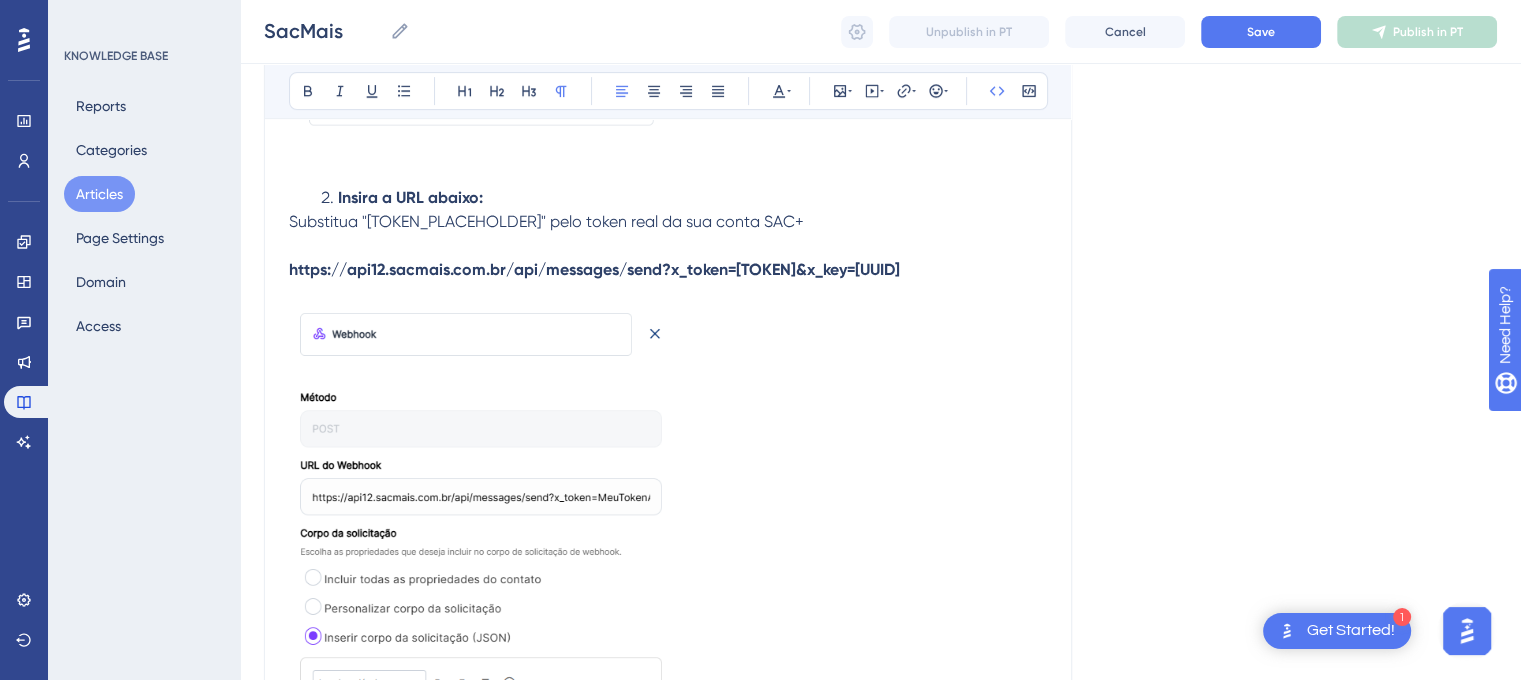 scroll, scrollTop: 780, scrollLeft: 0, axis: vertical 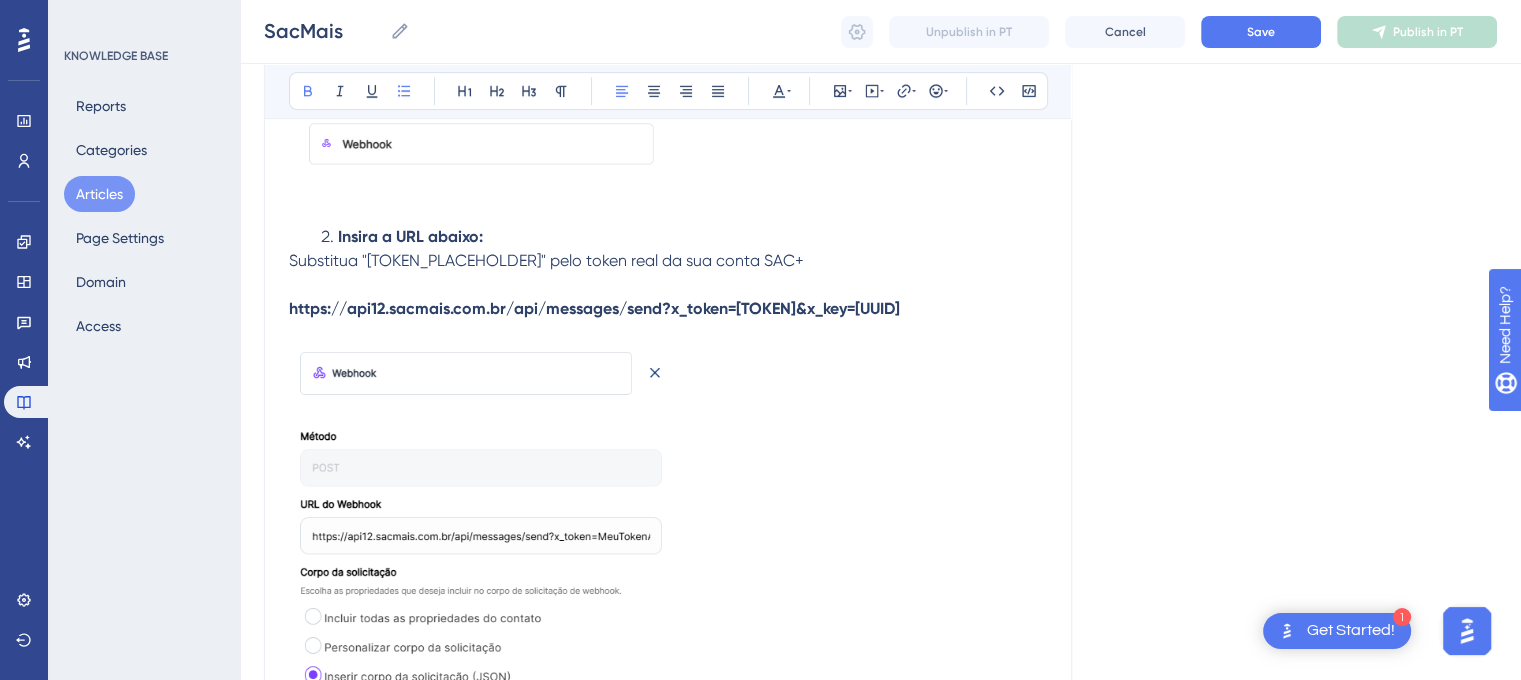 click on "Insira a URL abaixo:" at bounding box center [684, 237] 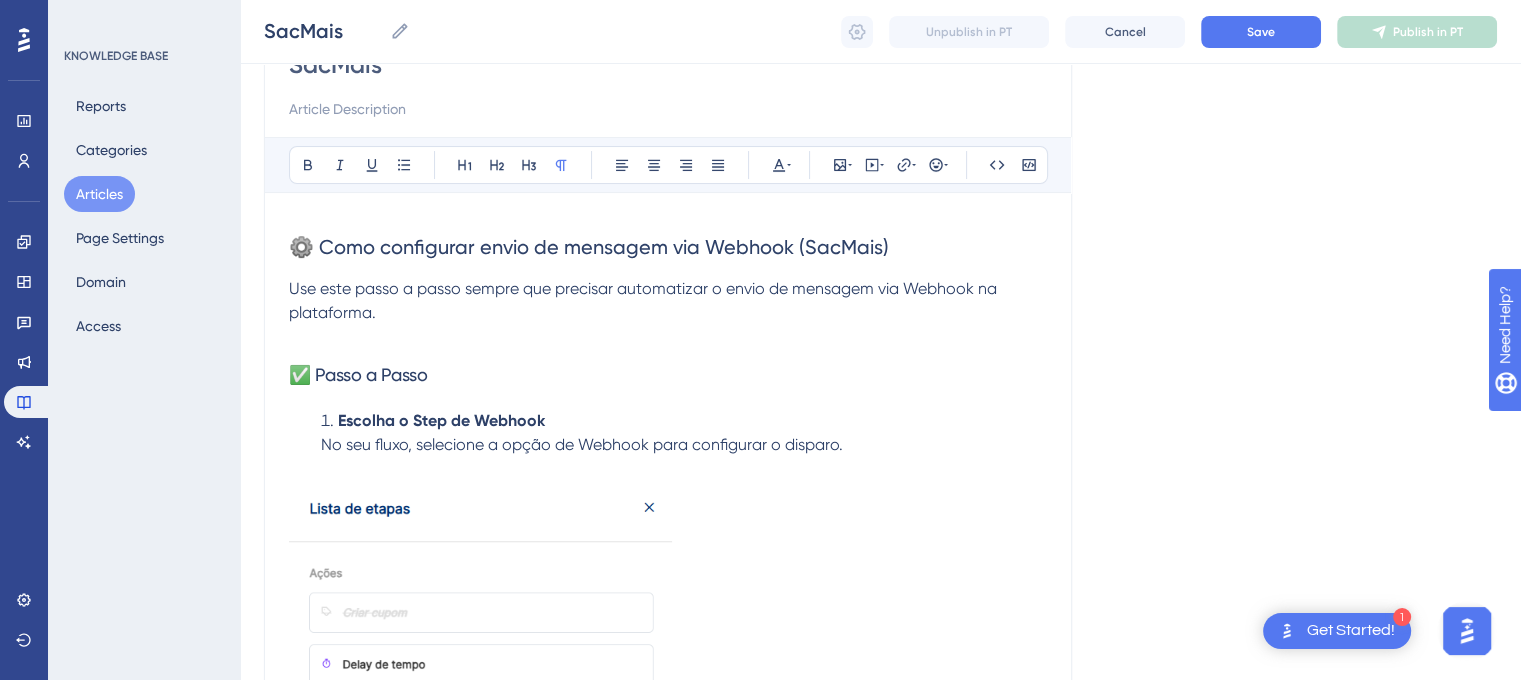 scroll, scrollTop: 205, scrollLeft: 0, axis: vertical 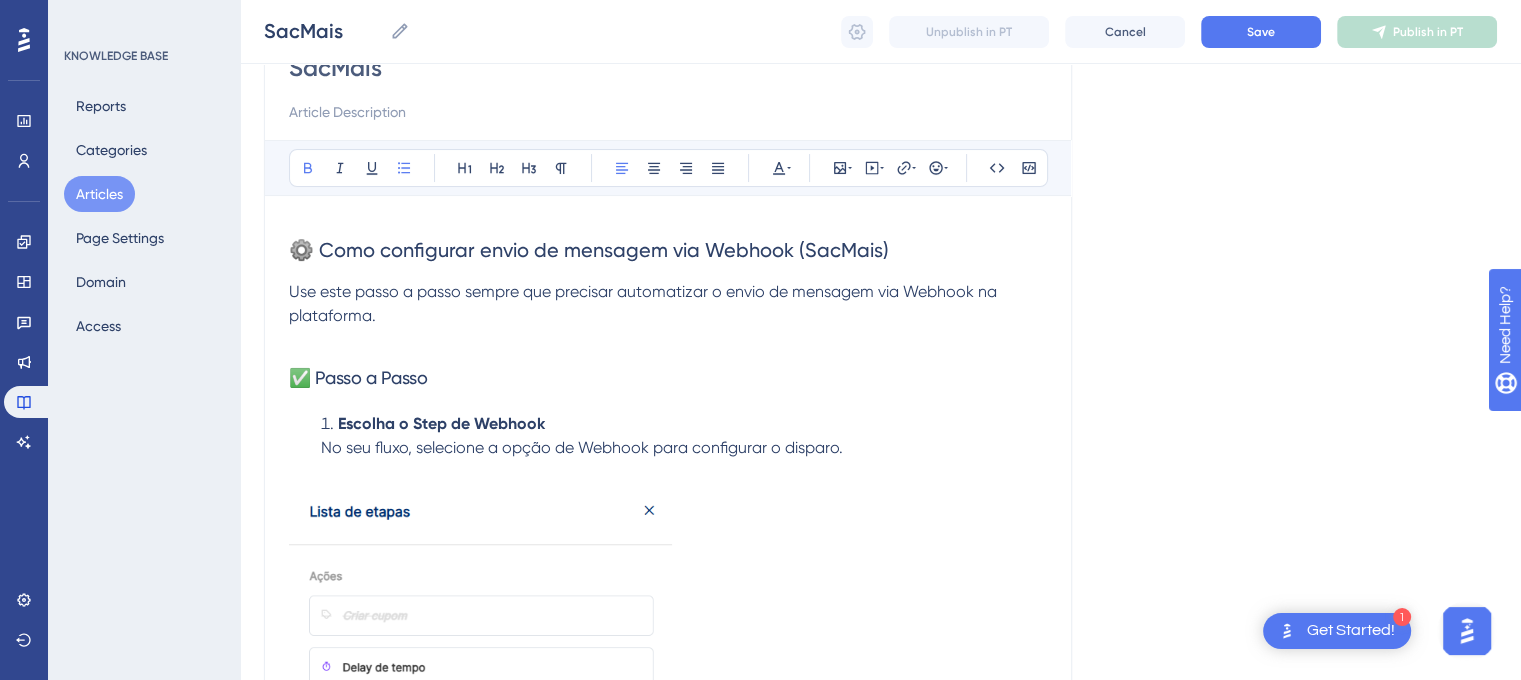 click on "Escolha o Step de Webhook No seu fluxo, selecione a opção de Webhook para configurar o disparo." at bounding box center [684, 436] 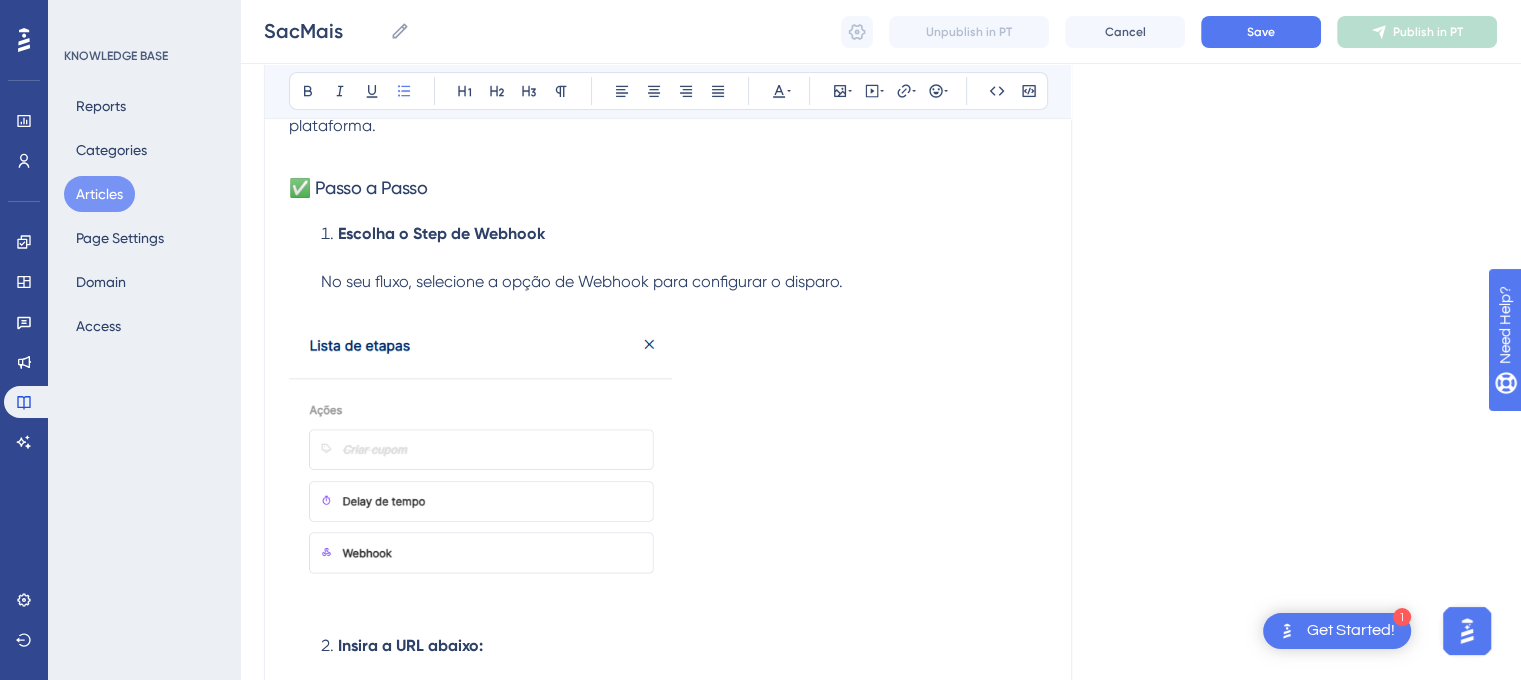 scroll, scrollTop: 396, scrollLeft: 0, axis: vertical 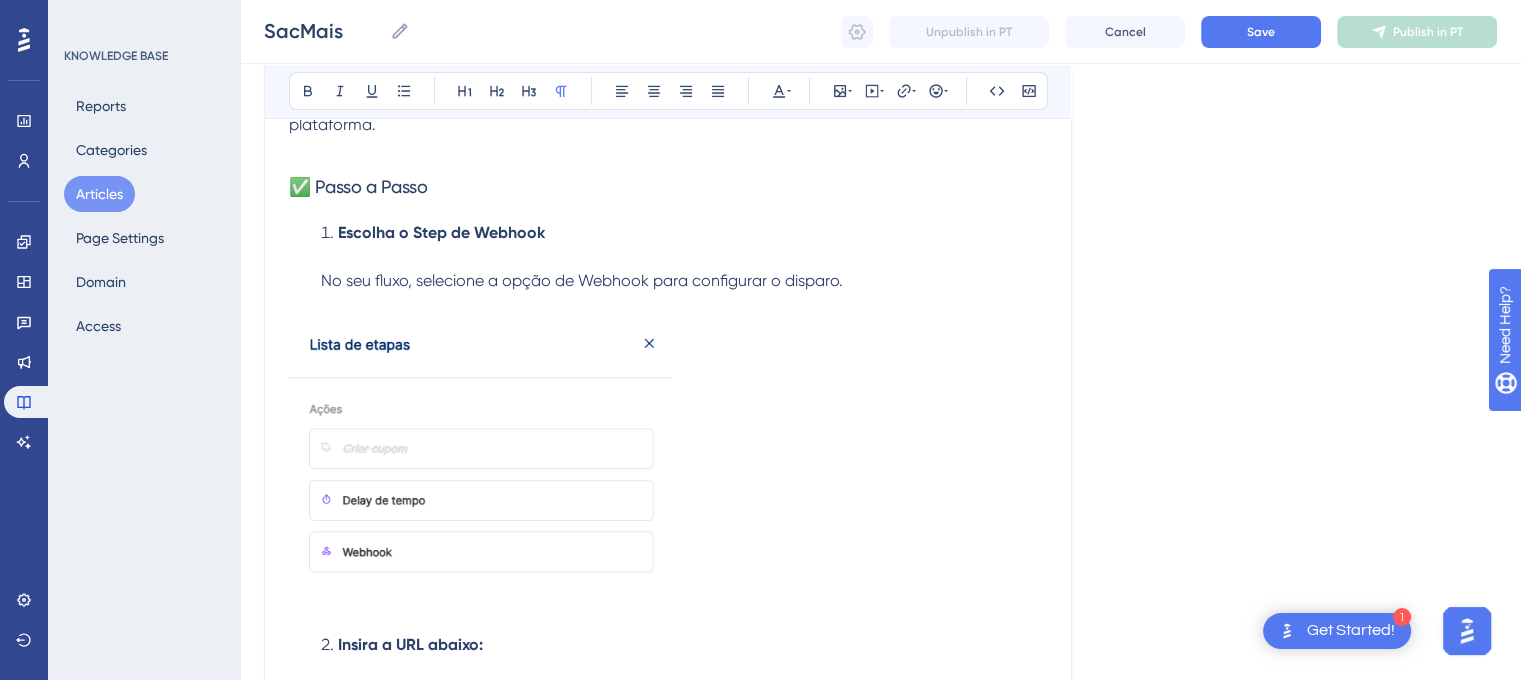click at bounding box center (668, 305) 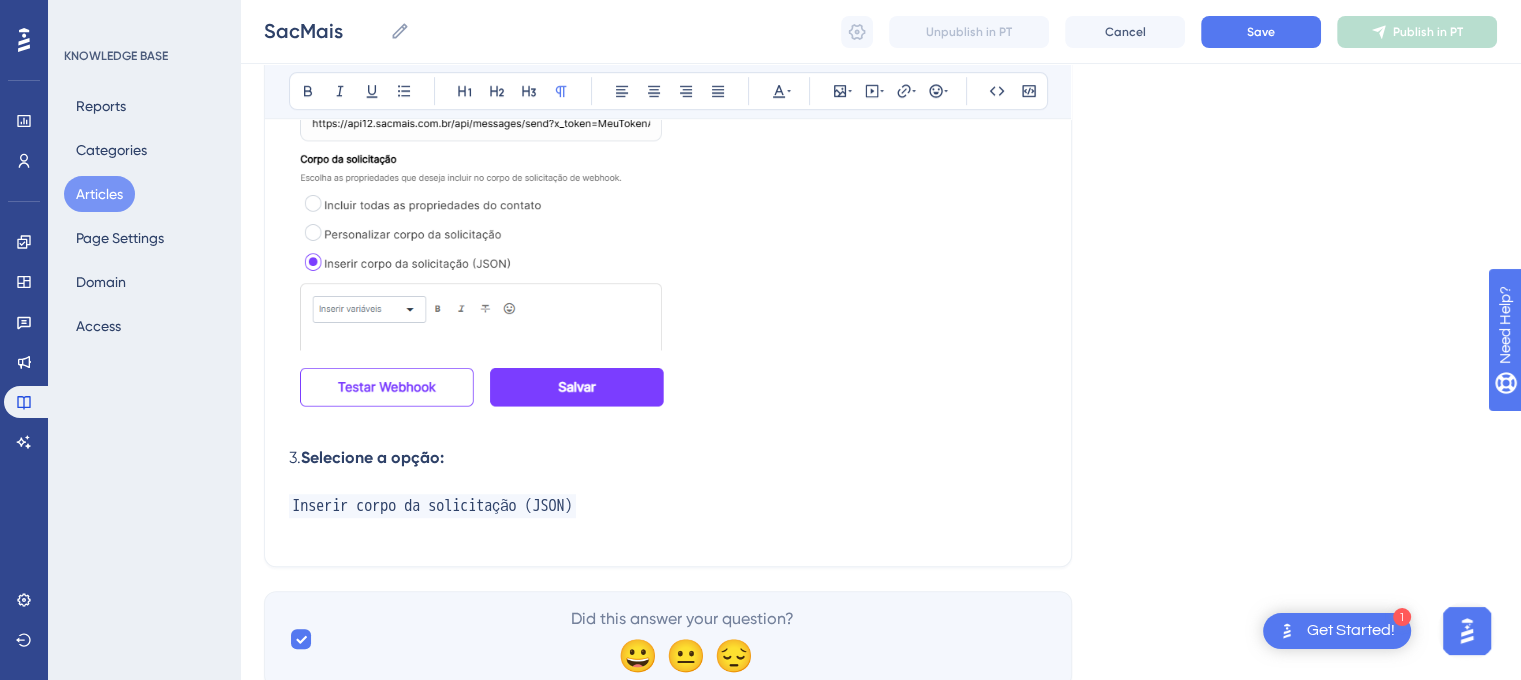 scroll, scrollTop: 1313, scrollLeft: 0, axis: vertical 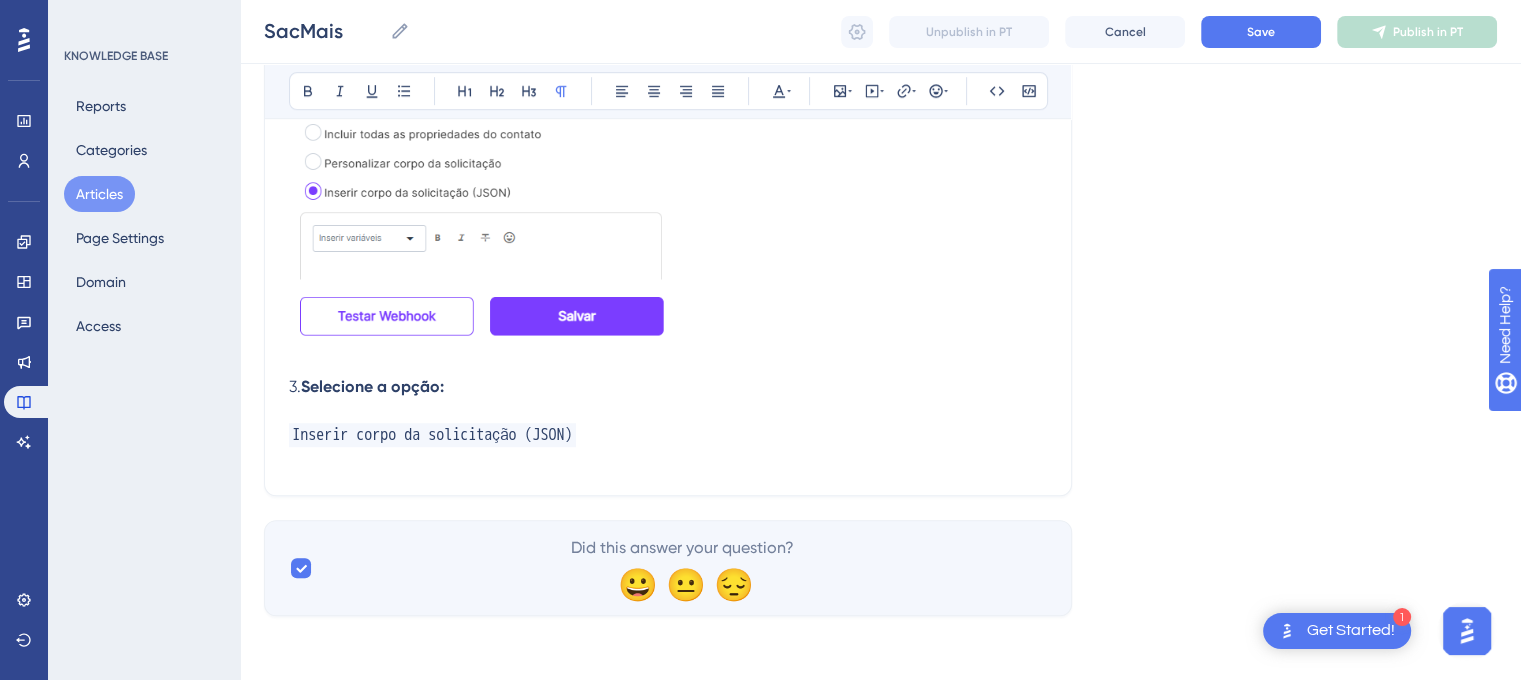 click on "Inserir corpo da solicitação (JSON)" at bounding box center [668, 435] 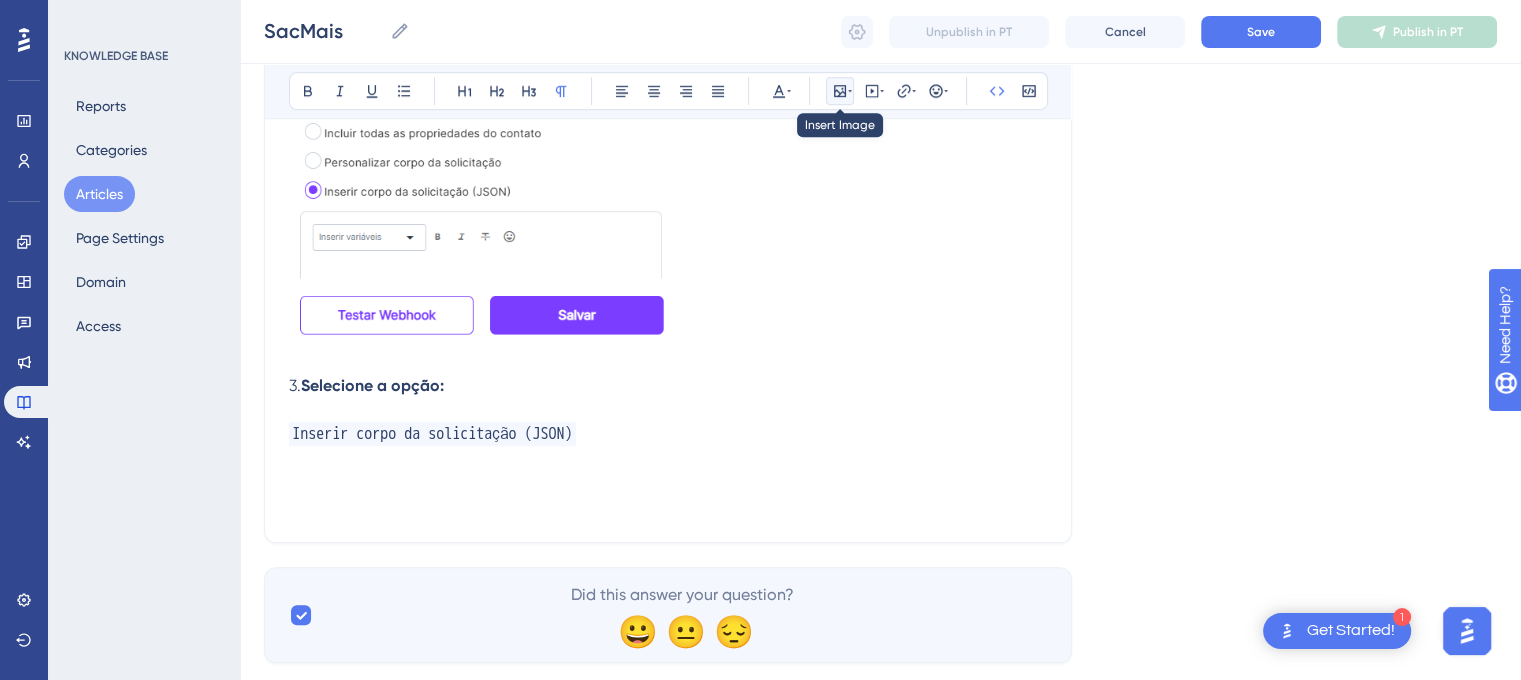 click 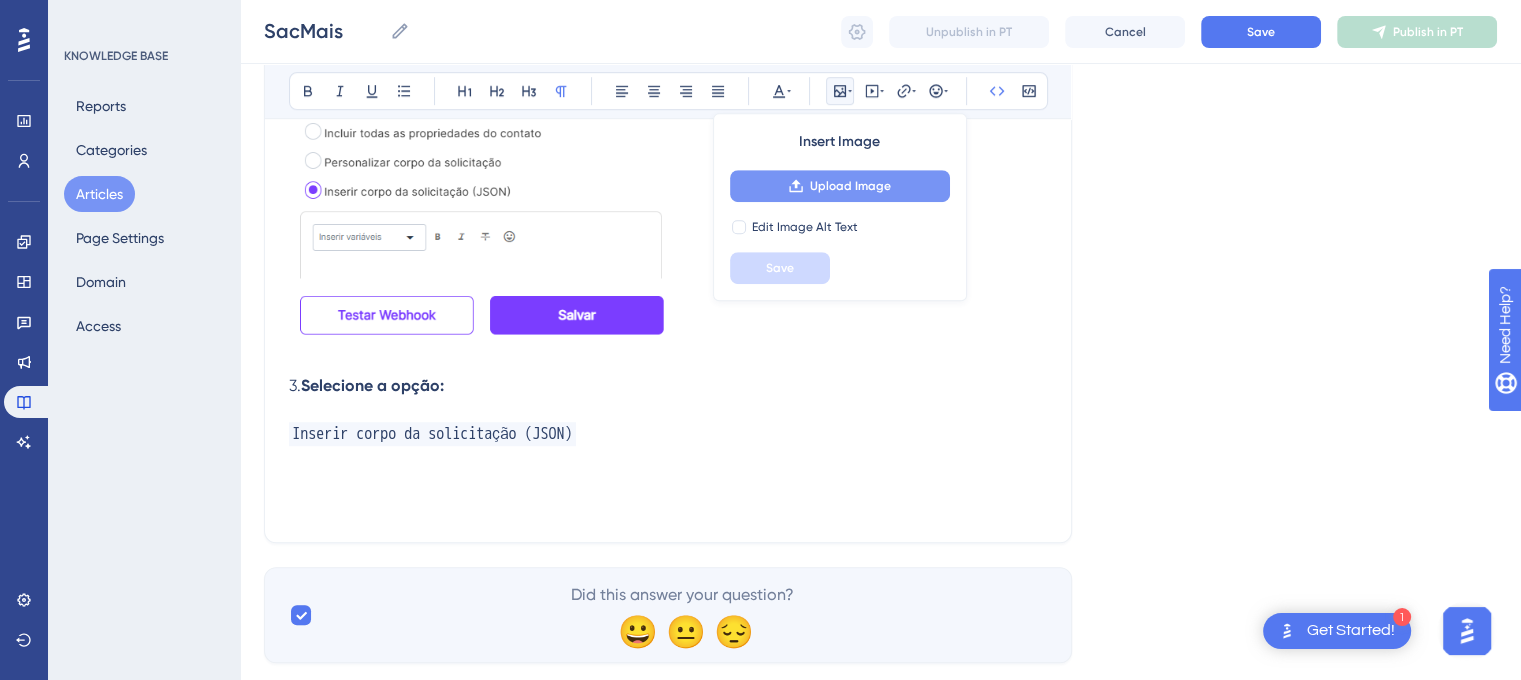 click on "Upload Image" at bounding box center [850, 186] 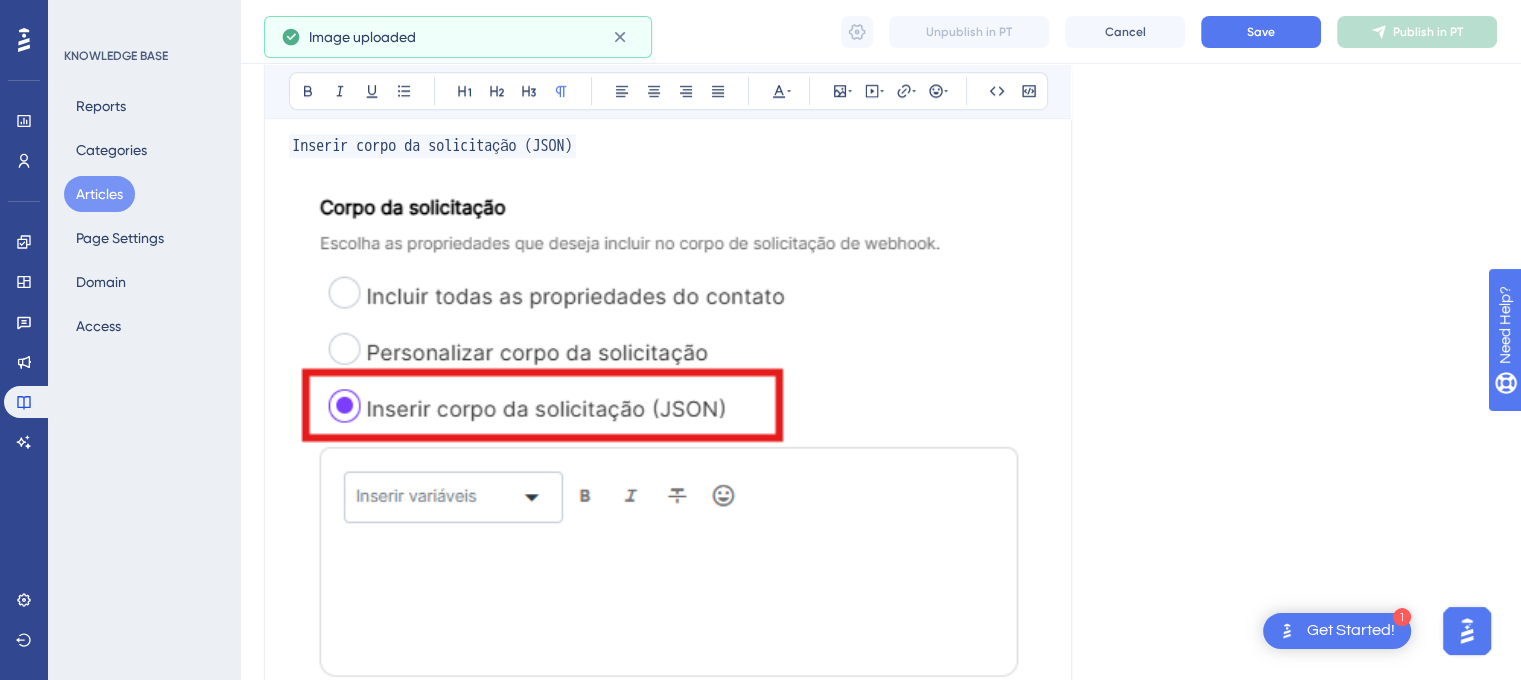 click at bounding box center [668, 500] 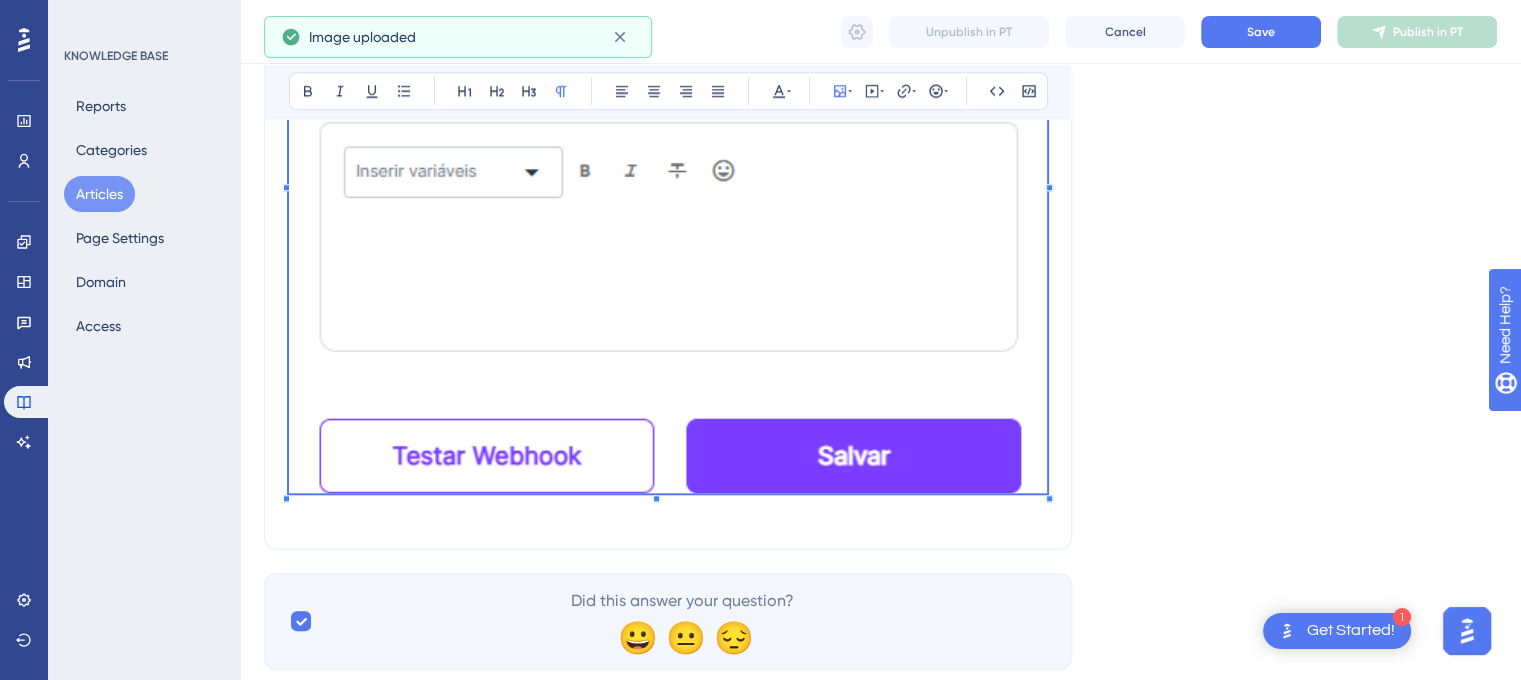 scroll, scrollTop: 1946, scrollLeft: 0, axis: vertical 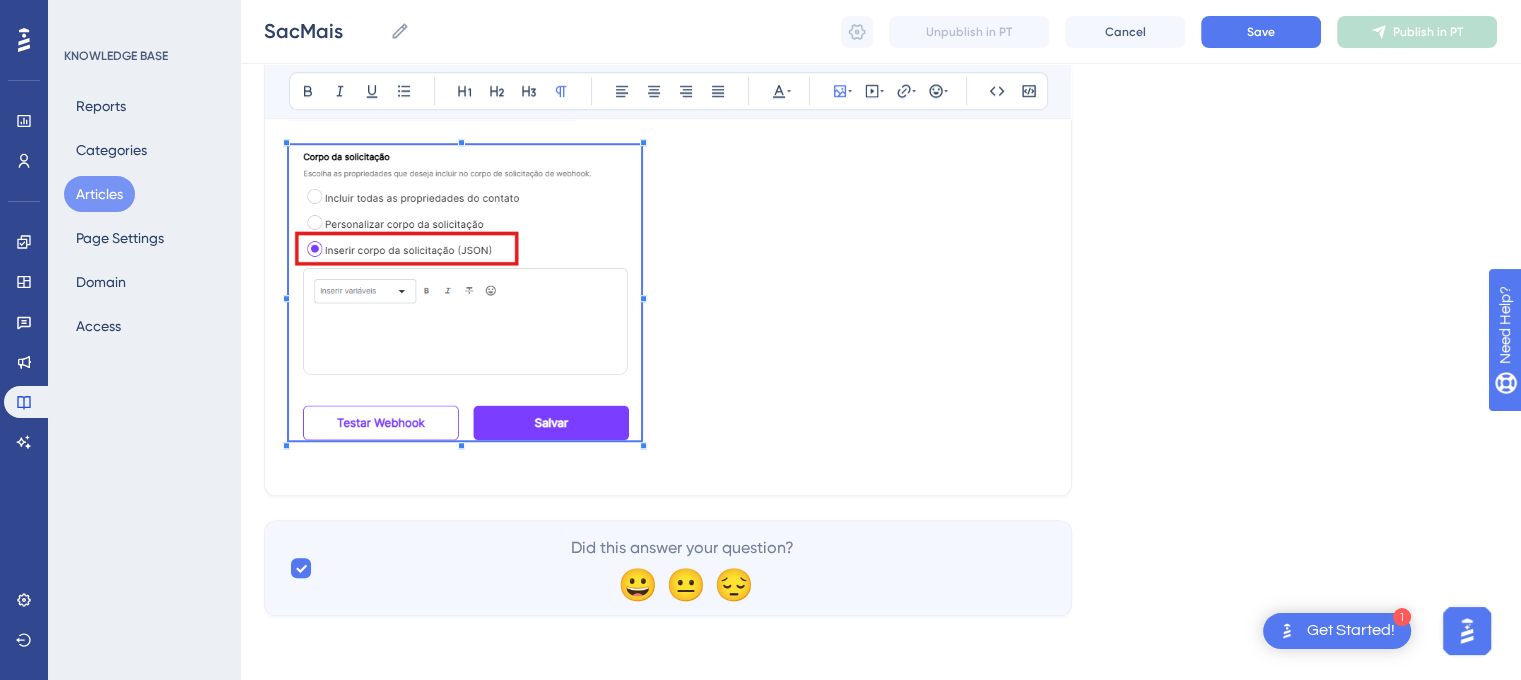 click at bounding box center (668, 296) 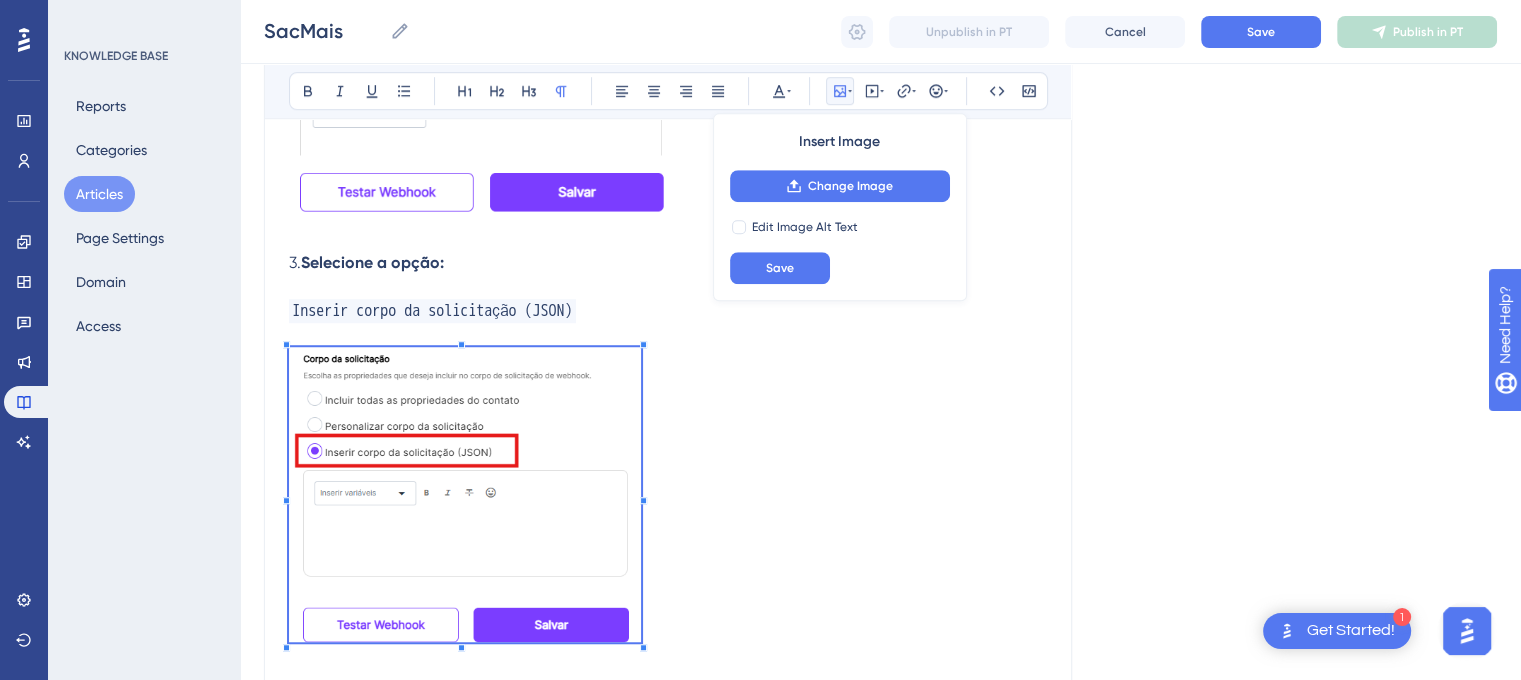 scroll, scrollTop: 1440, scrollLeft: 10, axis: both 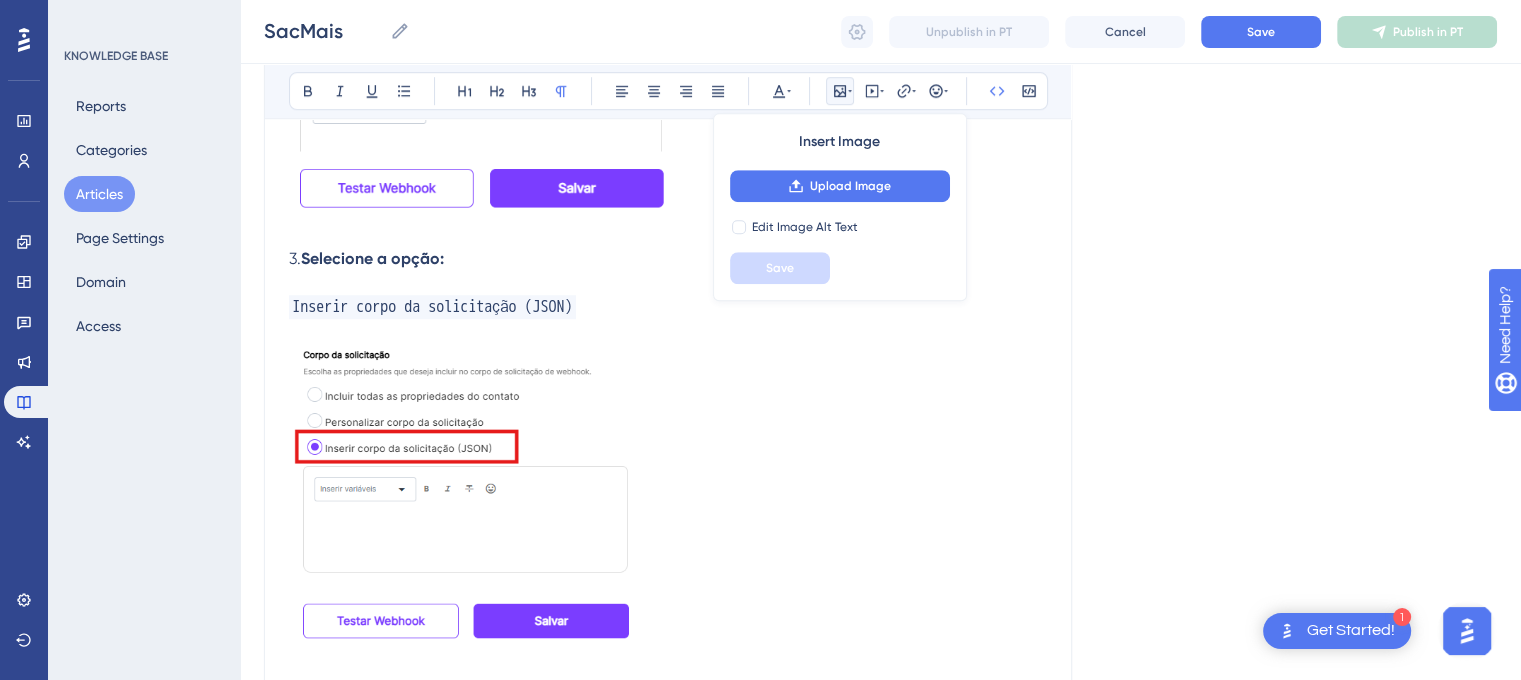 click at bounding box center (668, 331) 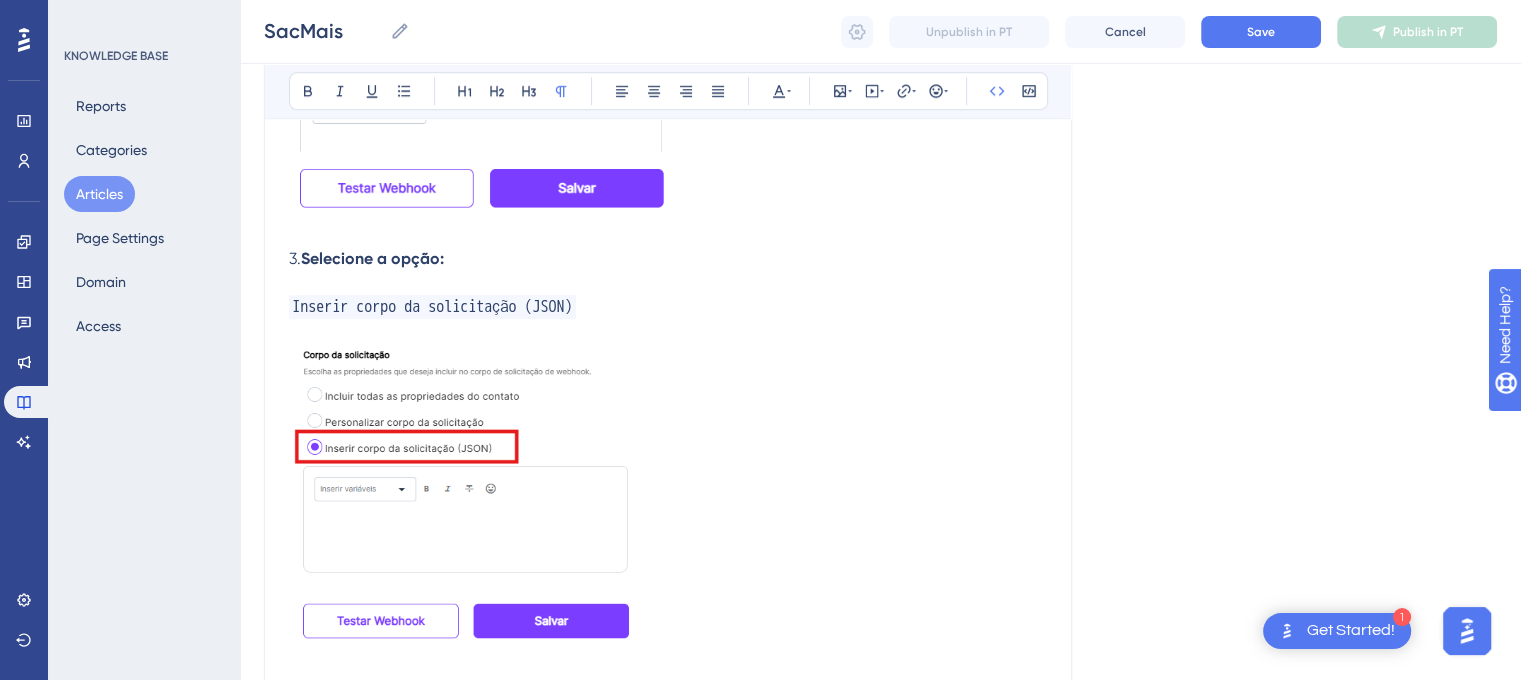 click at bounding box center (465, 490) 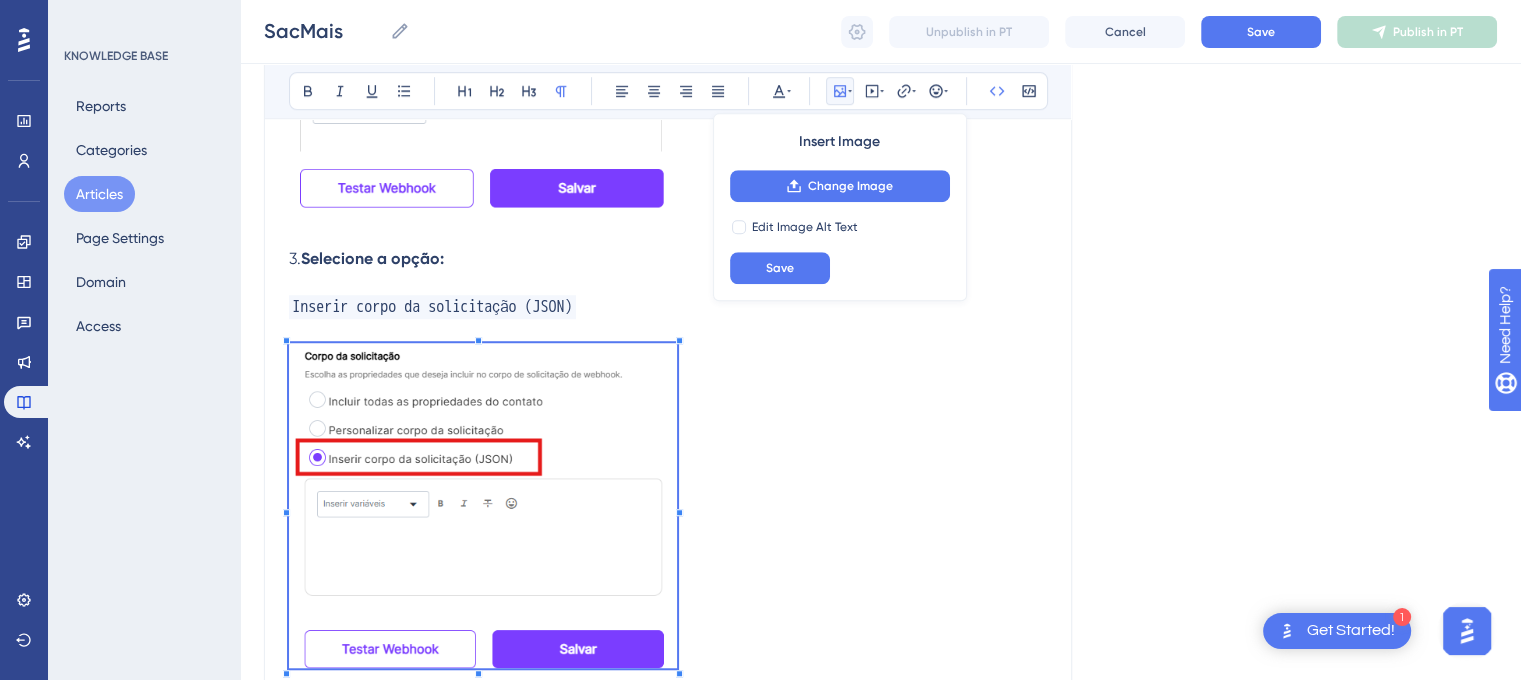 click on "⚙️ Como configurar envio de mensagem via Webhook (SacMais) Use este passo a passo sempre que precisar automatizar o envio de mensagem via Webhook na plataforma.
✅ Passo a Passo Escolha o Step de Webhook No seu fluxo, selecione a opção de Webhook para configurar o disparo. Insira a URL abaixo:         Substitua "[TOKEN_PLACEHOLDER]" pelo token real da sua conta SAC+         https://api12.sacmais.com.br/api/messages/send?x_token=TOKEN&x_key=UUID      3.  Selecione a opção: Inserir corpo da solicitação (JSON)" at bounding box center (668, -158) 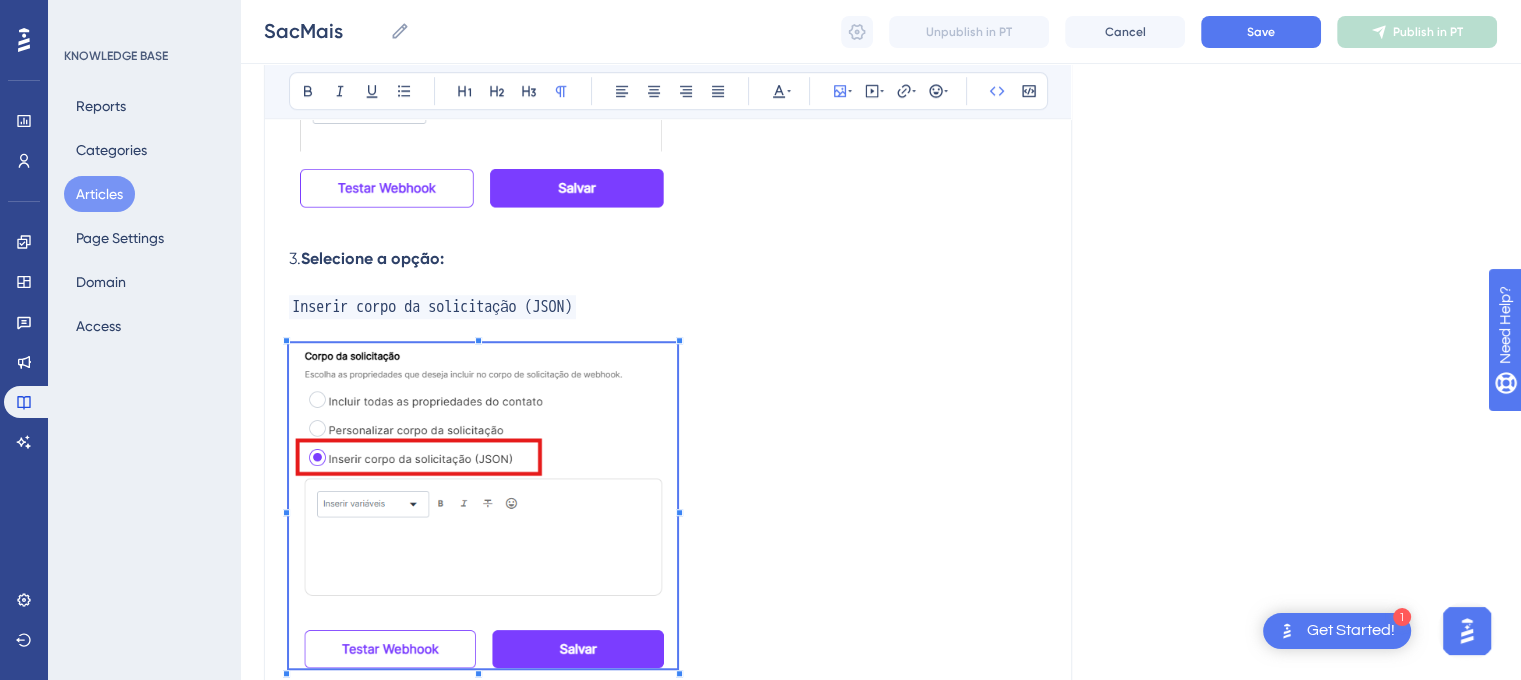 click at bounding box center (481, -26) 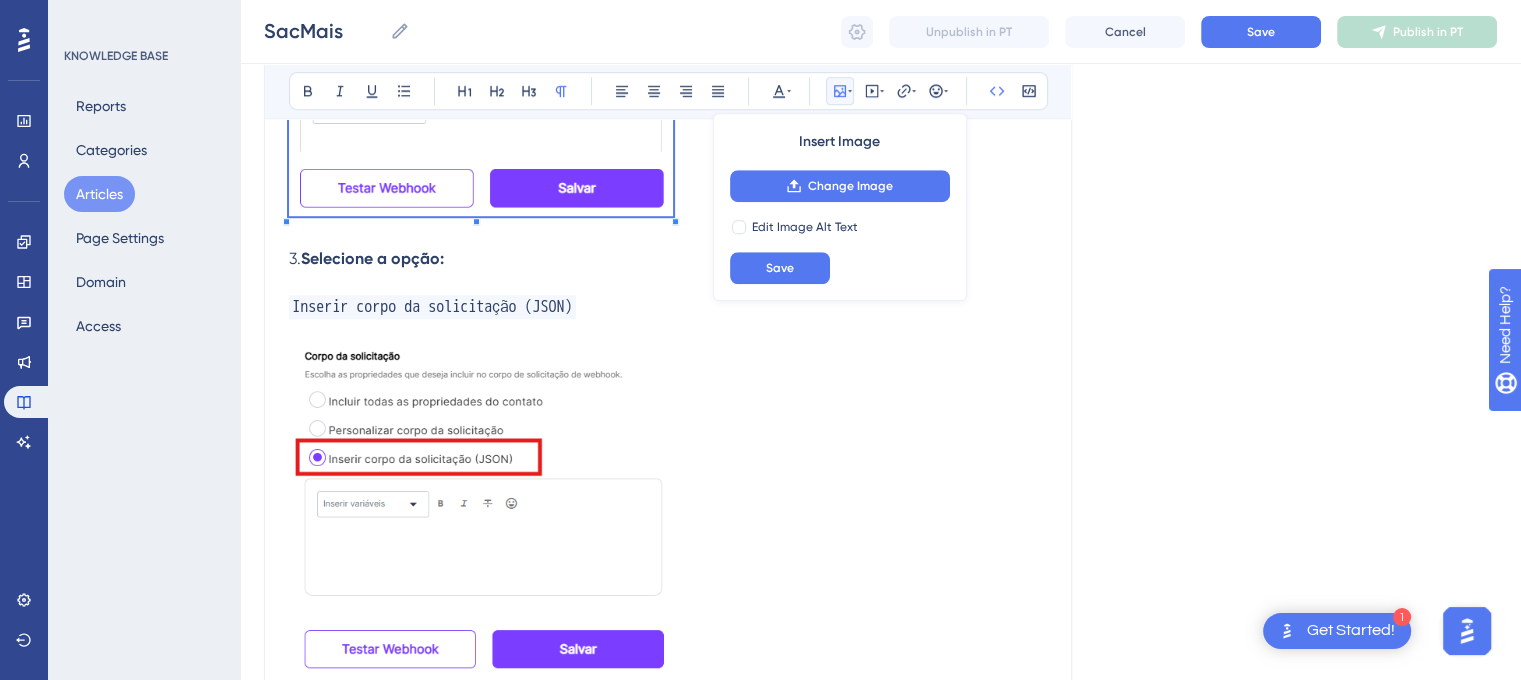 click at bounding box center [483, 506] 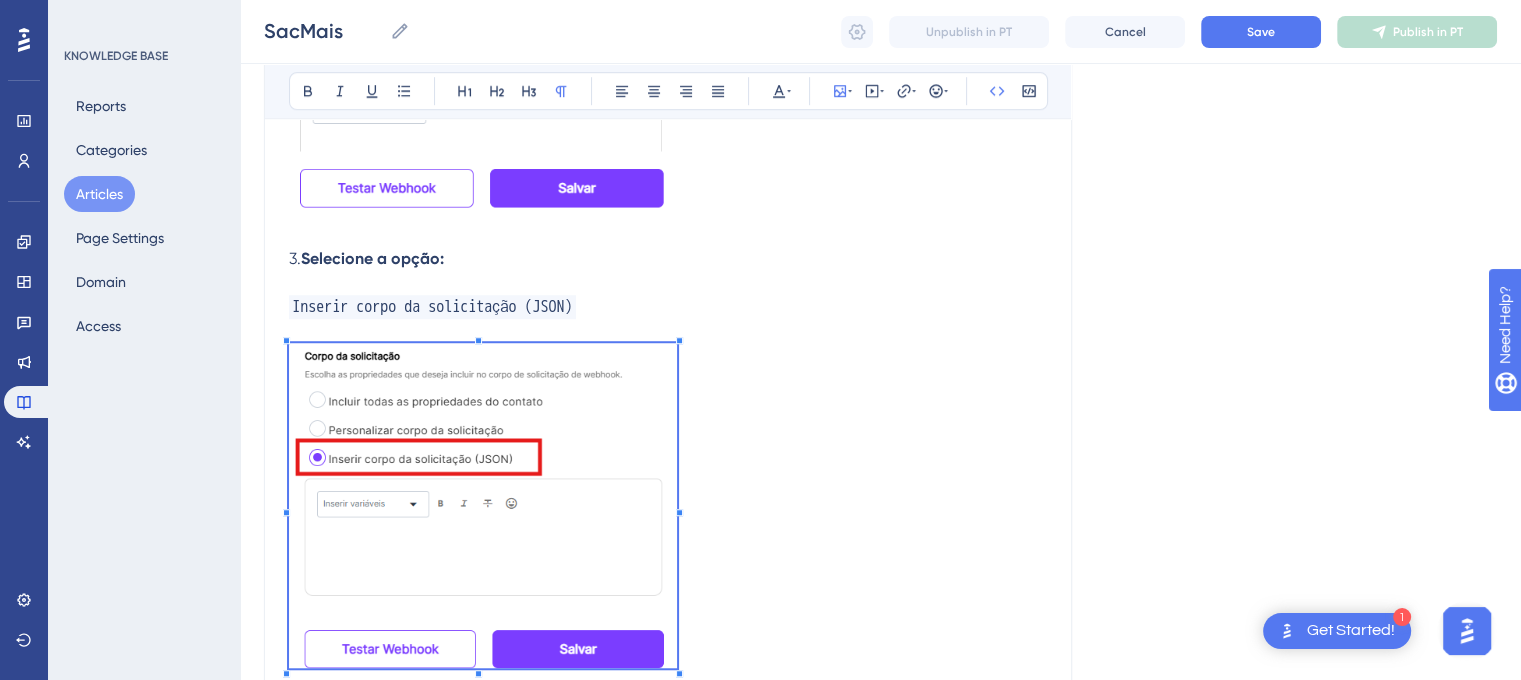 scroll, scrollTop: 1671, scrollLeft: 10, axis: both 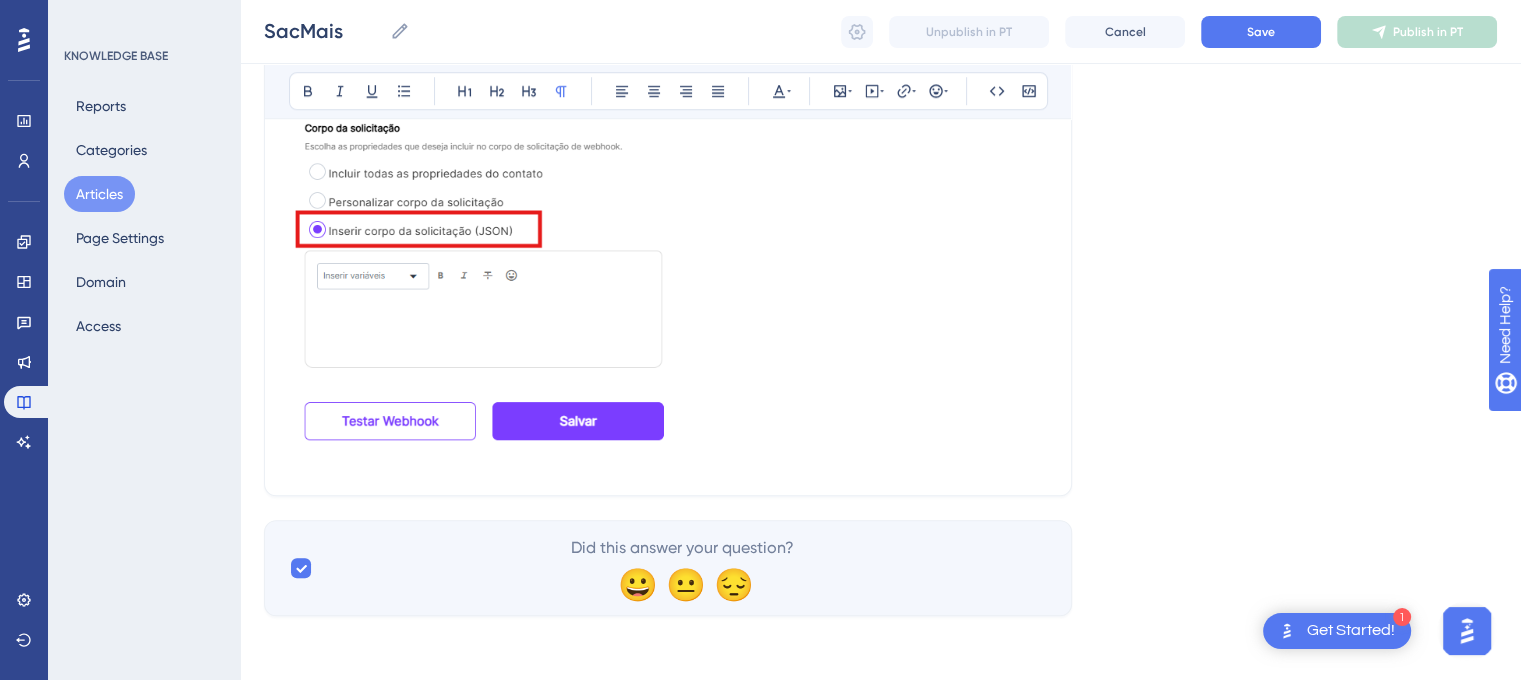 click at bounding box center [668, 281] 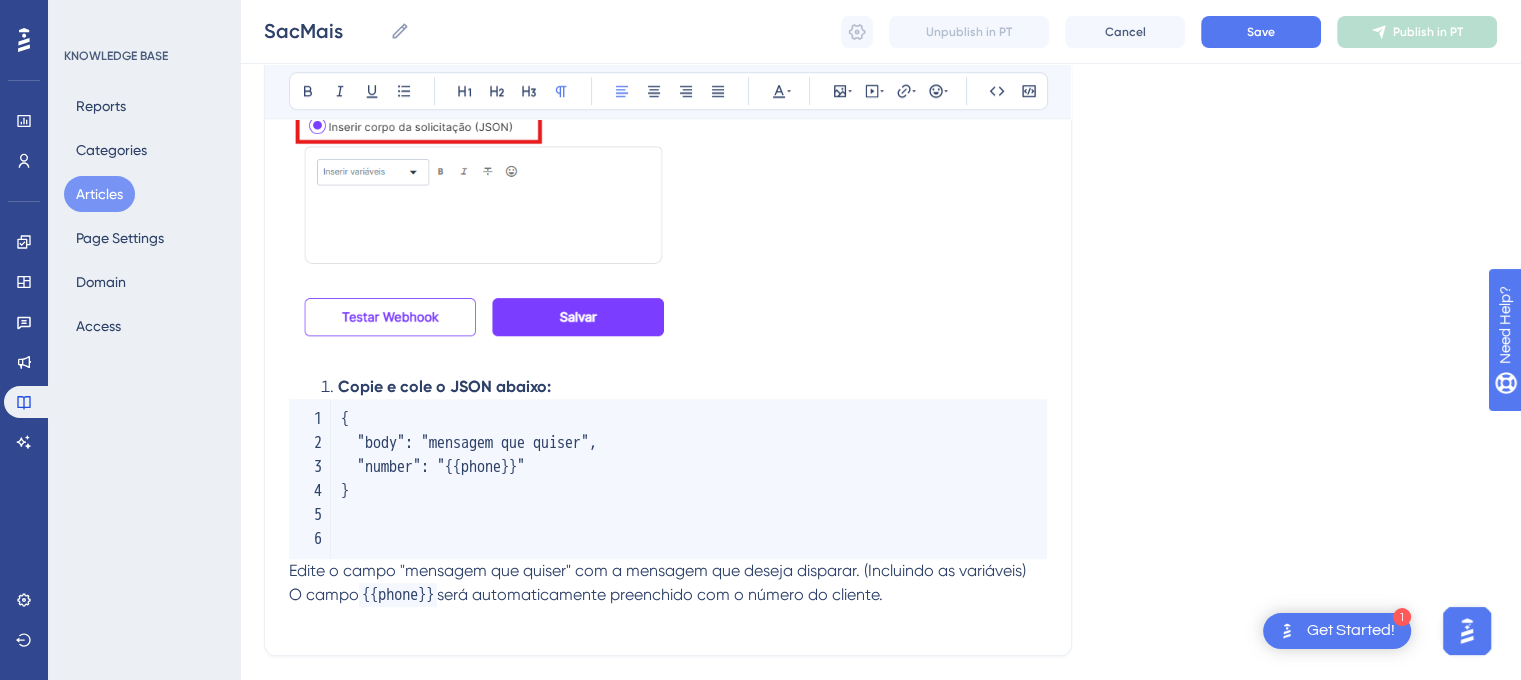 scroll, scrollTop: 1776, scrollLeft: 10, axis: both 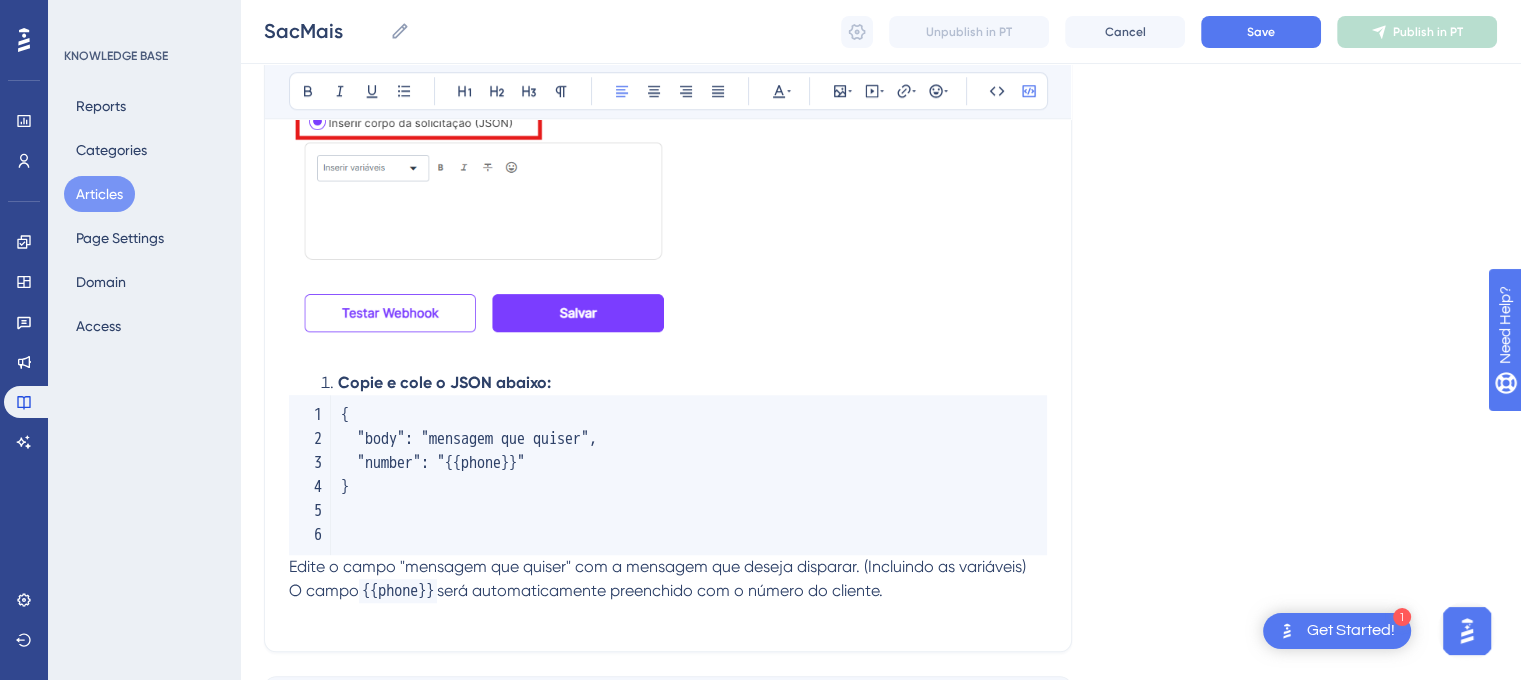 click on "{    "body" :   "mensagem que quiser" ,    "number" :   "{{phone}}" }" at bounding box center [668, 475] 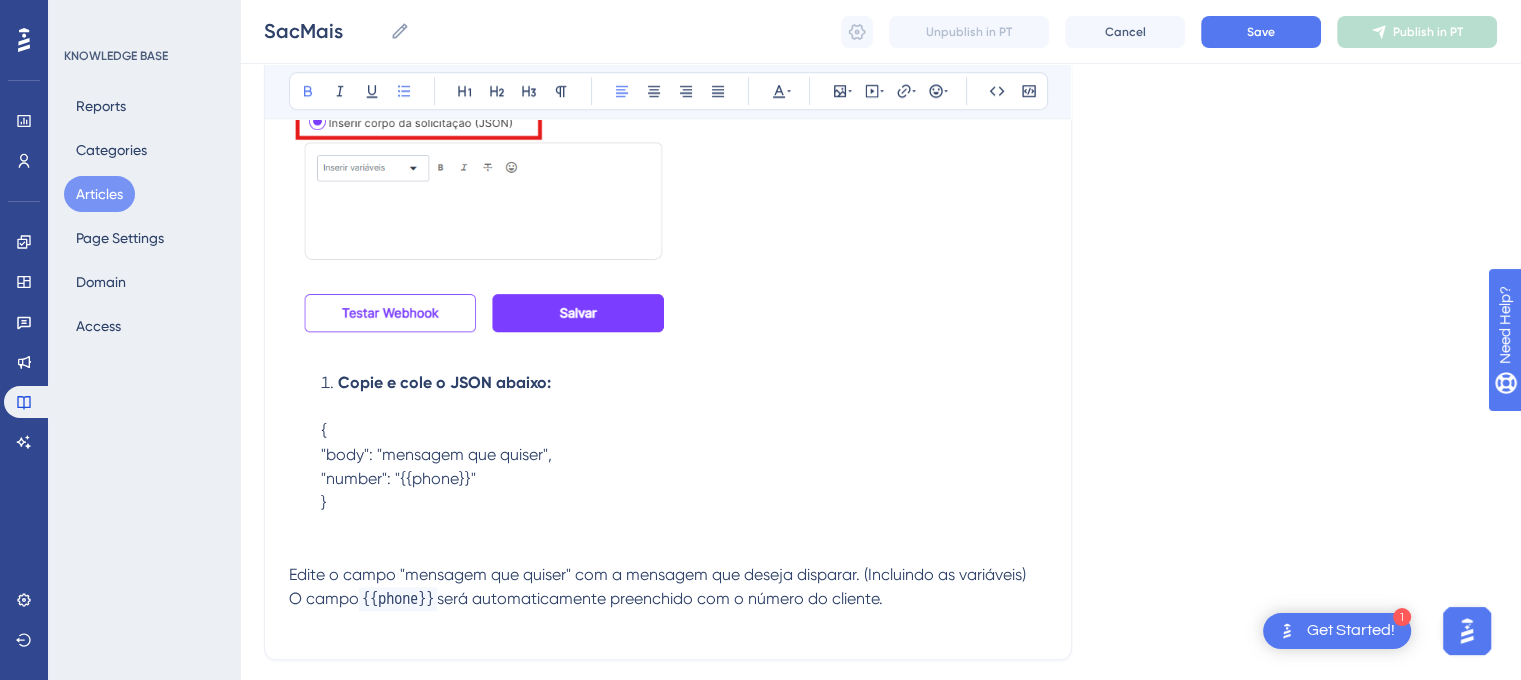 click on "Copie e cole o JSON abaixo: {   "body": "mensagem que quiser",   "number": "{{phone}}" }" at bounding box center (684, 467) 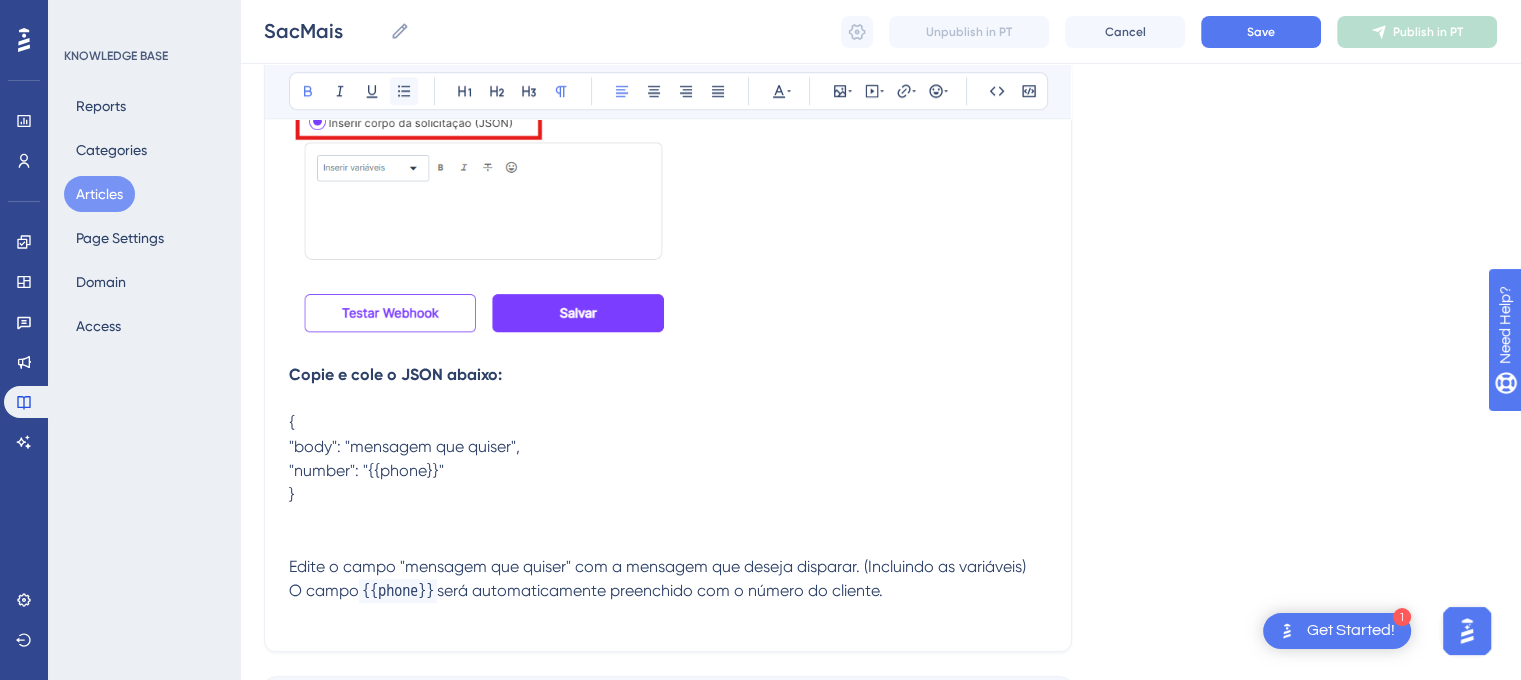 click 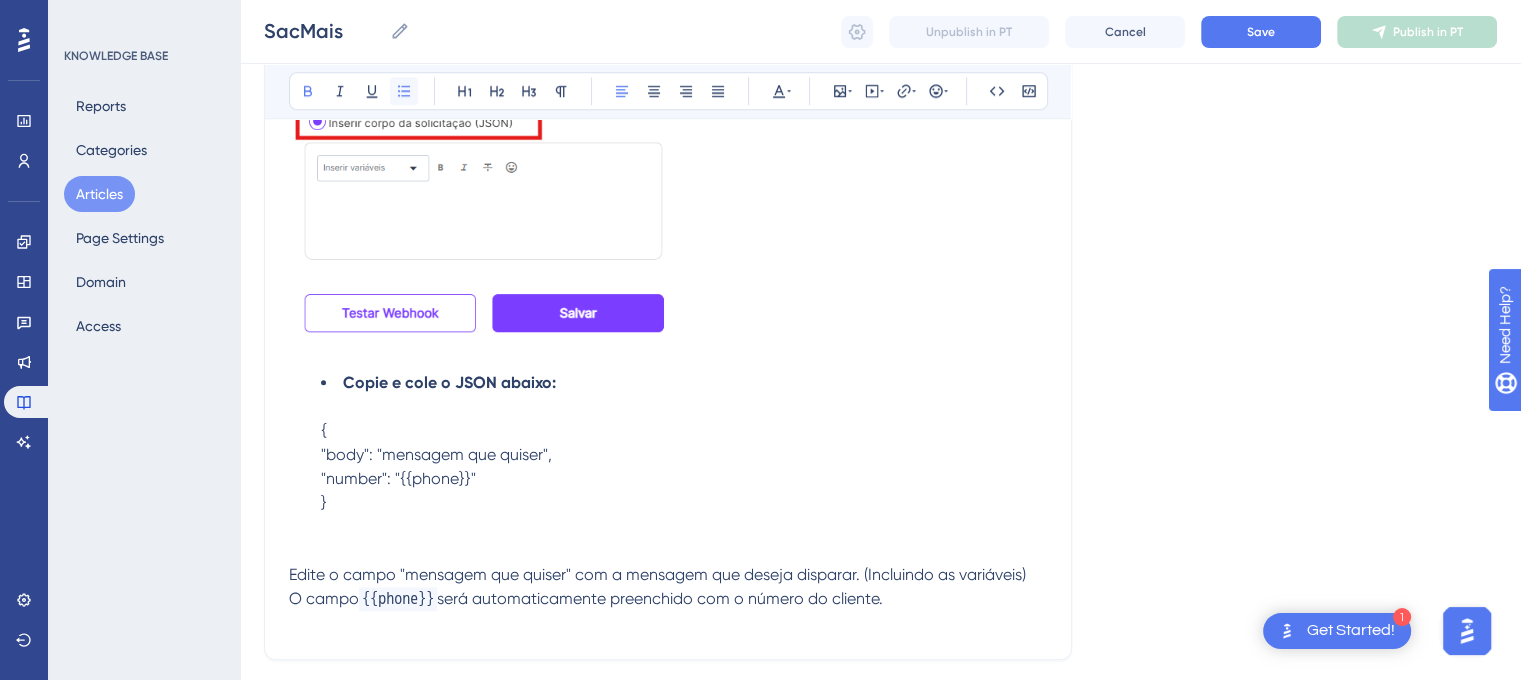 click 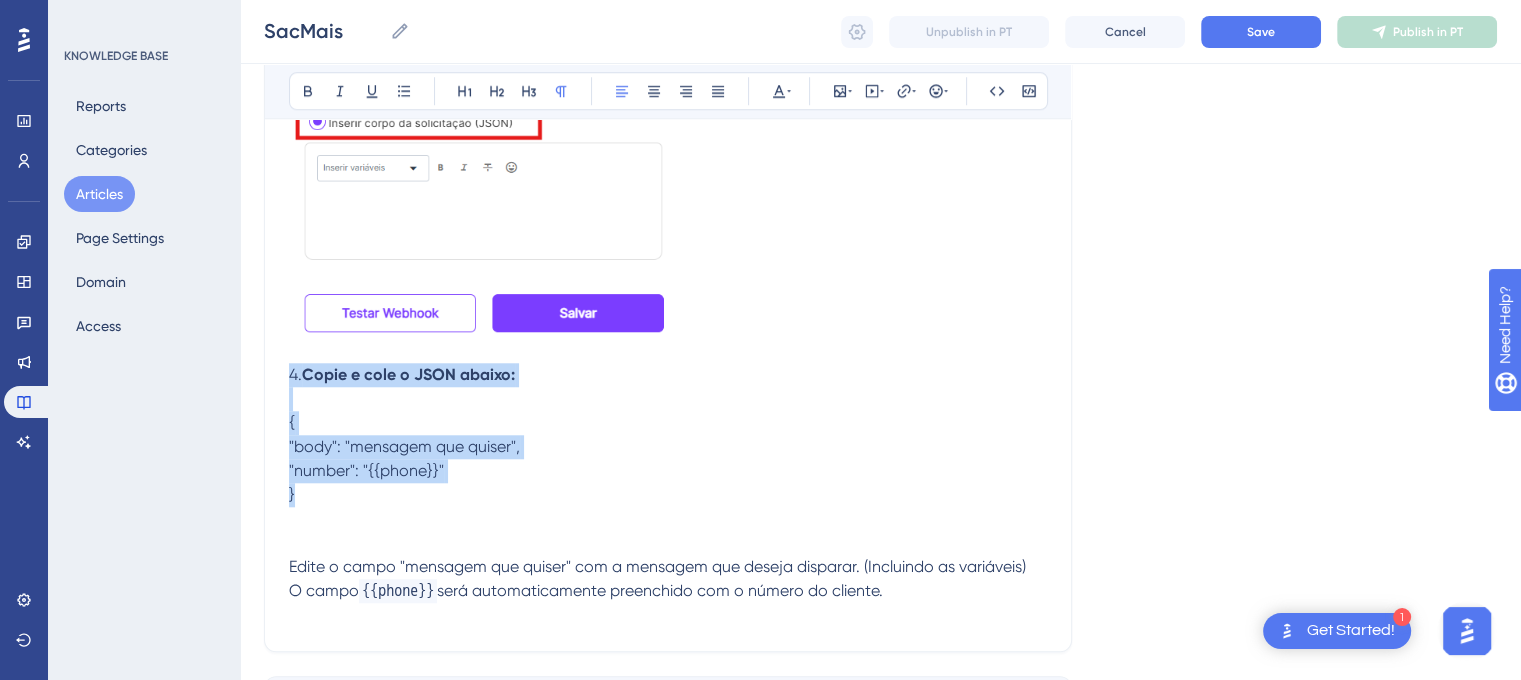 drag, startPoint x: 279, startPoint y: 377, endPoint x: 324, endPoint y: 510, distance: 140.40656 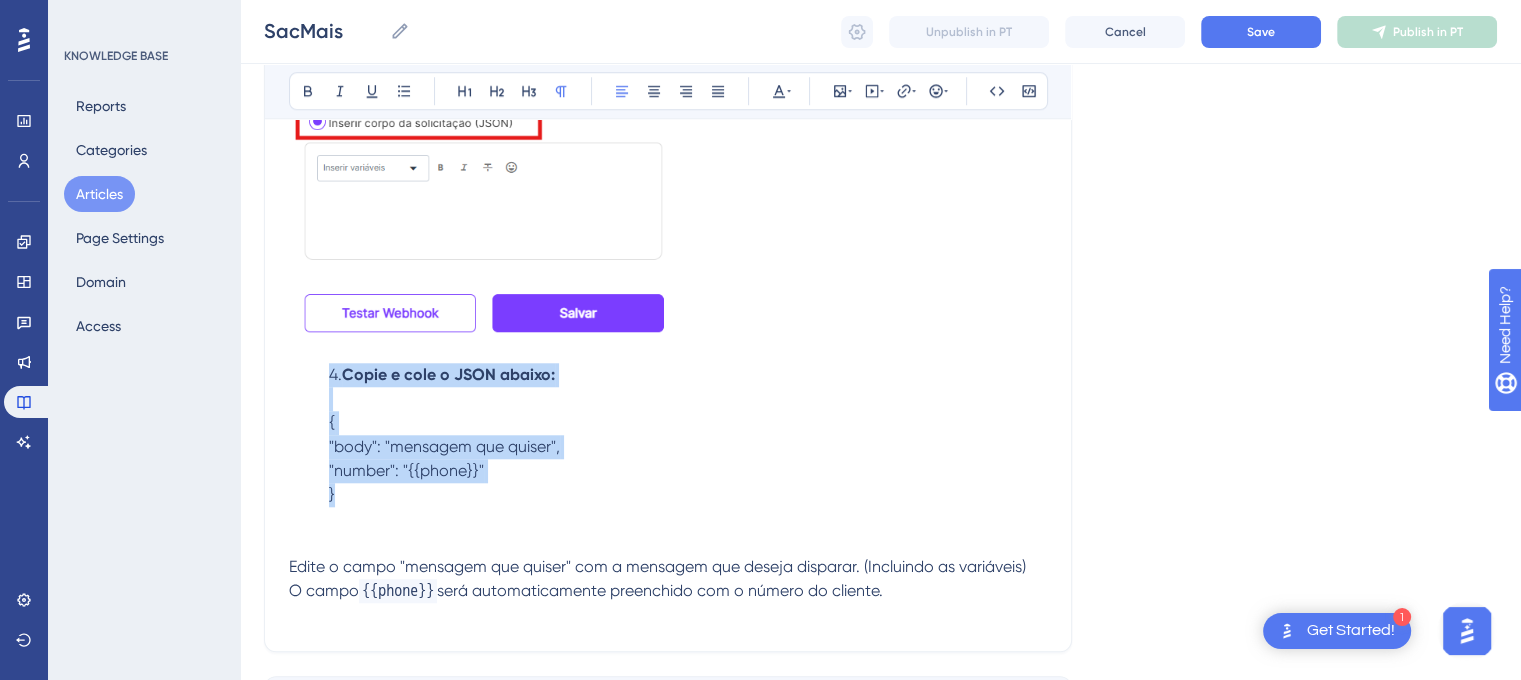 click on "4.  Copie e cole o JSON abaixo: {"body": "mensagem que quiser", "number": "{{phone}}"}" at bounding box center [668, 459] 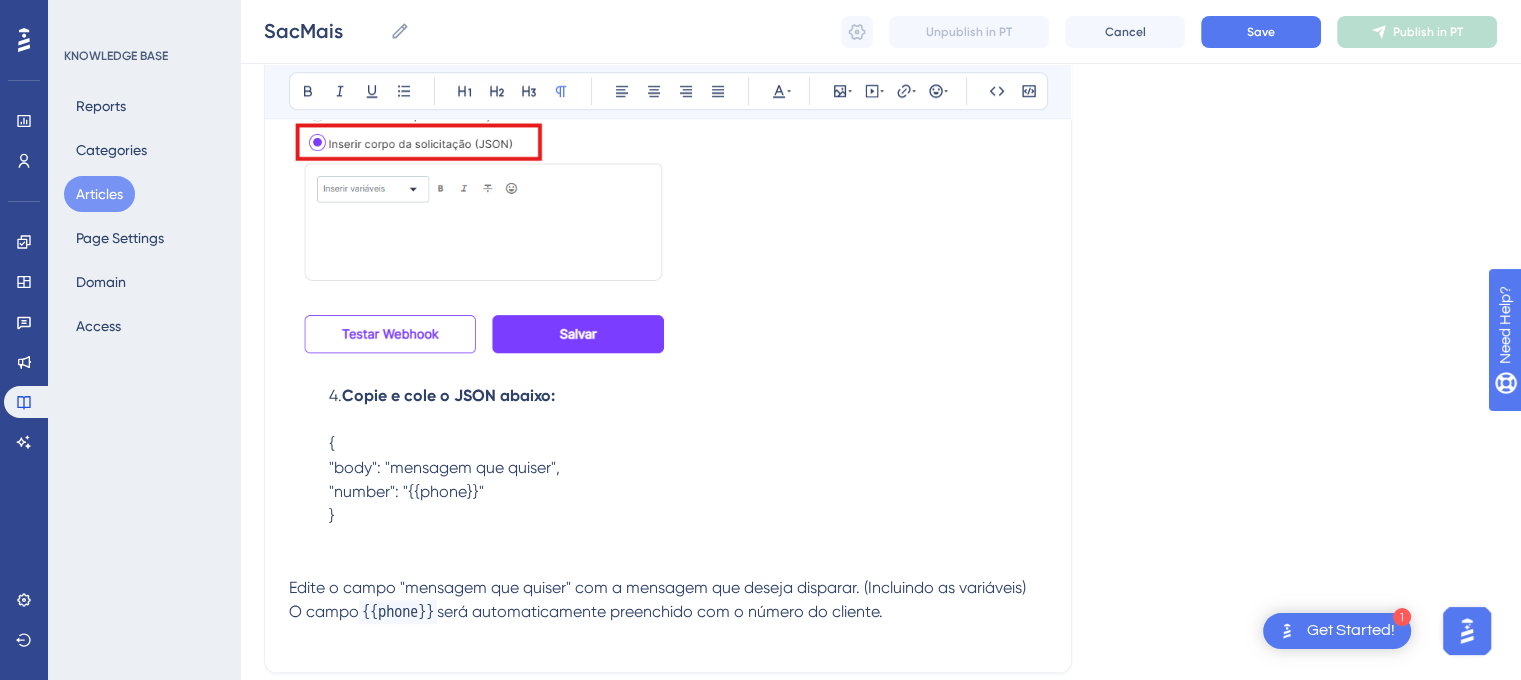 scroll, scrollTop: 1833, scrollLeft: 10, axis: both 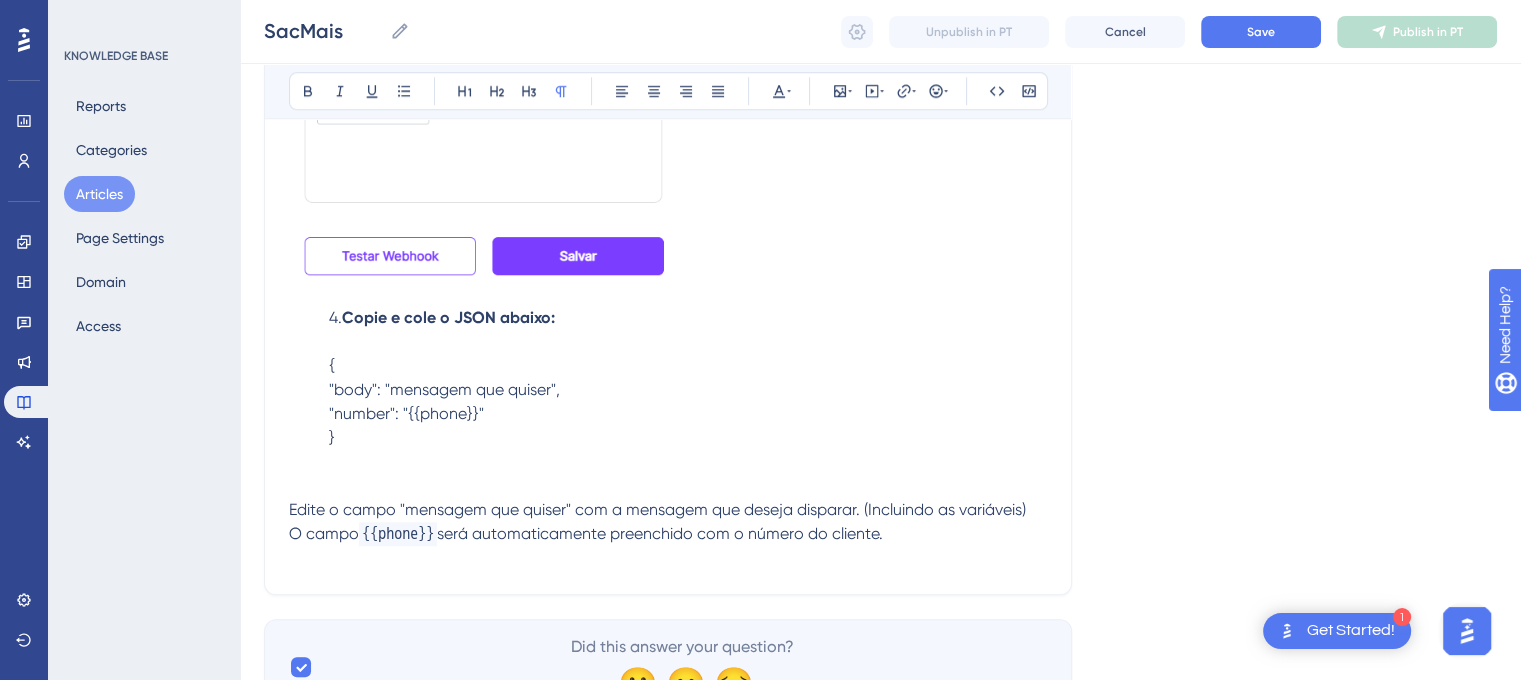 click on "4.  Copie e cole o JSON abaixo: {"body": "mensagem que quiser", "number": "{{phone}}"}" at bounding box center [668, 402] 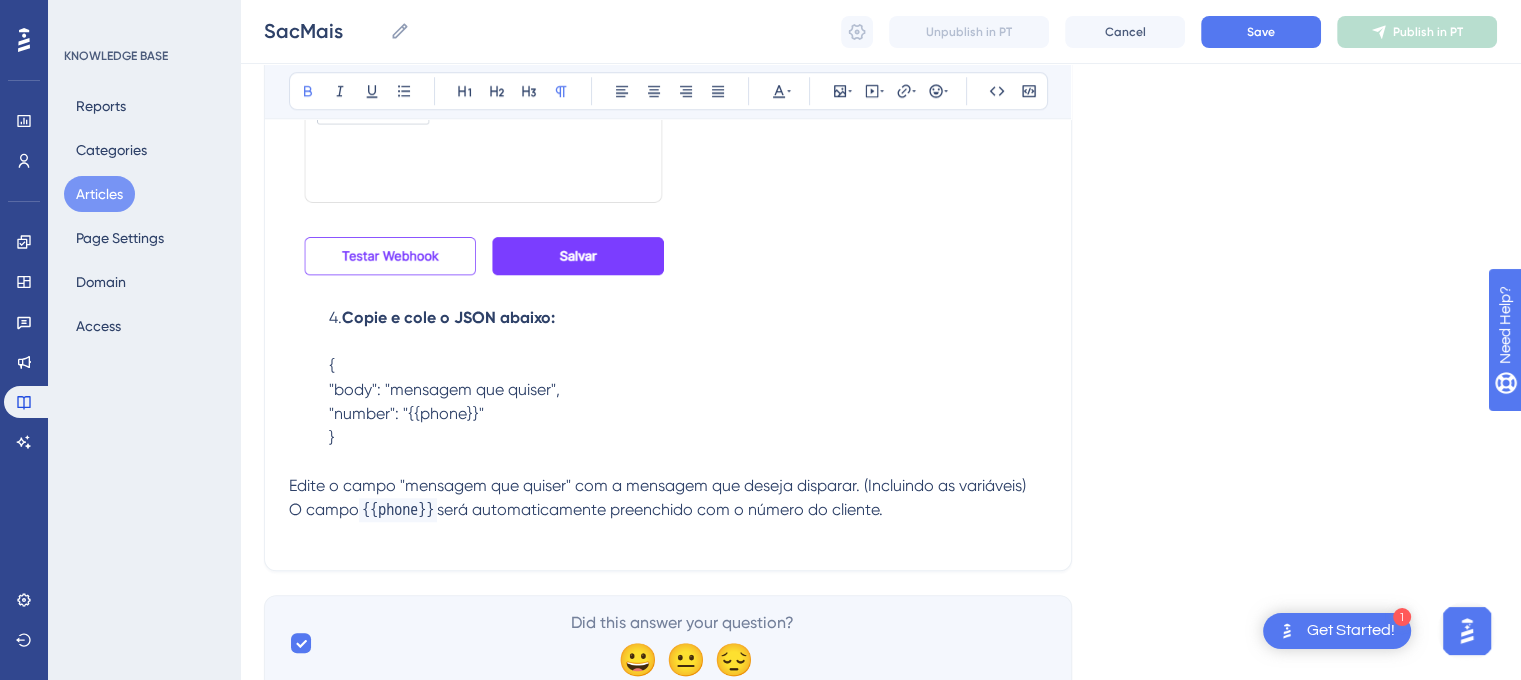 click at bounding box center (668, 534) 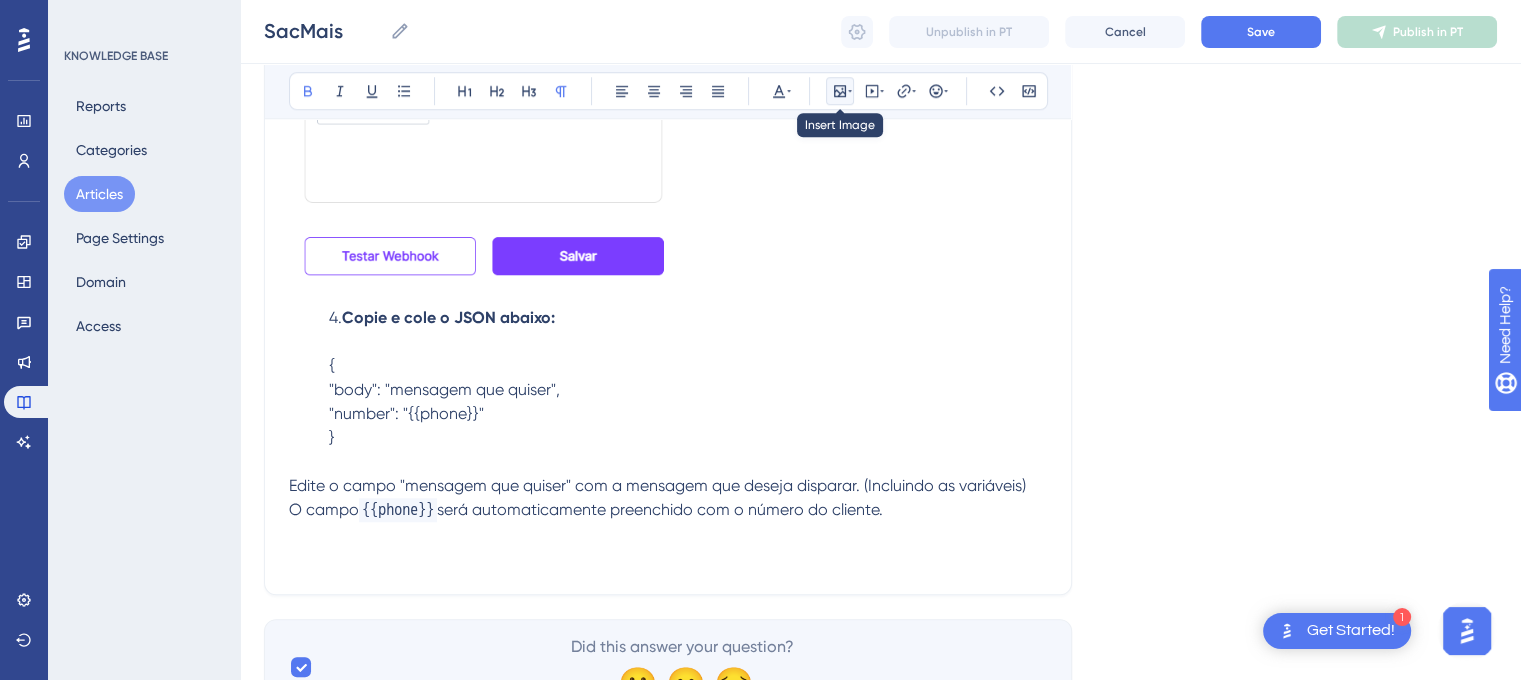 click 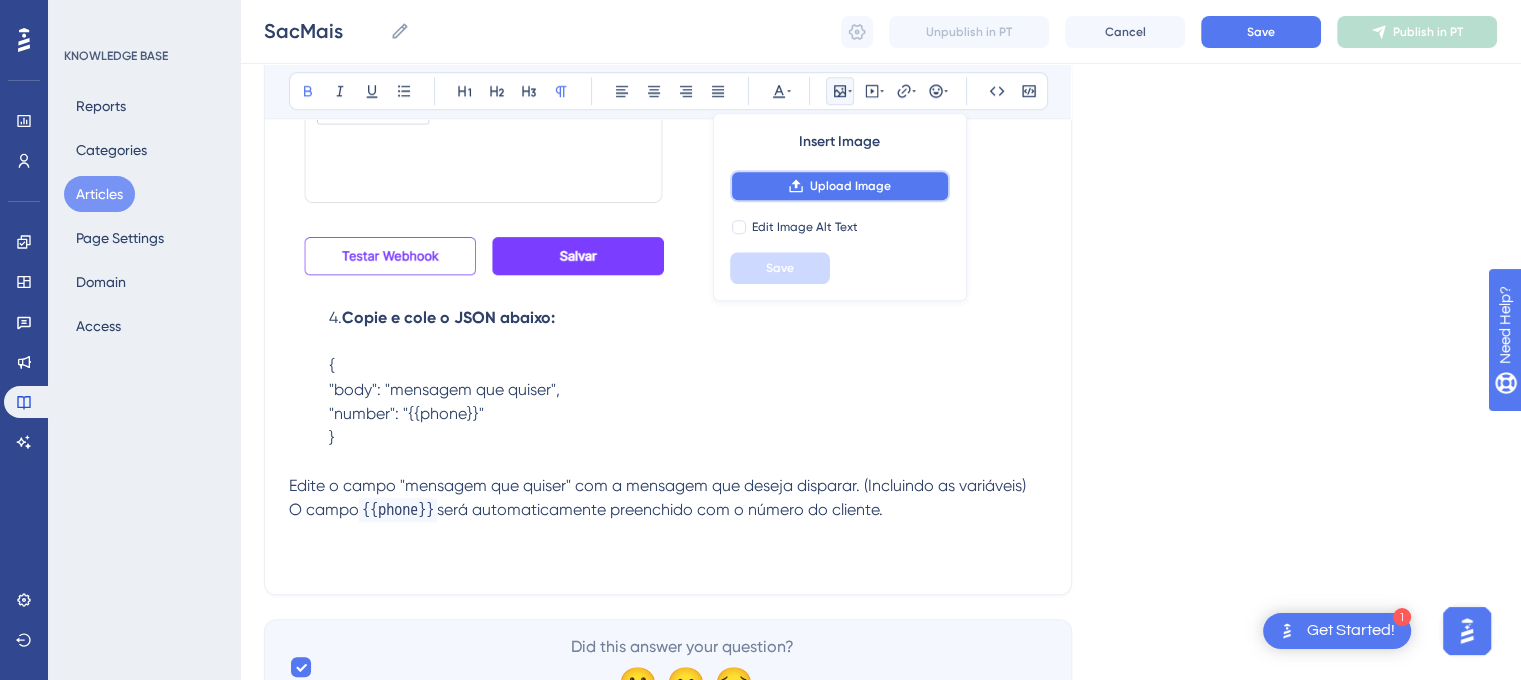 click on "Upload Image" at bounding box center (840, 186) 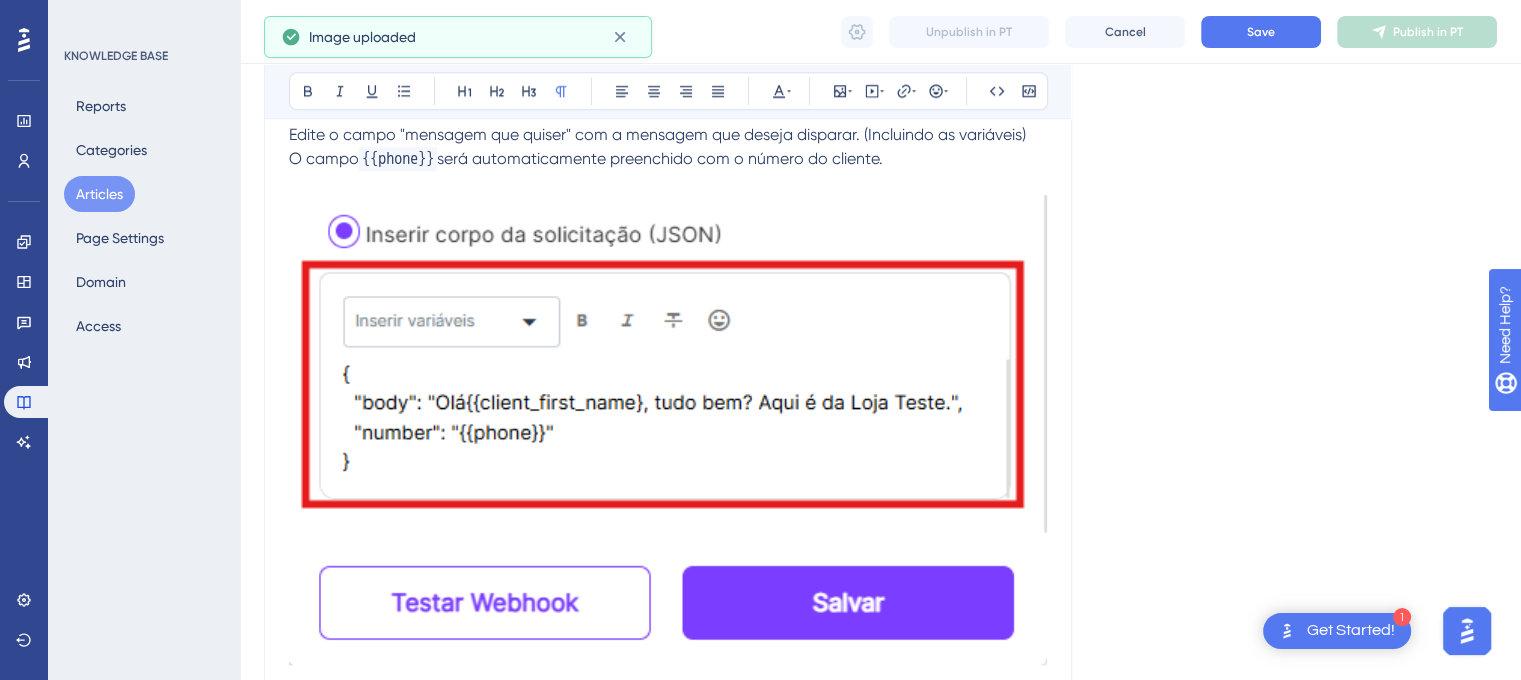 scroll, scrollTop: 2185, scrollLeft: 10, axis: both 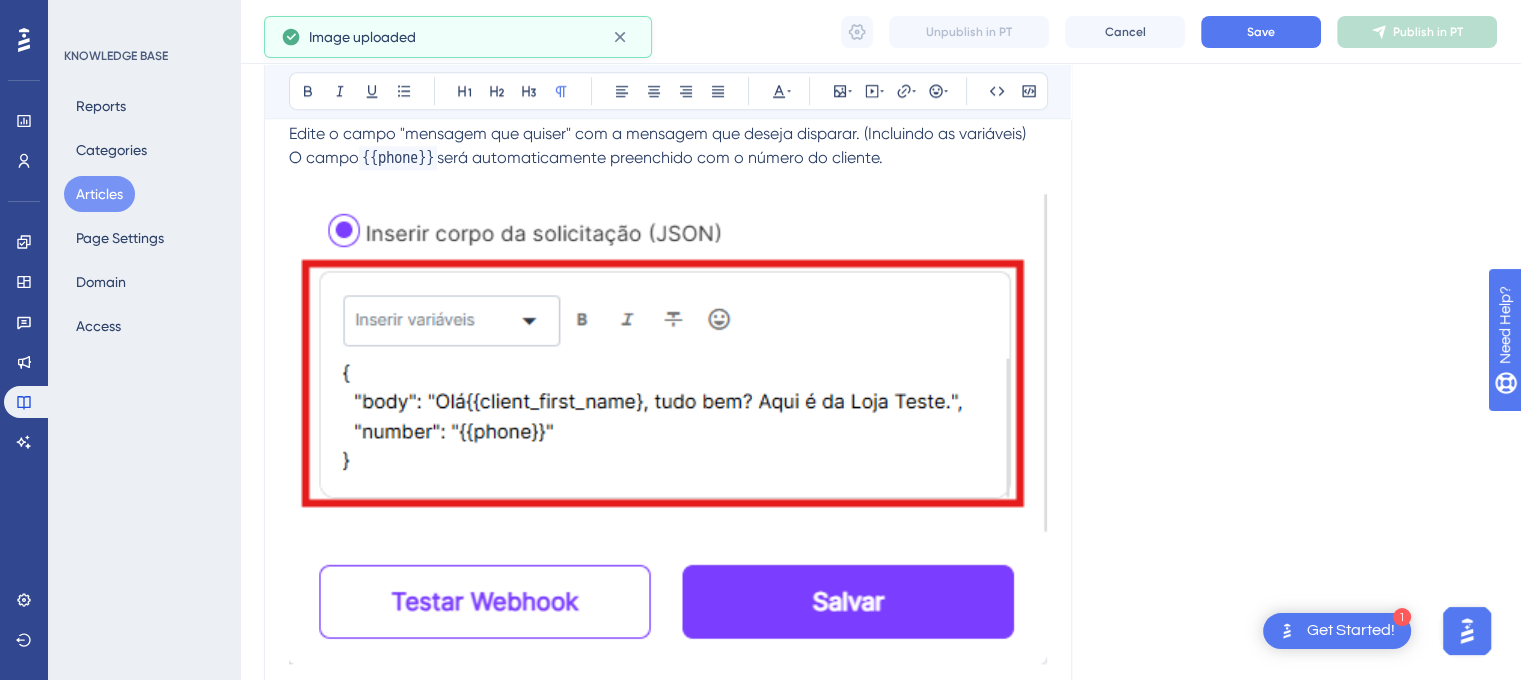 click at bounding box center [668, 429] 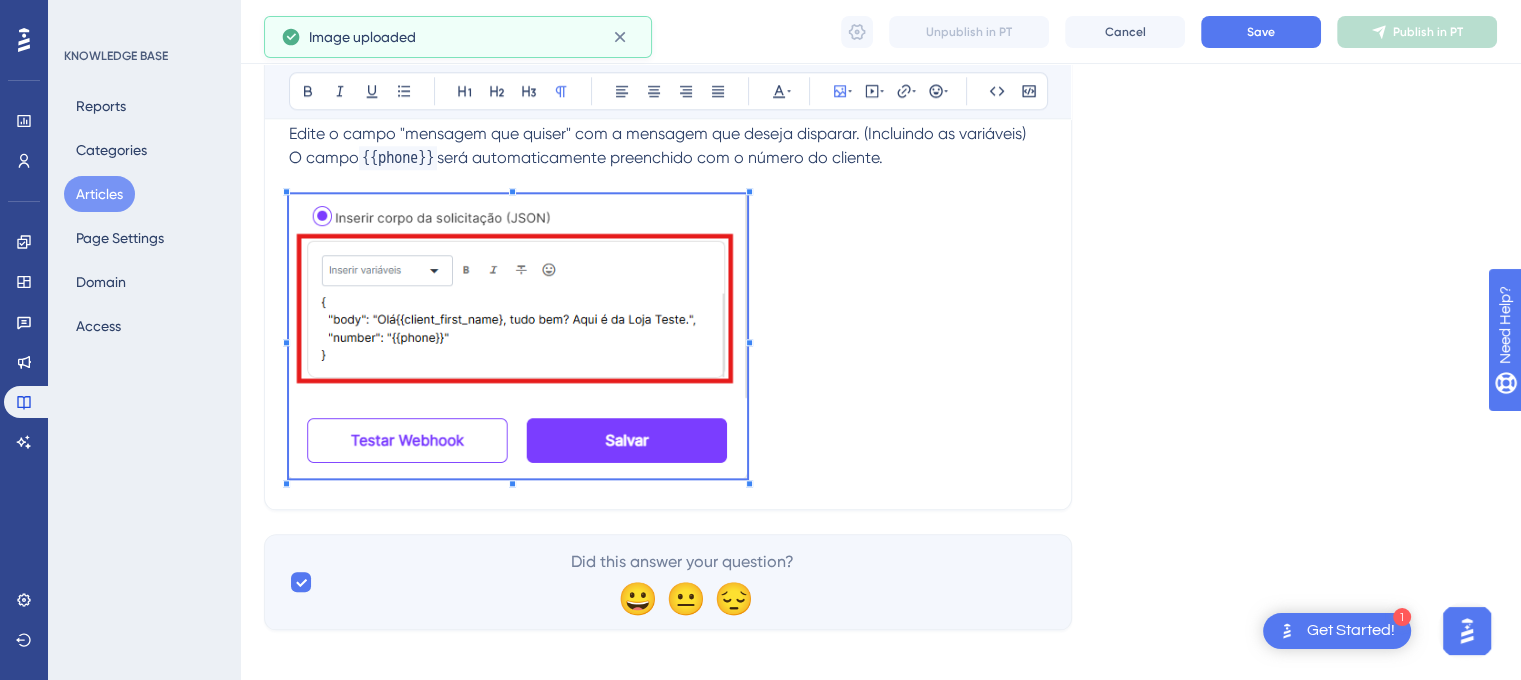 click at bounding box center (518, 339) 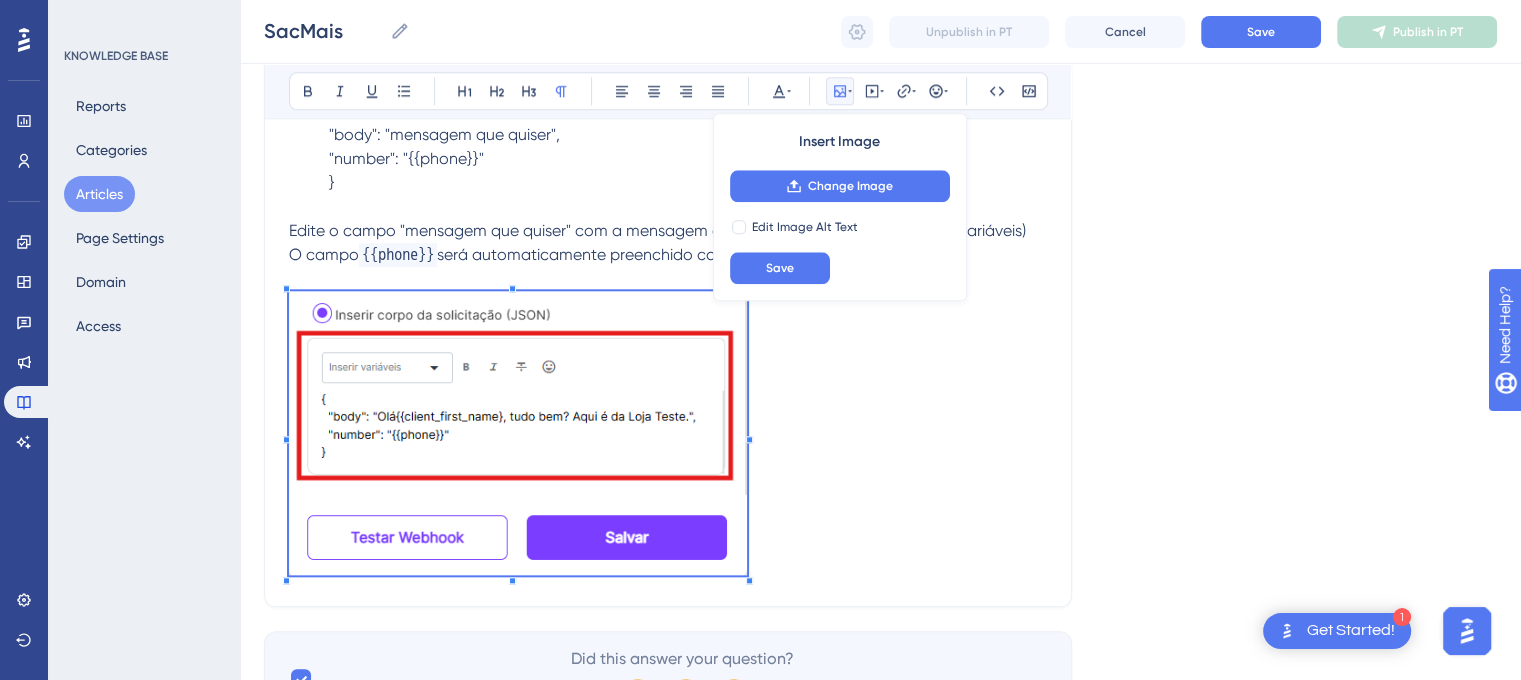 scroll, scrollTop: 2095, scrollLeft: 15, axis: both 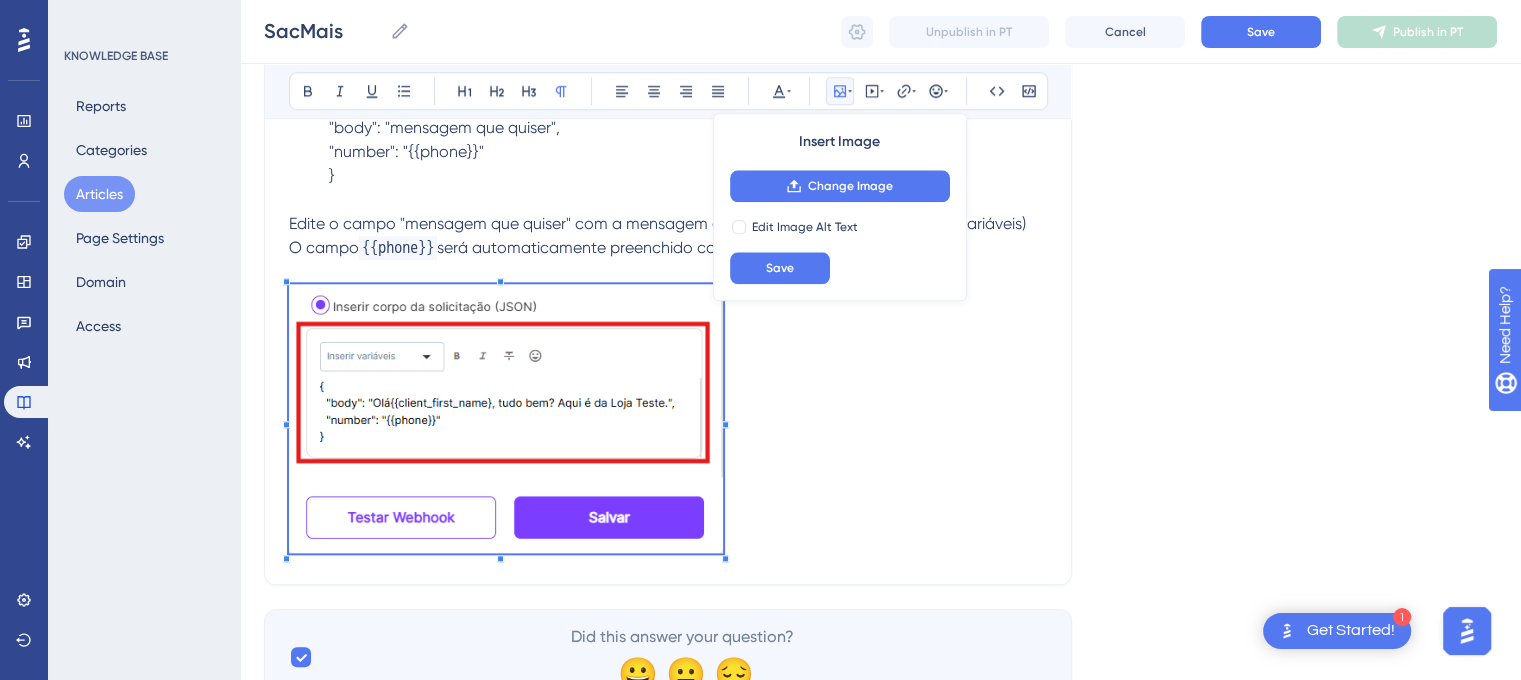 click at bounding box center (725, 558) 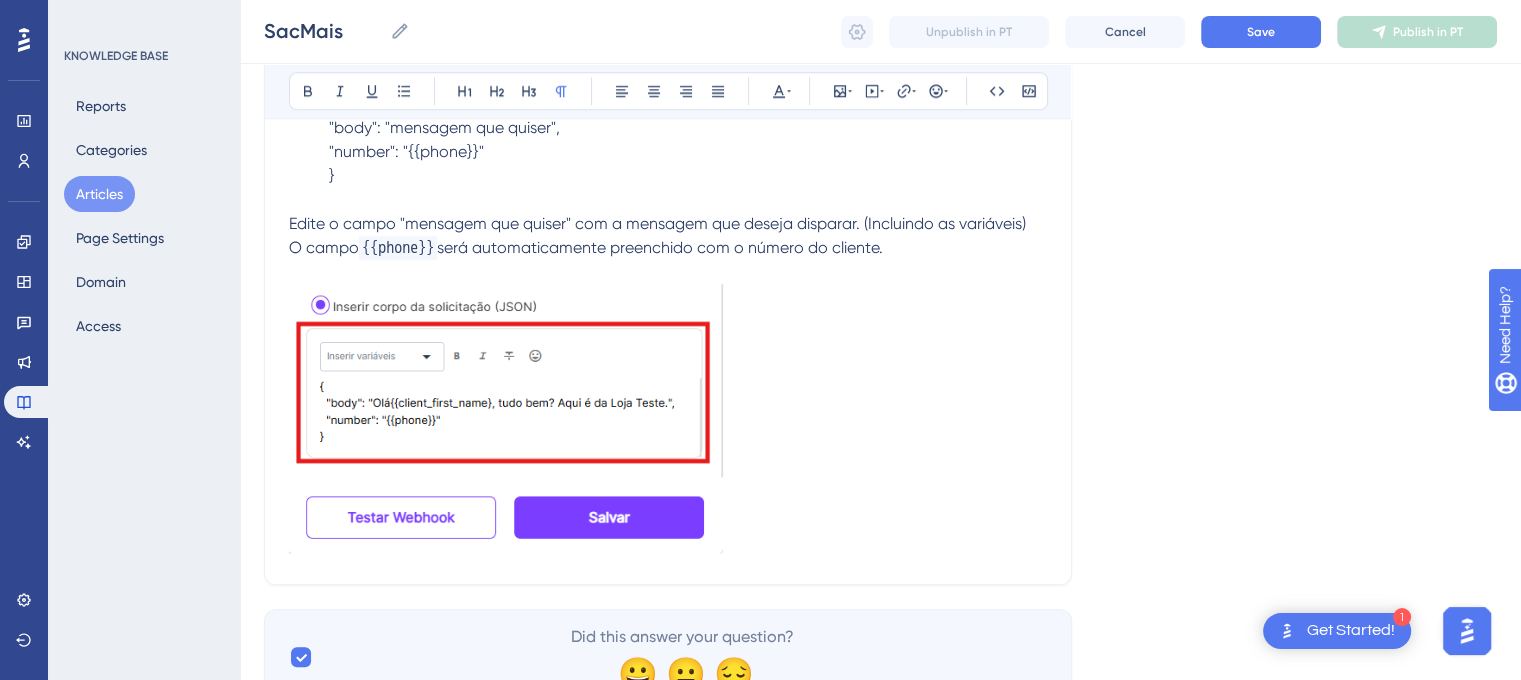 click at bounding box center (668, 422) 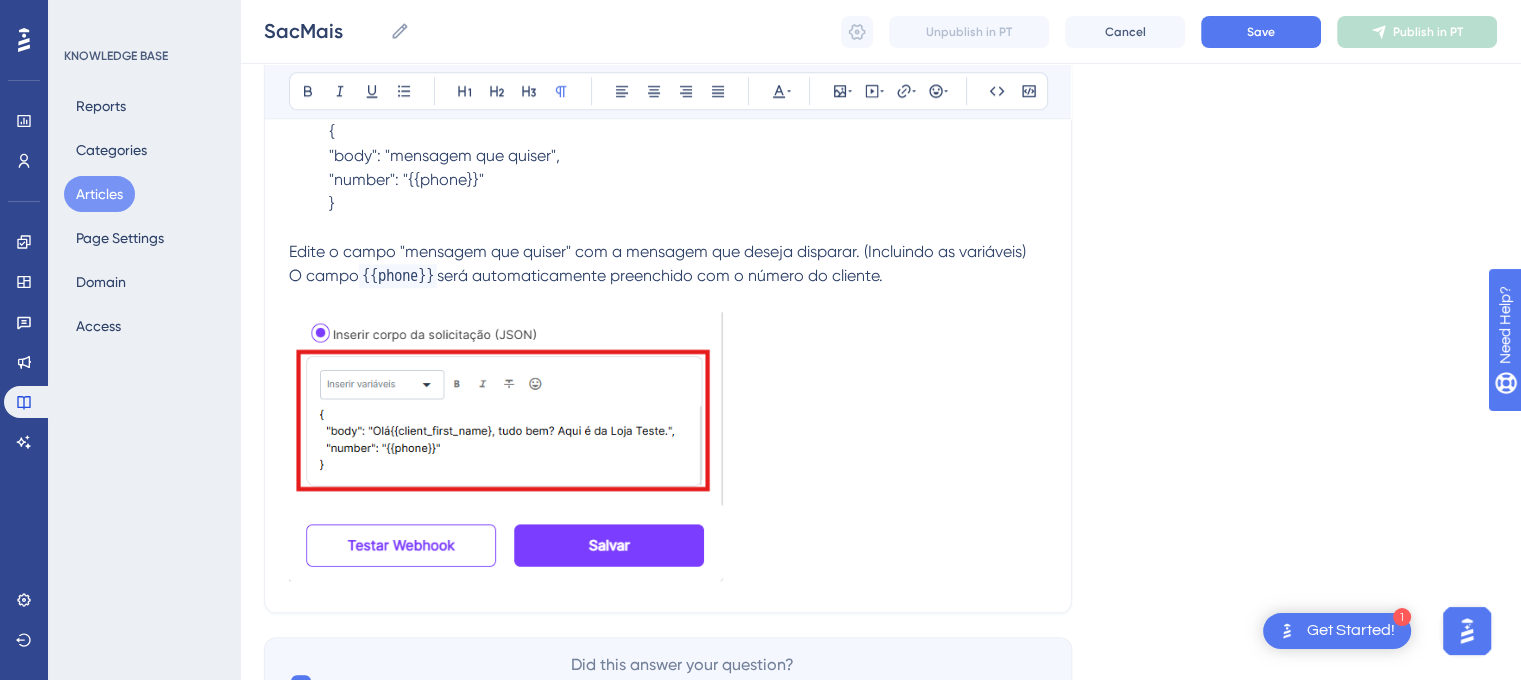 scroll, scrollTop: 2084, scrollLeft: 15, axis: both 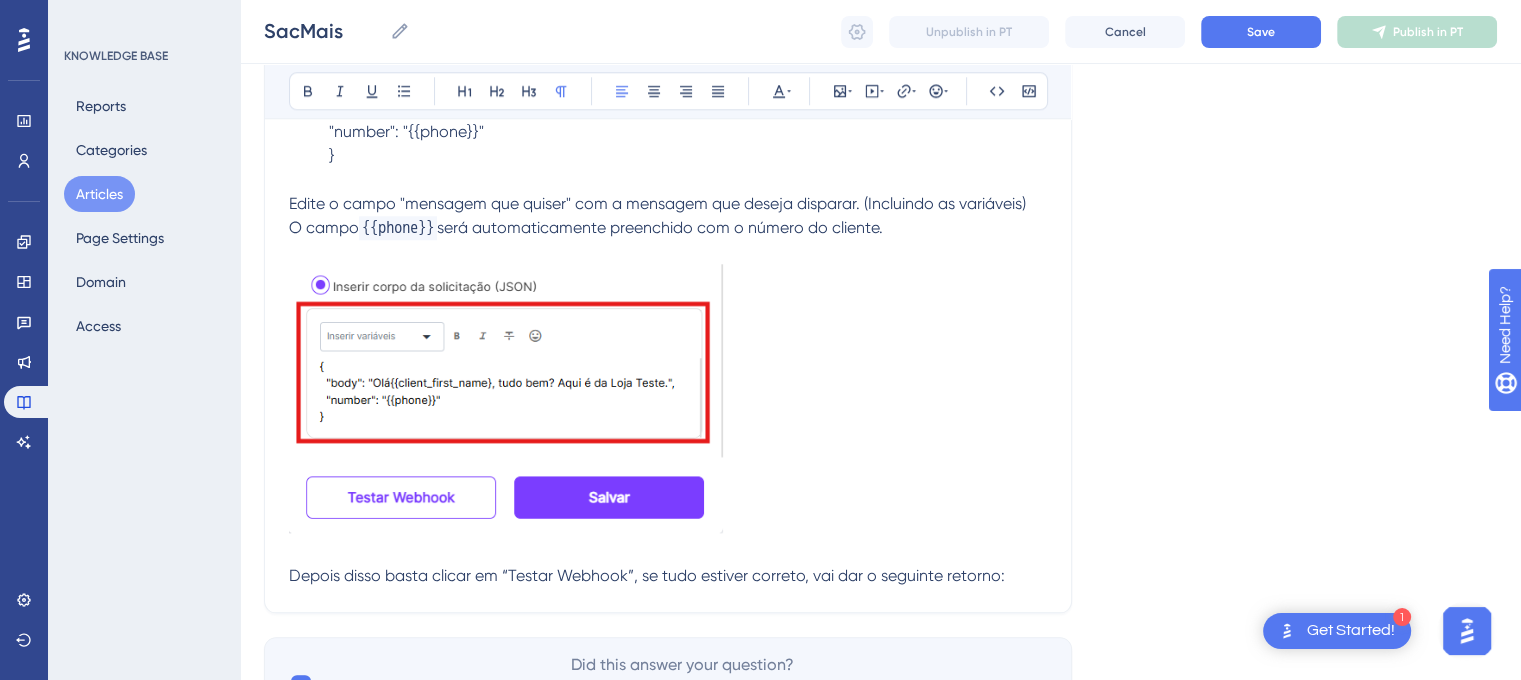 click on "Depois disso basta clicar em “Testar Webhook”, se tudo estiver correto, vai dar o seguinte retorno:" at bounding box center [647, 575] 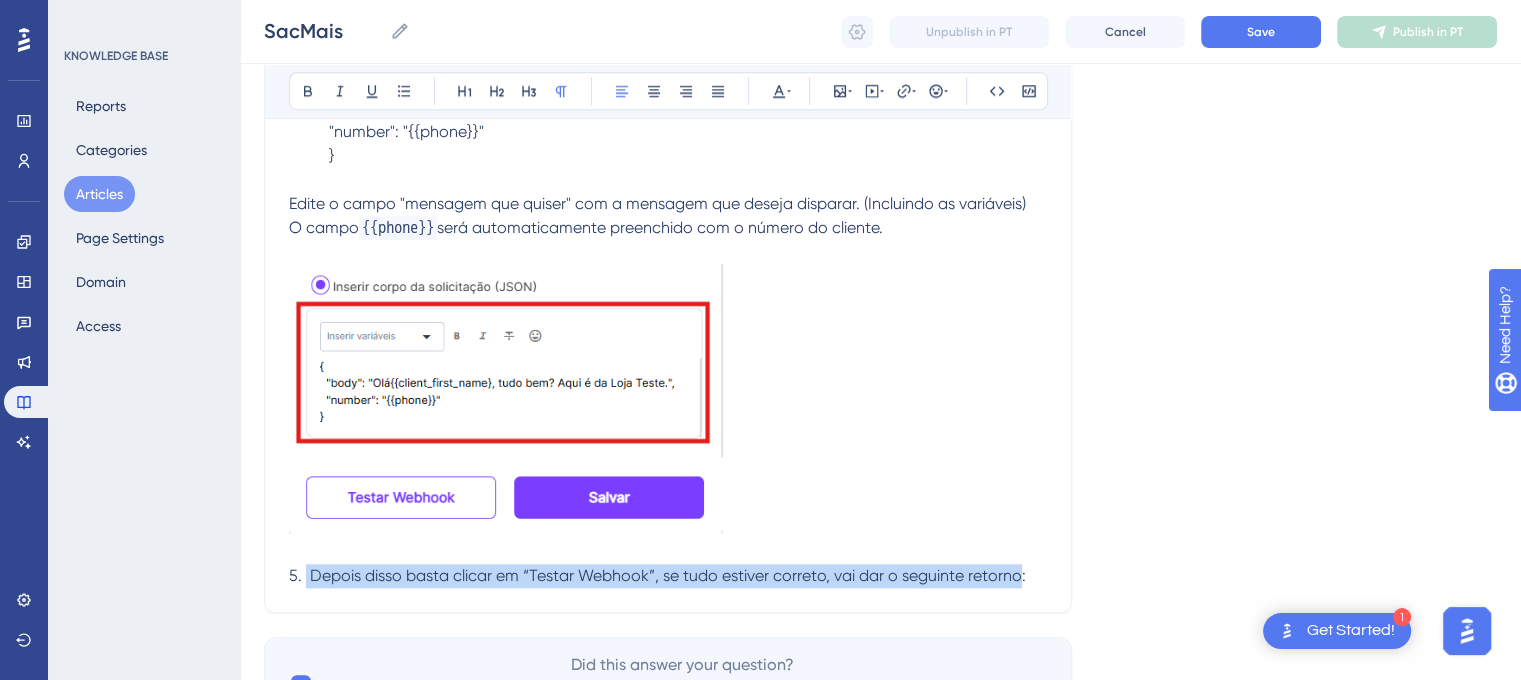 drag, startPoint x: 292, startPoint y: 579, endPoint x: 1004, endPoint y: 590, distance: 712.08496 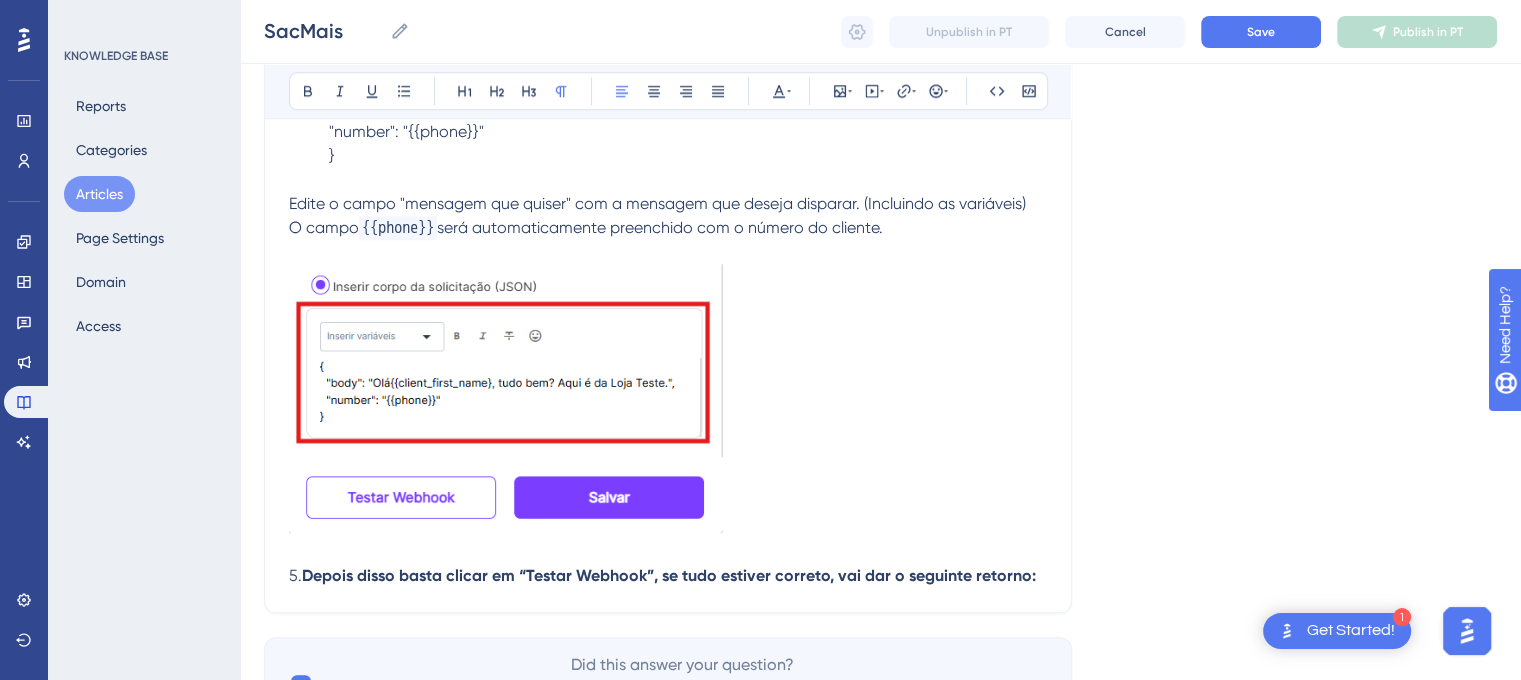 click on "5." at bounding box center (295, 575) 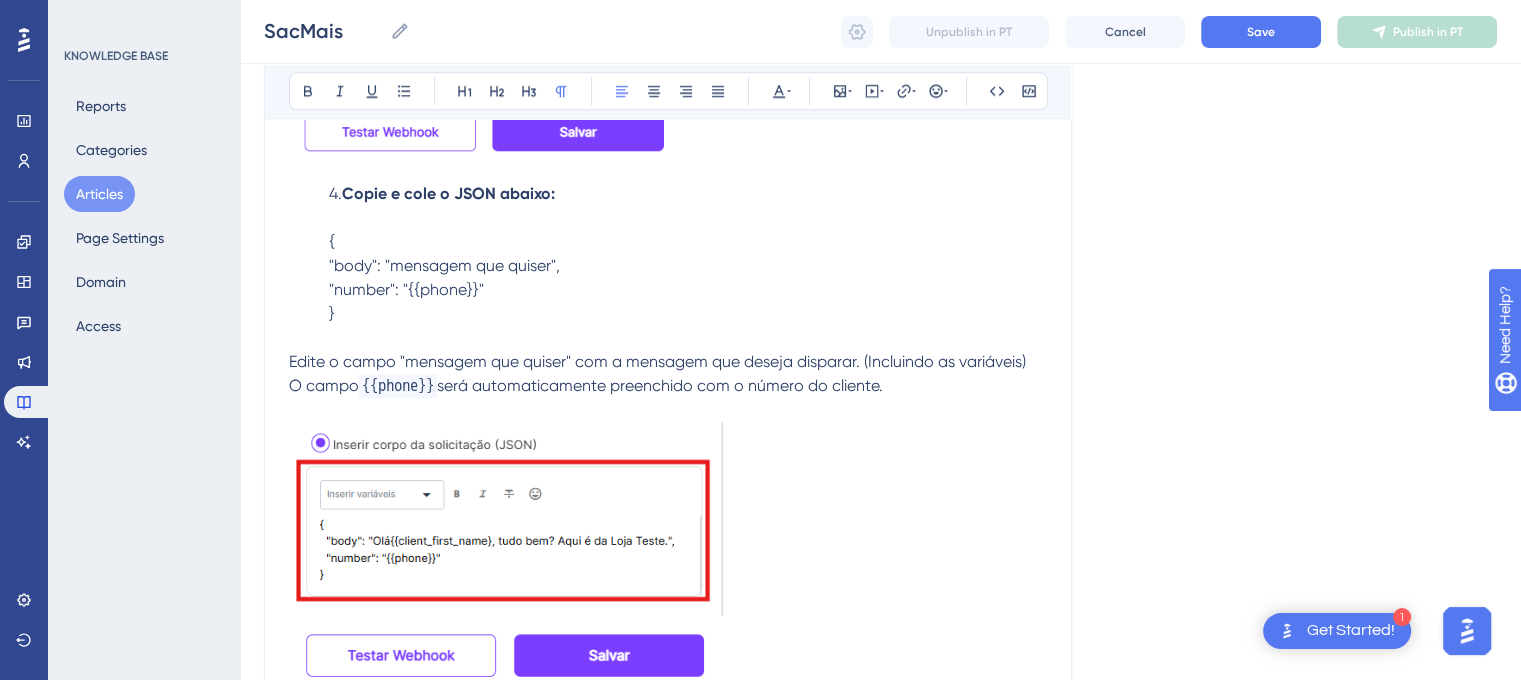 scroll, scrollTop: 2261, scrollLeft: 15, axis: both 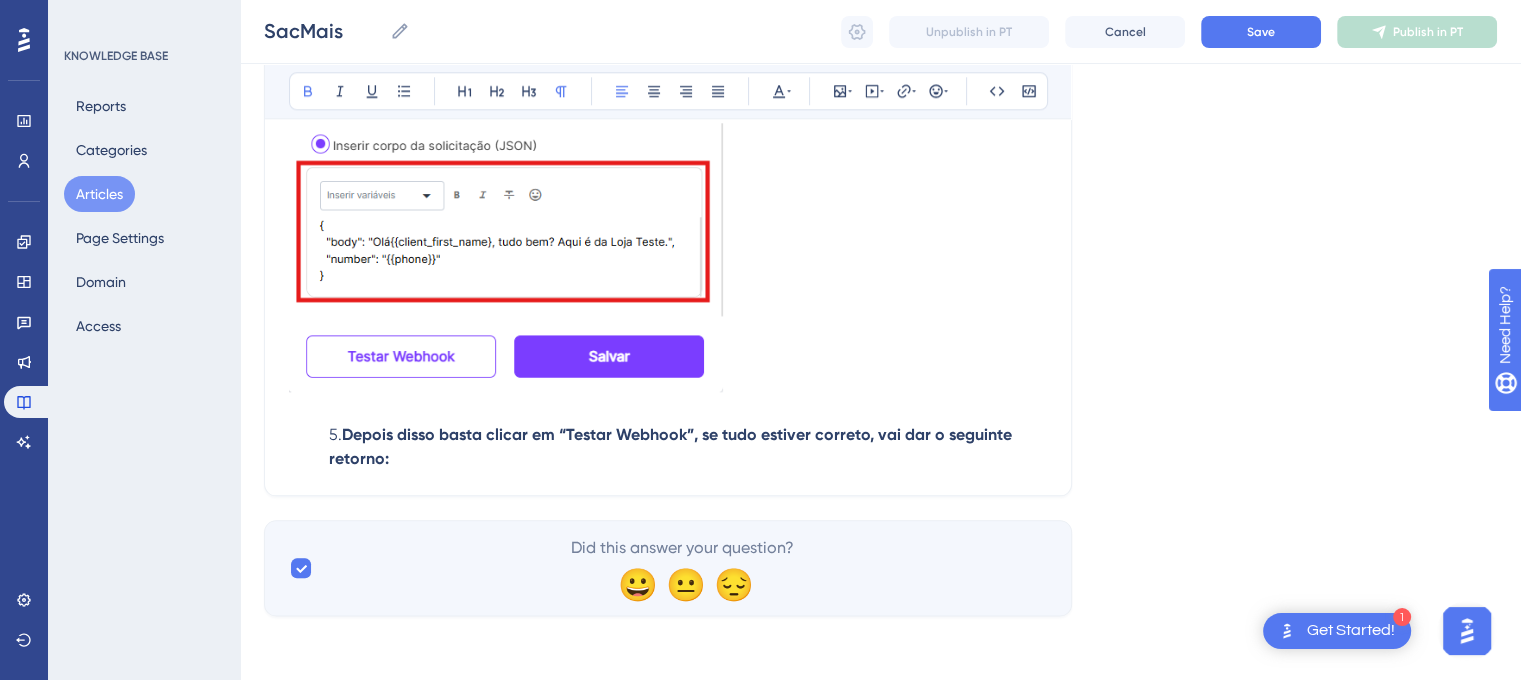 click on "5.  Depois disso basta clicar em “Testar Webhook”, se tudo estiver correto, vai dar o seguinte retorno:" at bounding box center [668, 447] 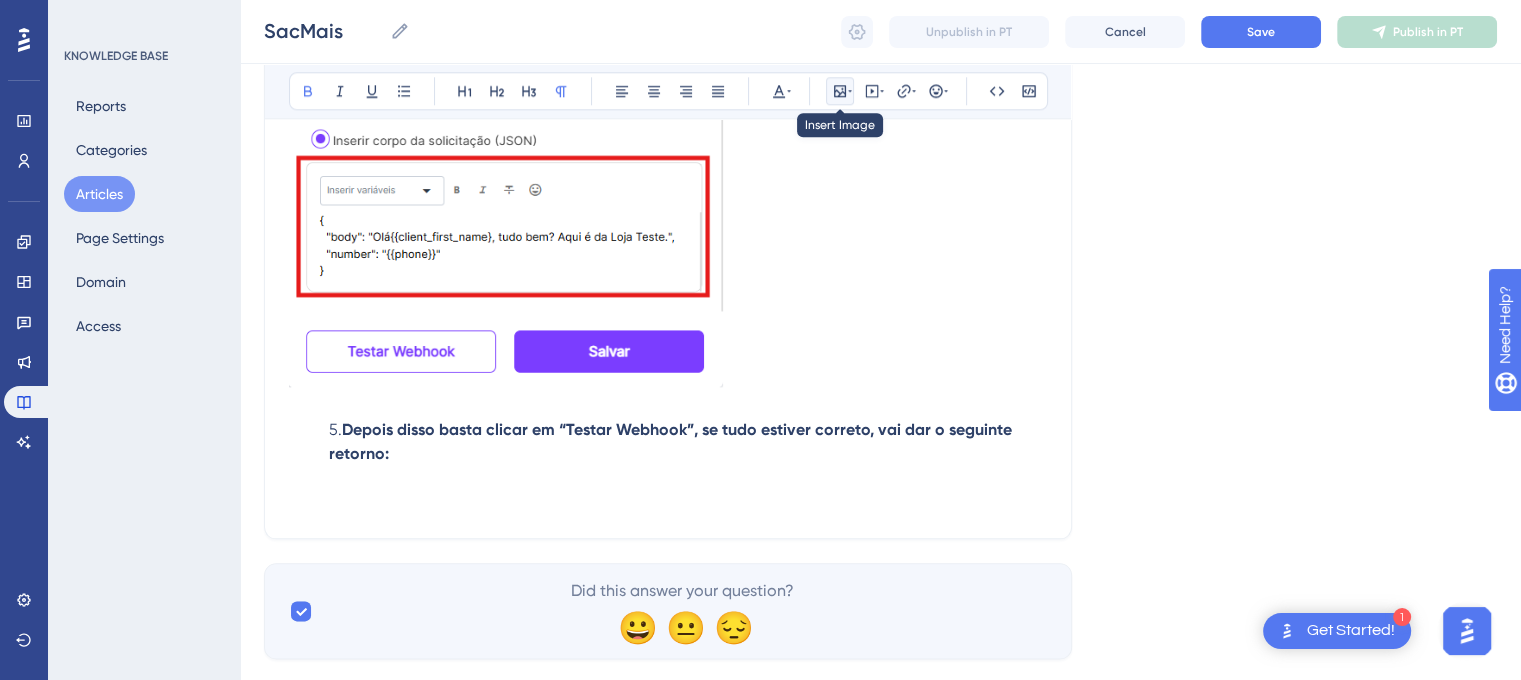 click 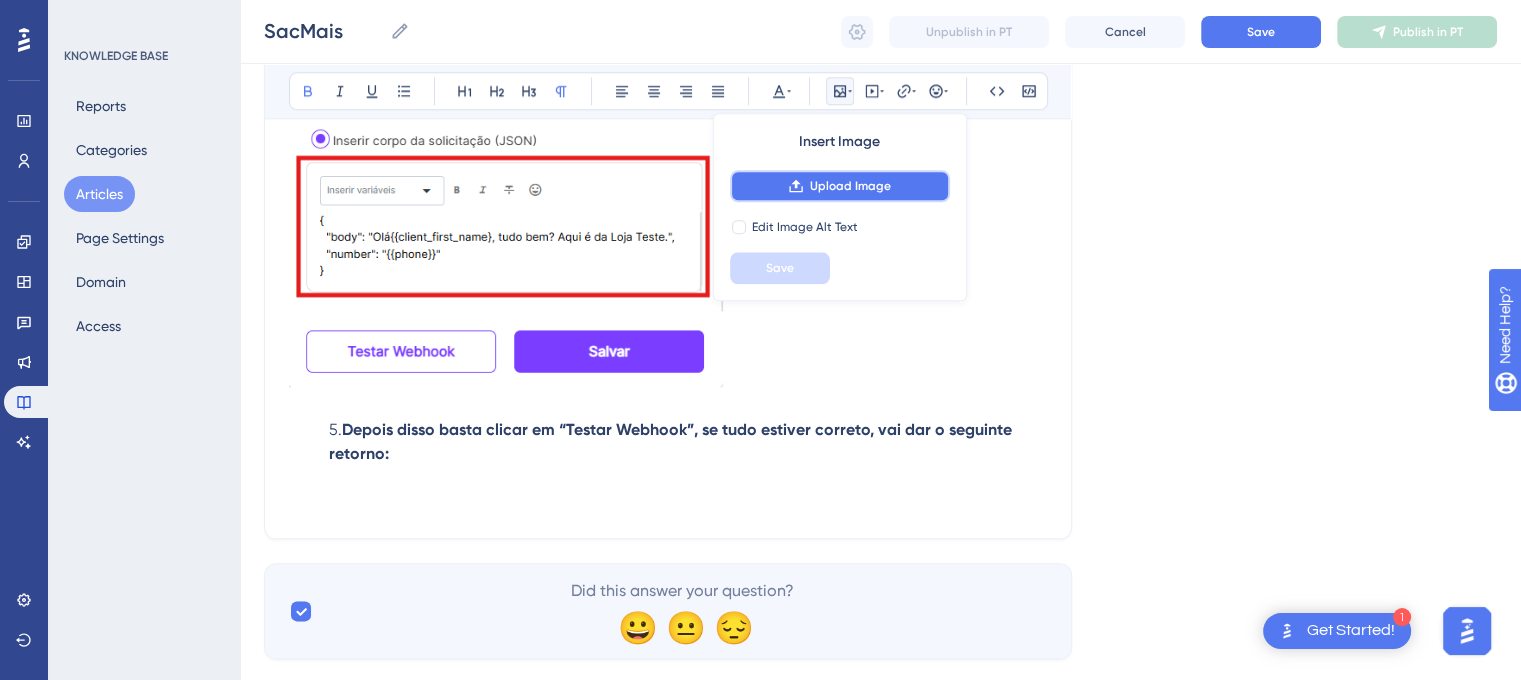 click on "Upload Image" at bounding box center [840, 186] 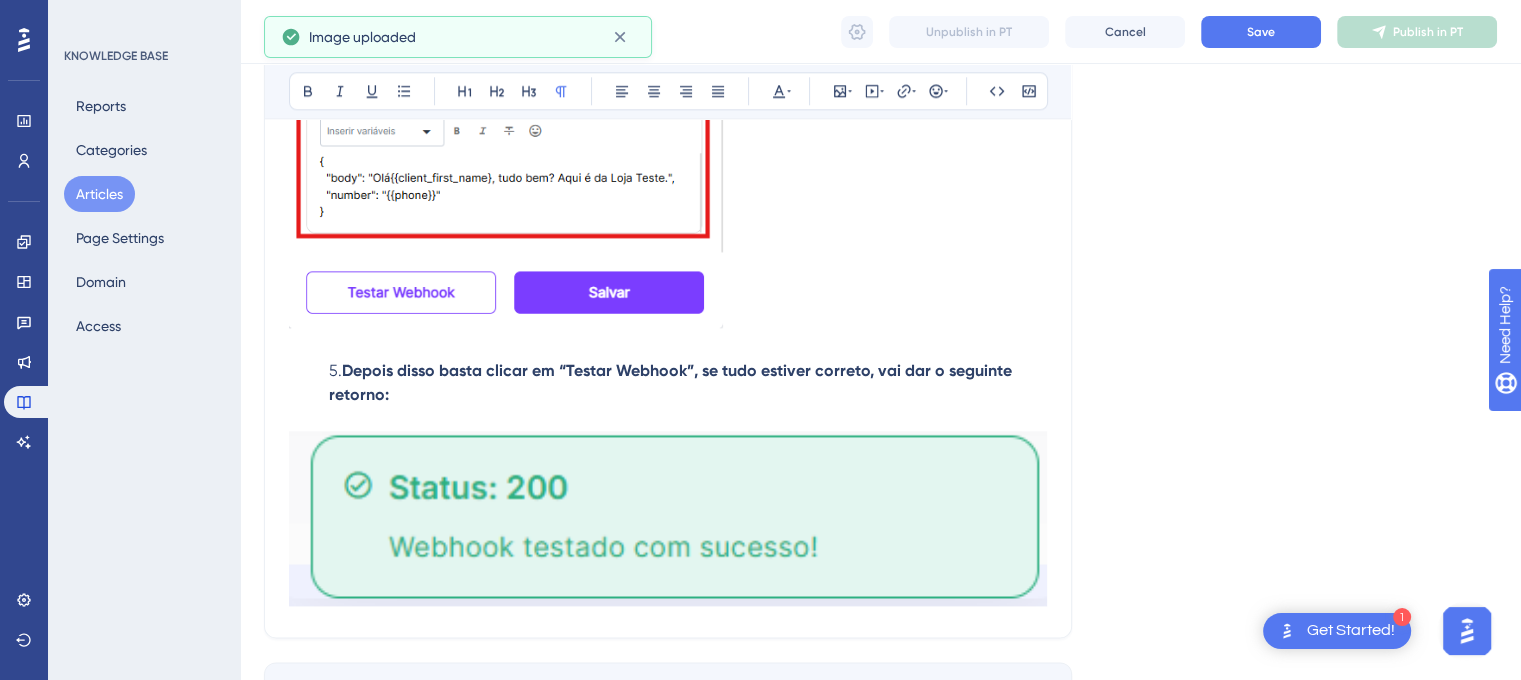scroll, scrollTop: 2321, scrollLeft: 15, axis: both 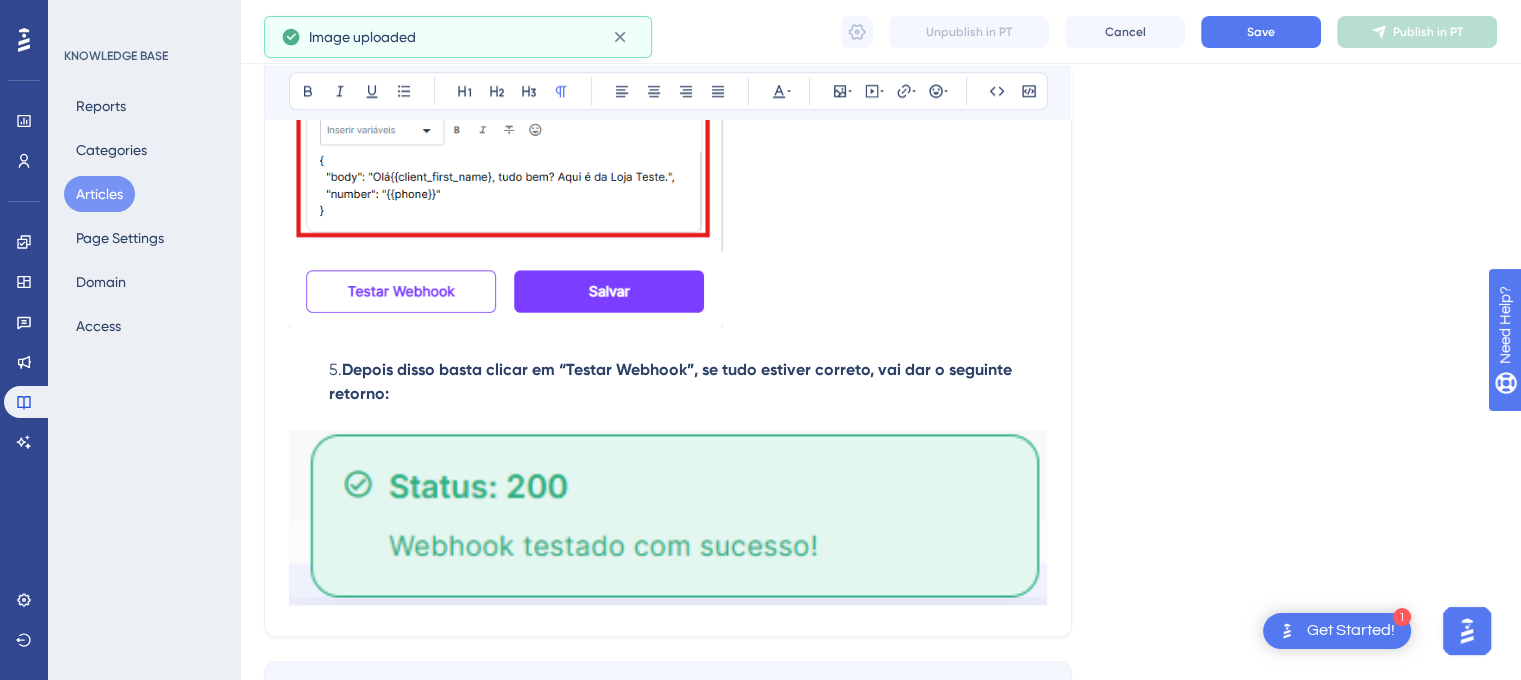 click at bounding box center [668, 517] 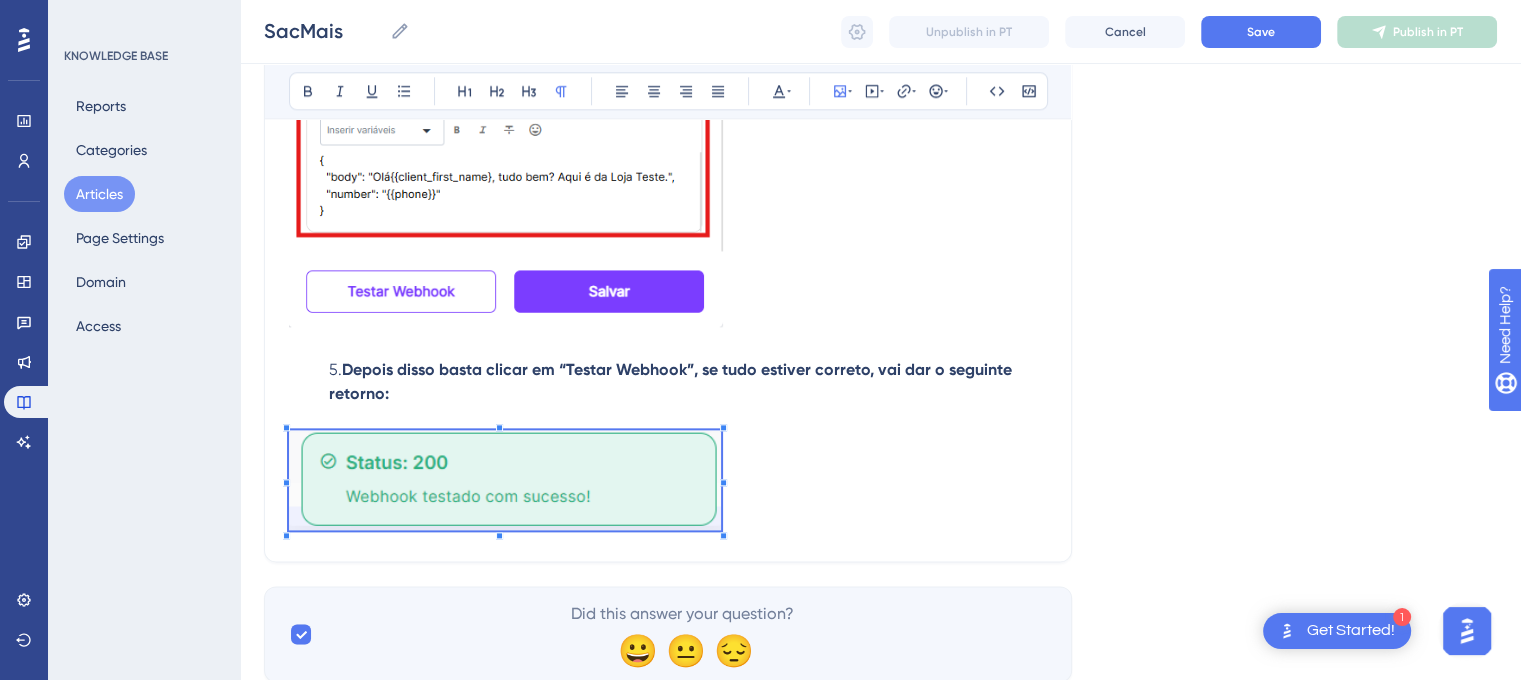 click at bounding box center (505, 537) 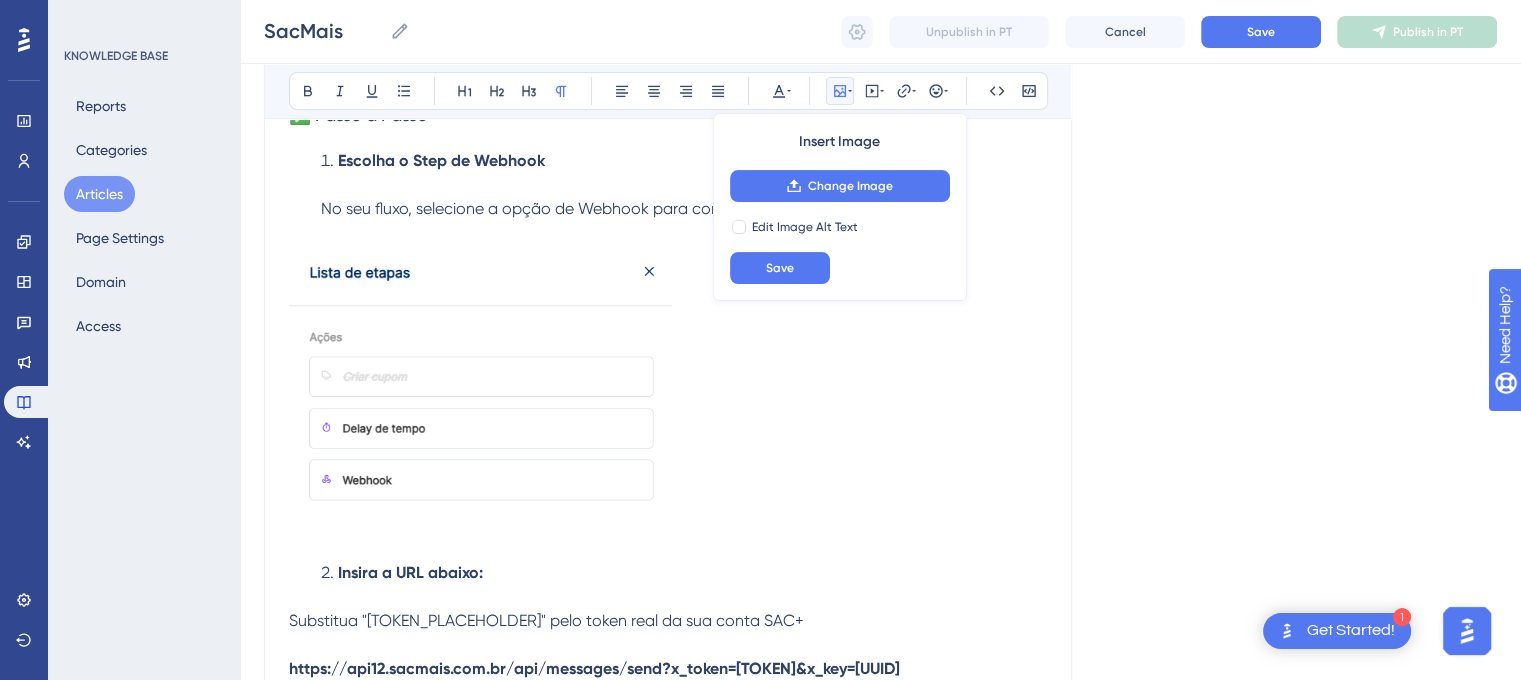 scroll, scrollTop: 393, scrollLeft: 15, axis: both 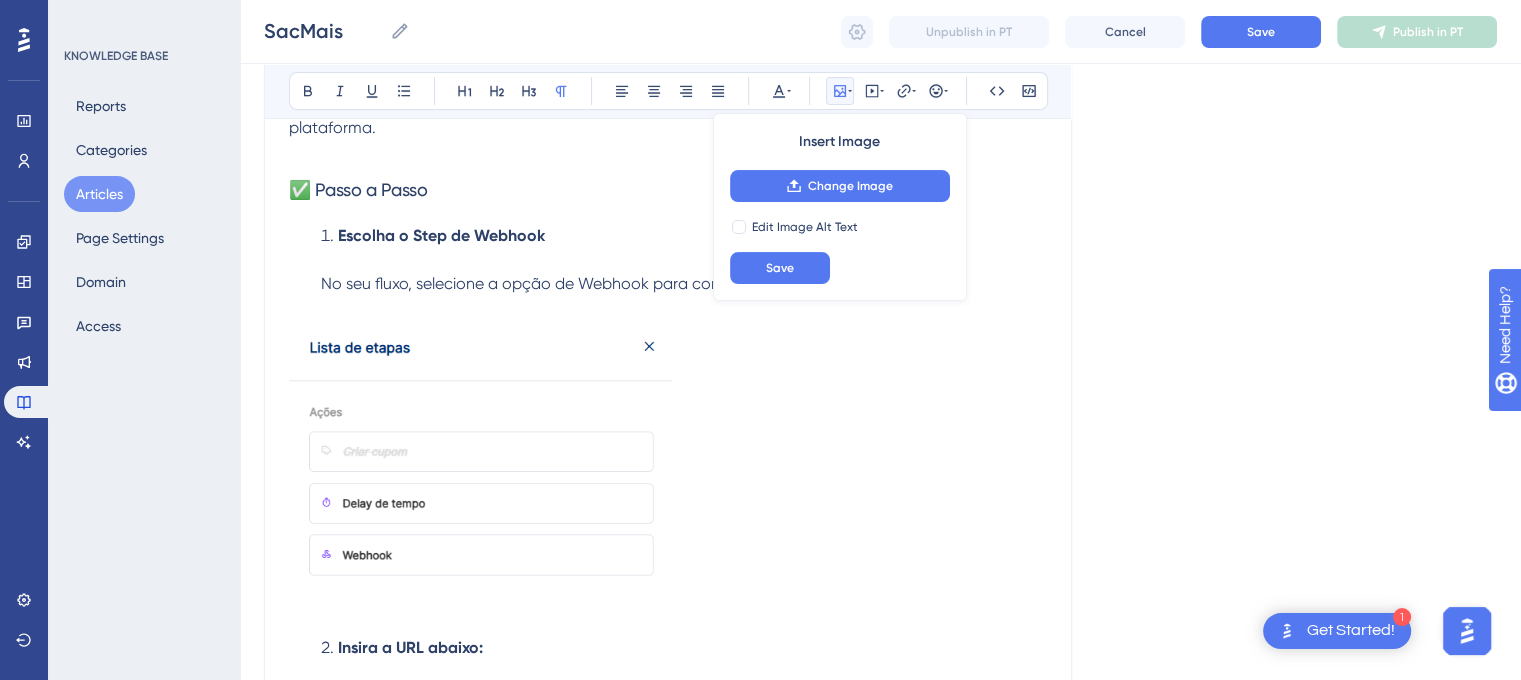 click at bounding box center (480, 458) 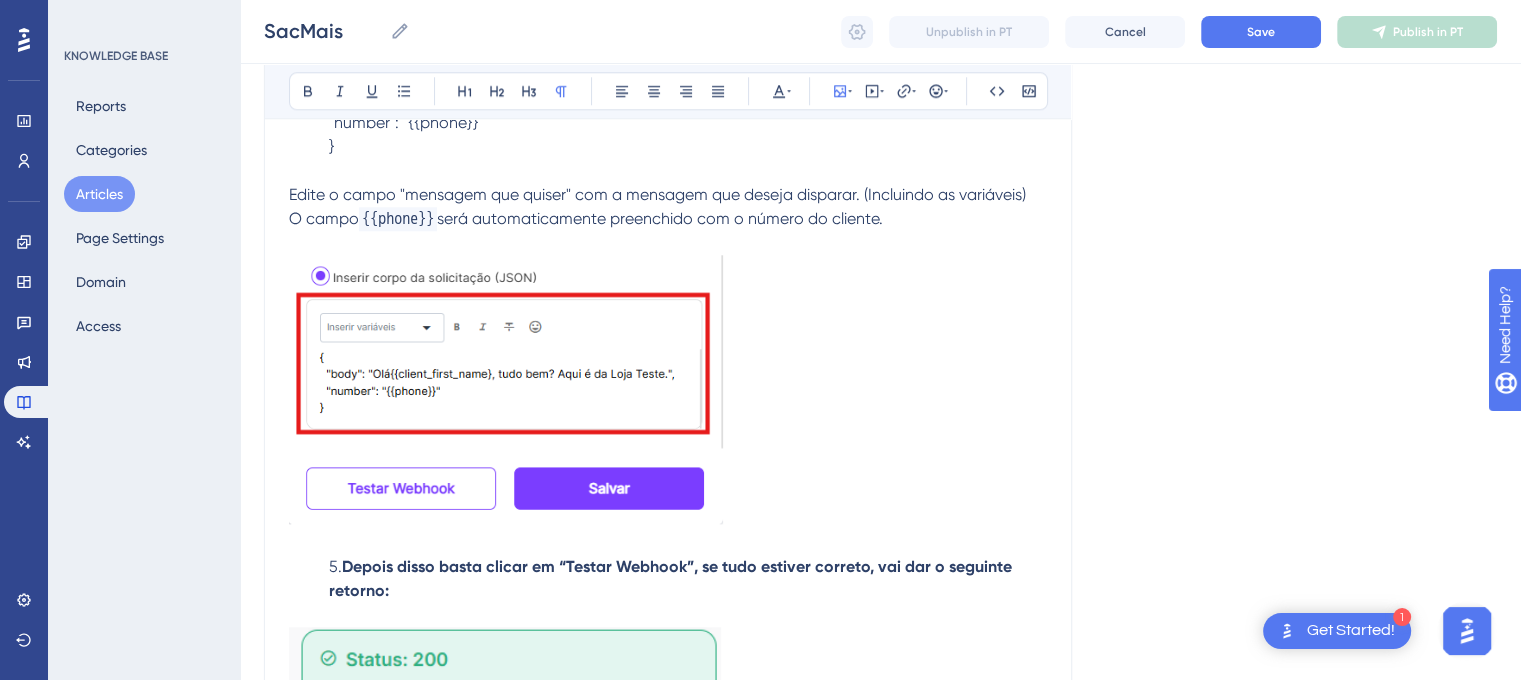 scroll, scrollTop: 2128, scrollLeft: 15, axis: both 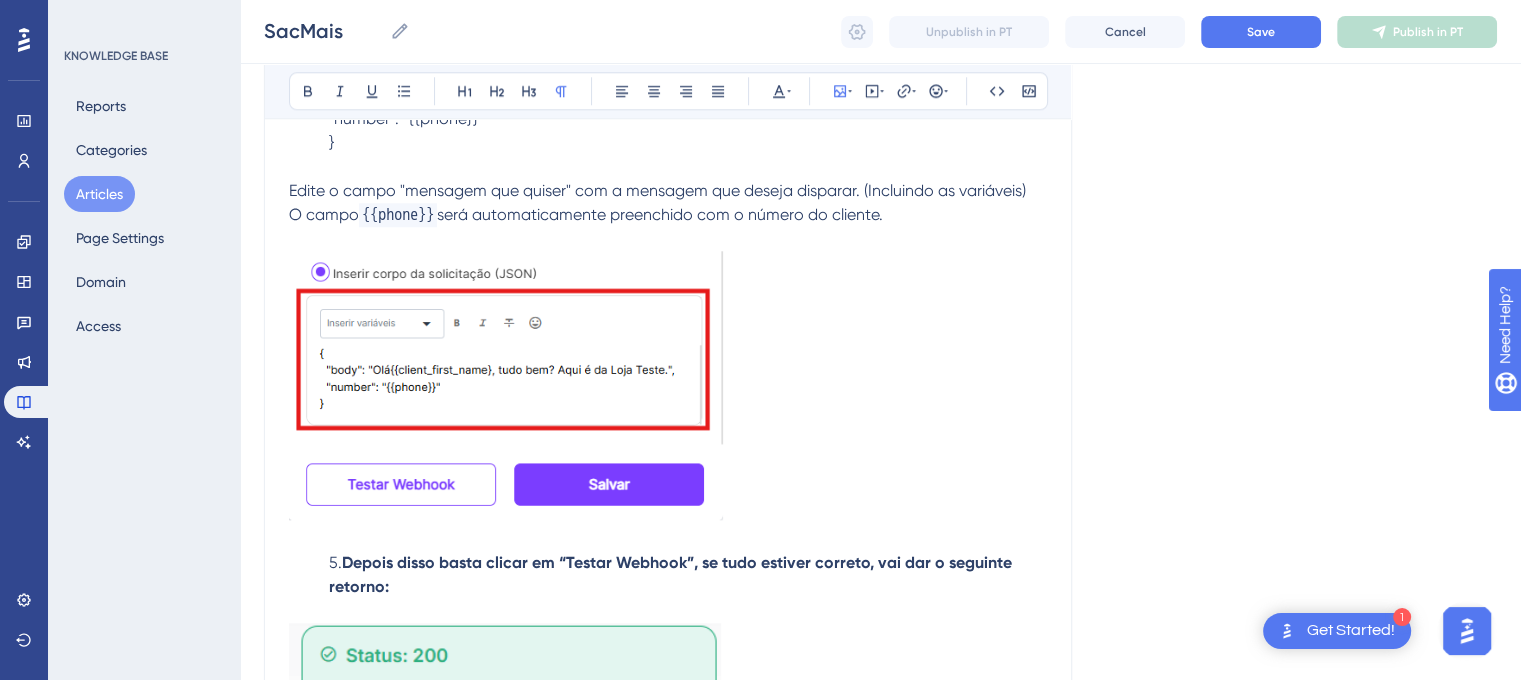 click at bounding box center [506, 385] 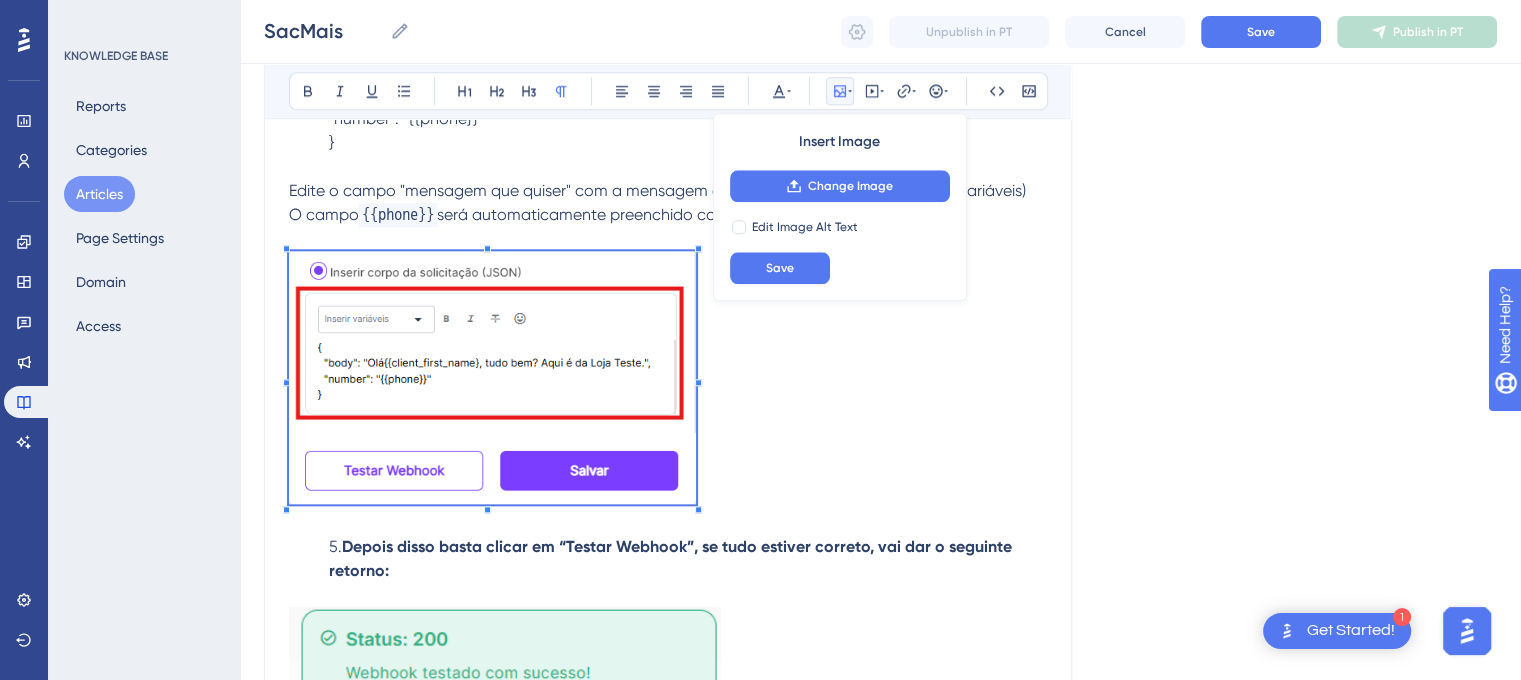 click at bounding box center [668, 380] 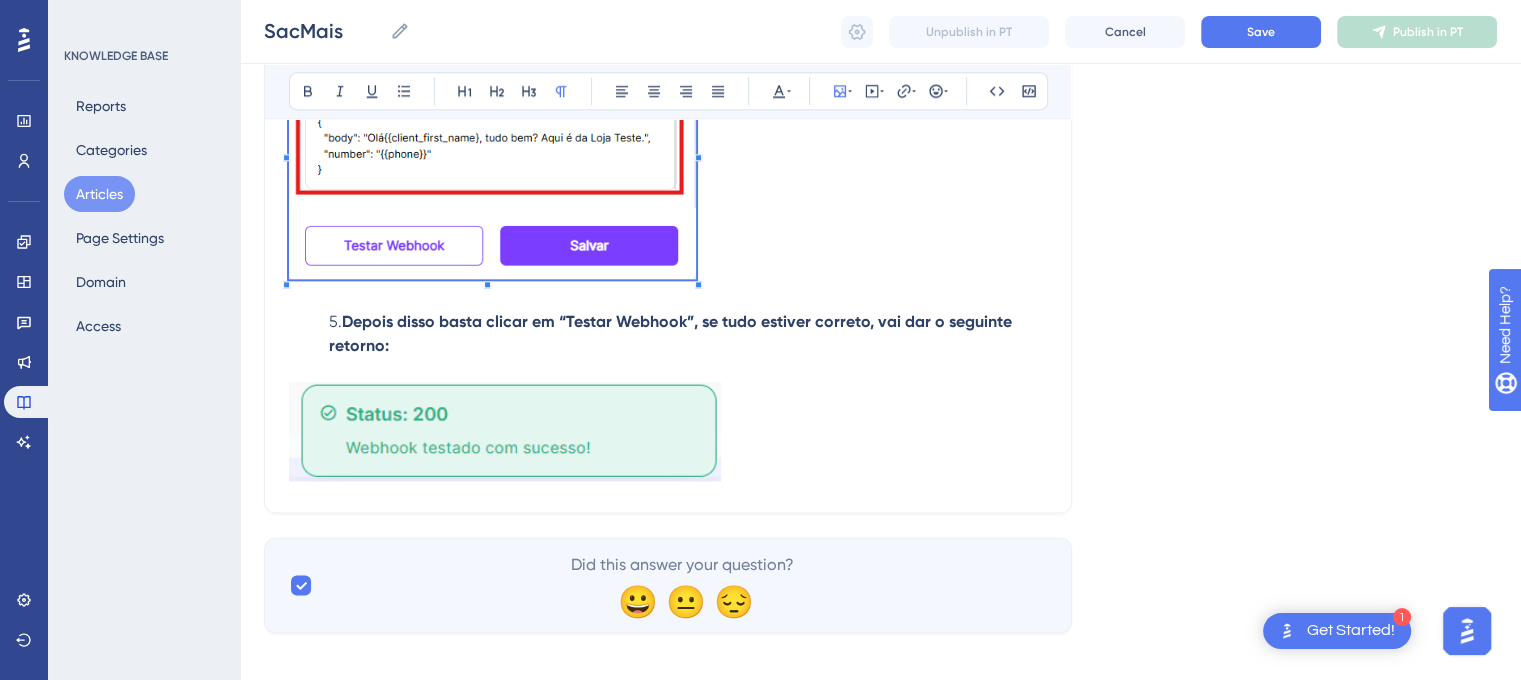 scroll, scrollTop: 2375, scrollLeft: 15, axis: both 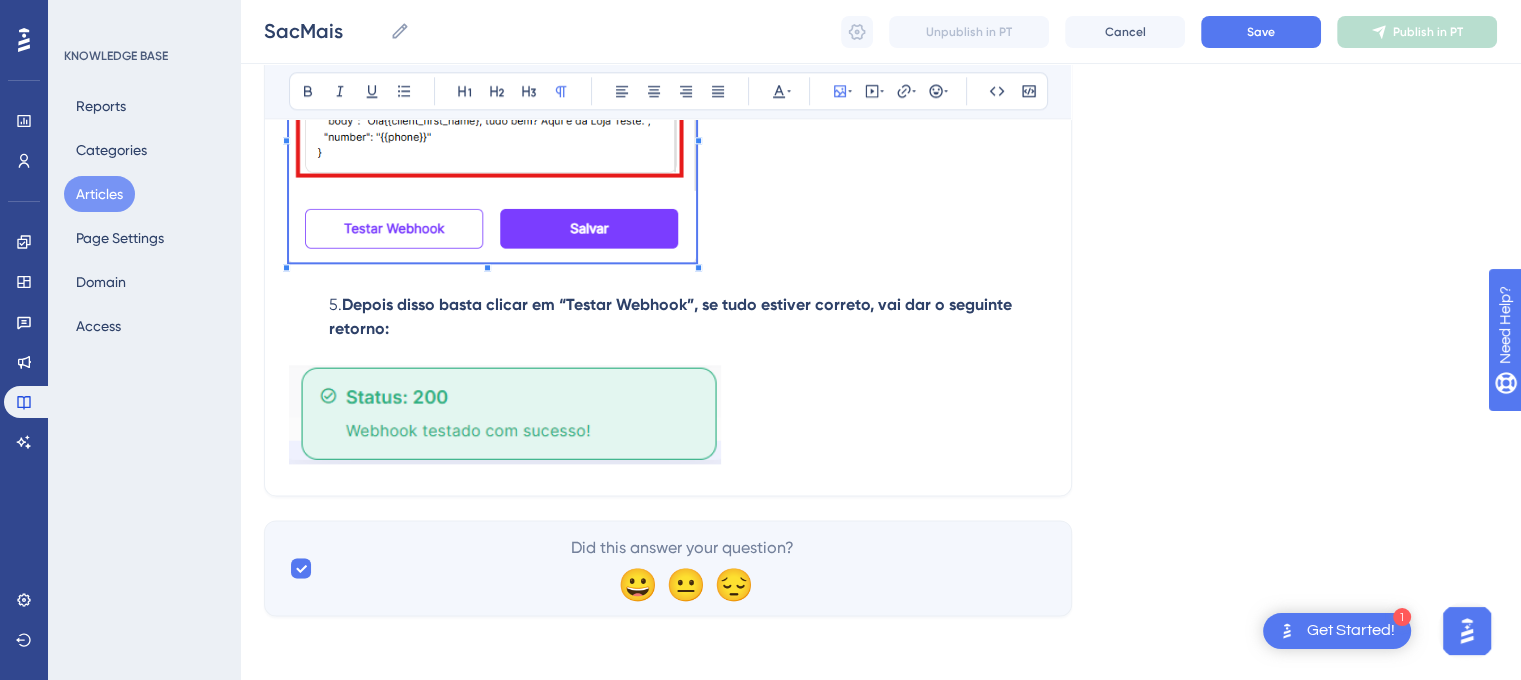 click on "Language Portuguese (Default) SacMais Bold Italic Underline Bullet Point Heading 1 Heading 2 Heading 3 Normal Align Left Align Center Align Right Align Justify Text Color Insert Image Embed Video Hyperlink Emojis Code Code Block ⚙️ Como configurar envio de mensagem via Webhook (SacMais) Use este passo a passo sempre que precisar automatizar o envio de mensagem via Webhook na plataforma.
✅ Passo a Passo Escolha o Step de Webhook No seu fluxo, selecione a opção de Webhook para configurar o disparo. Insira a URL abaixo:         Substitua "[TOKEN_PLACEHOLDER]" pelo token real da sua conta SAC+         https://api12.sacmais.com.br/api/messages/send?x_token=TOKEN&x_key=UUID      3.  Selecione a opção: Inserir corpo da solicitação (JSON) 4.  Copie e cole o JSON abaixo: {   "body": "mensagem que quiser",   "number": "{{phone}}" } Edite o campo "mensagem que quiser" com a mensagem que deseja disparar. (Incluindo as variáveis) O campo  {{phone}}  será automaticamente preenchido com o número do cliente. 5." at bounding box center (880, -813) 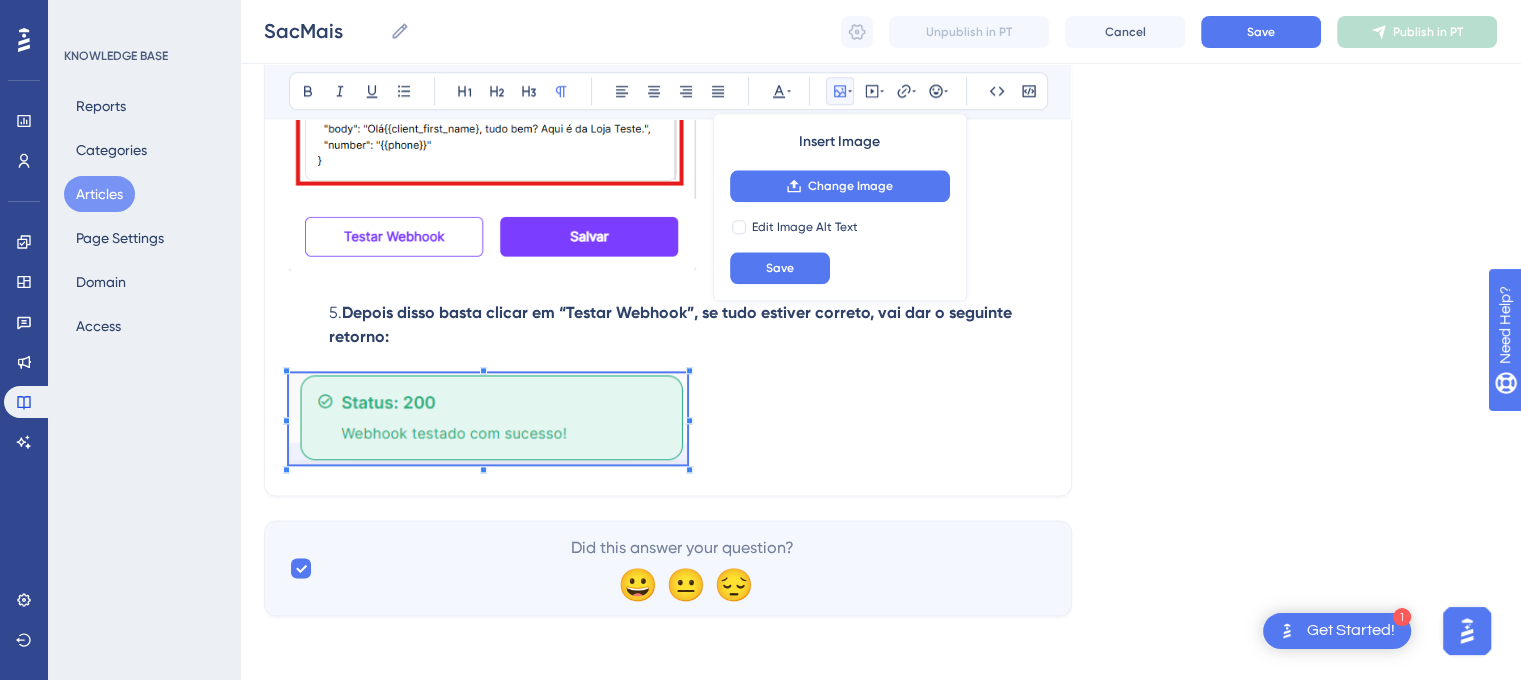 scroll, scrollTop: 2367, scrollLeft: 15, axis: both 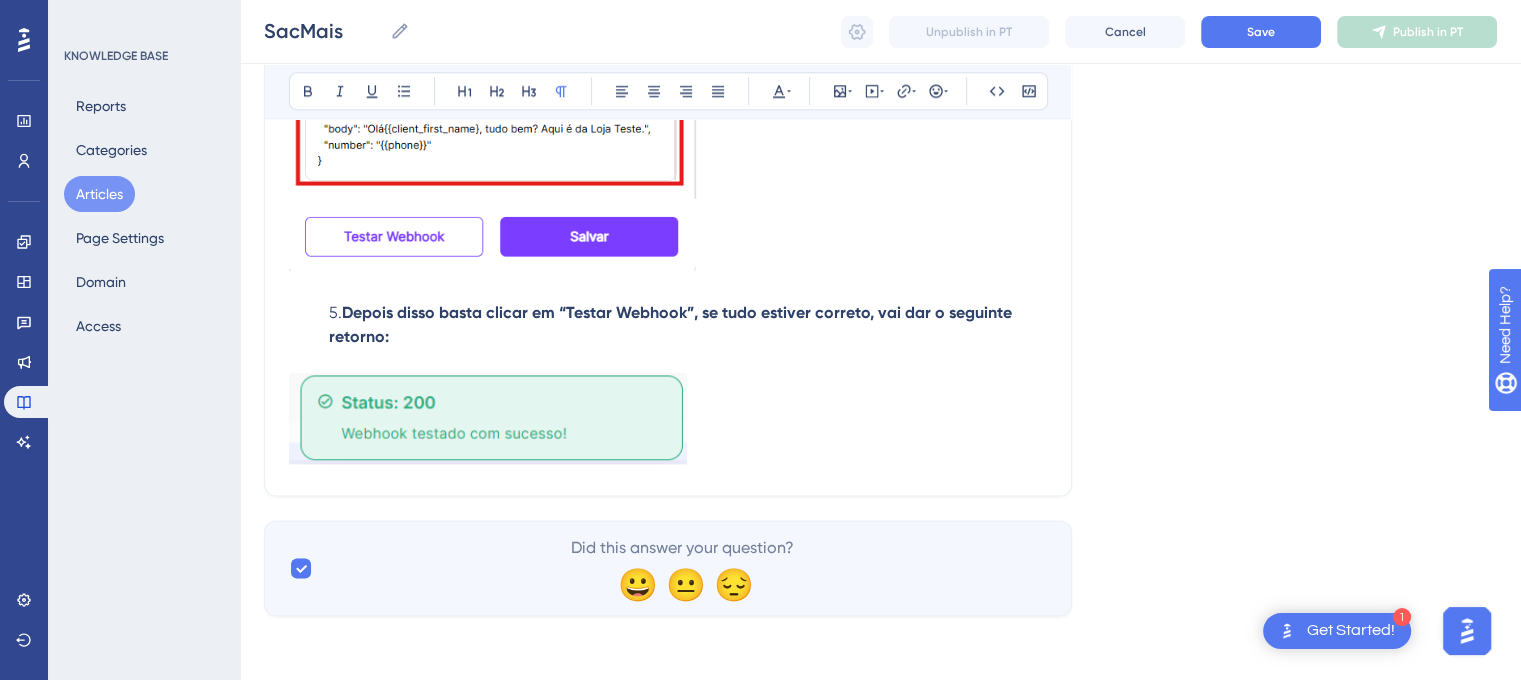 click at bounding box center (668, 422) 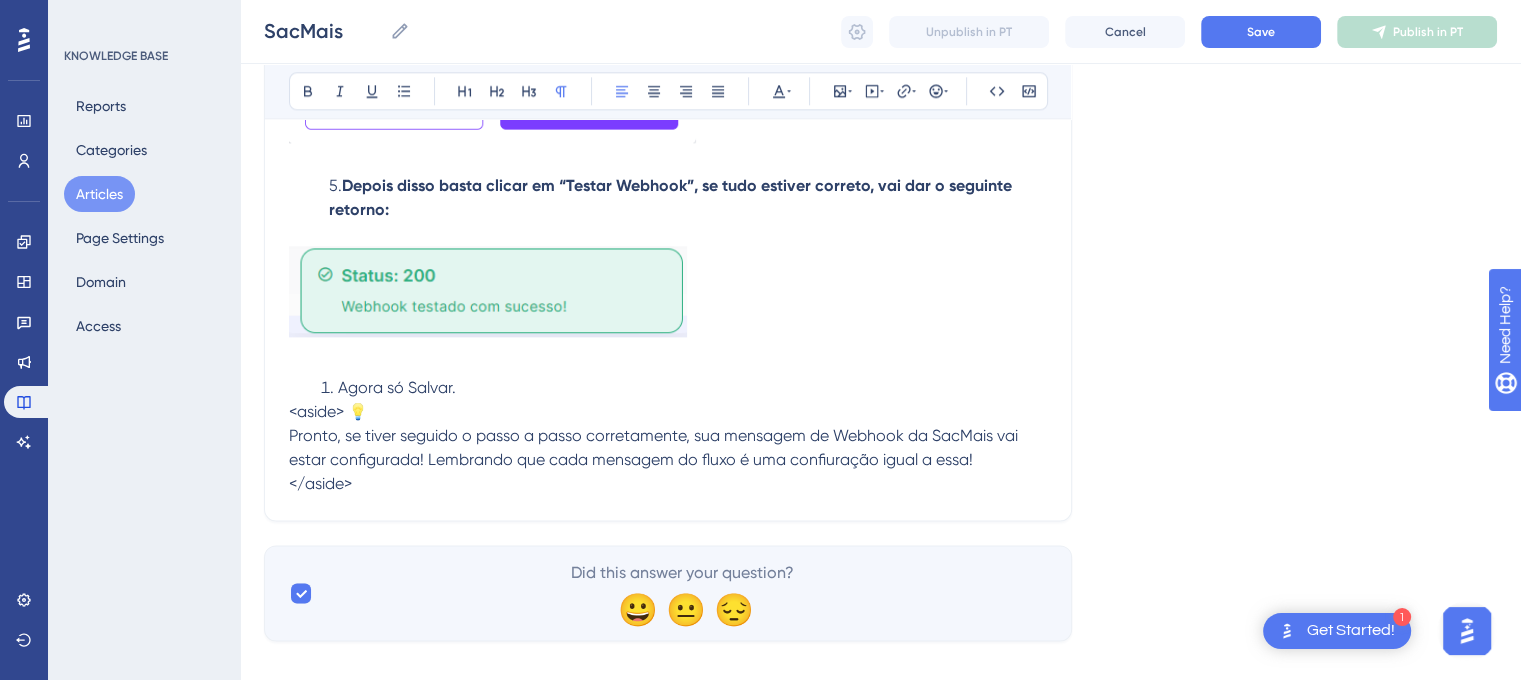 scroll, scrollTop: 2490, scrollLeft: 15, axis: both 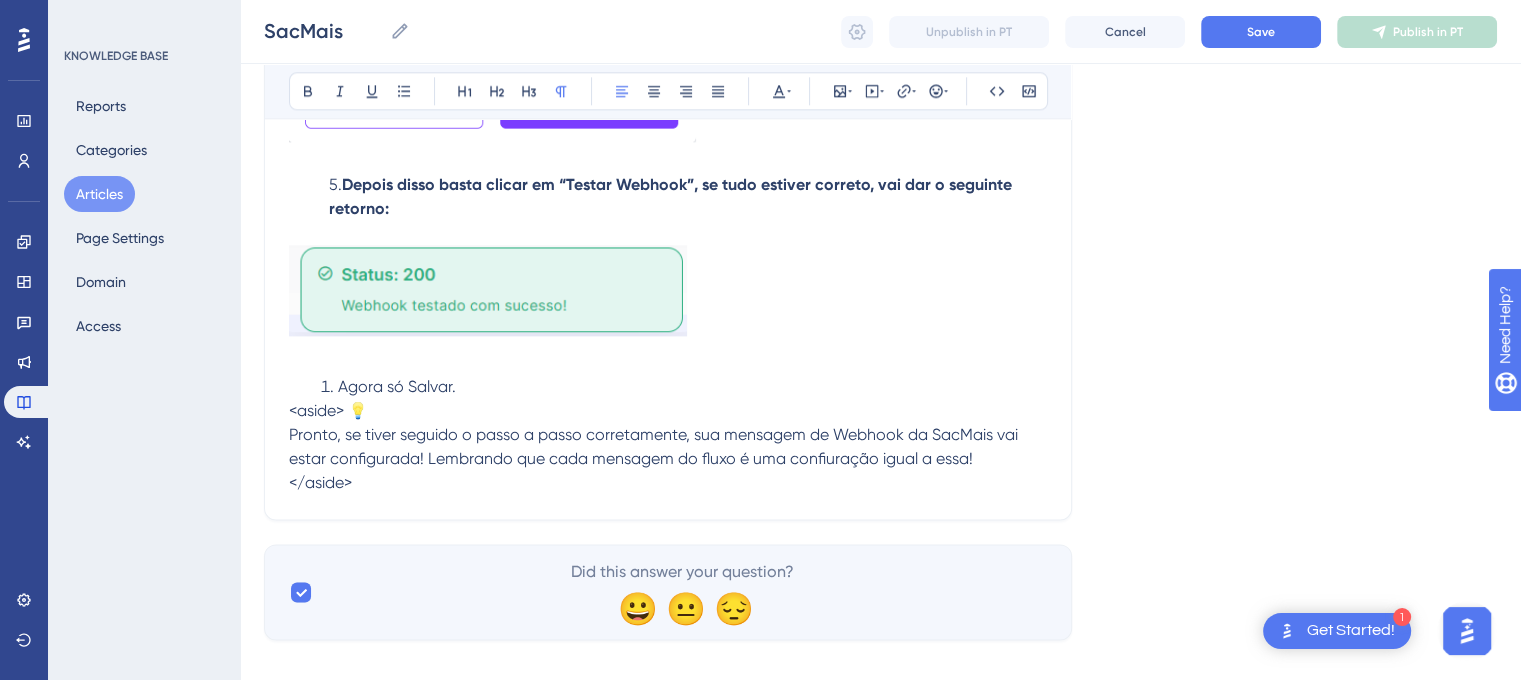 click on "<aside> 💡" at bounding box center (328, 410) 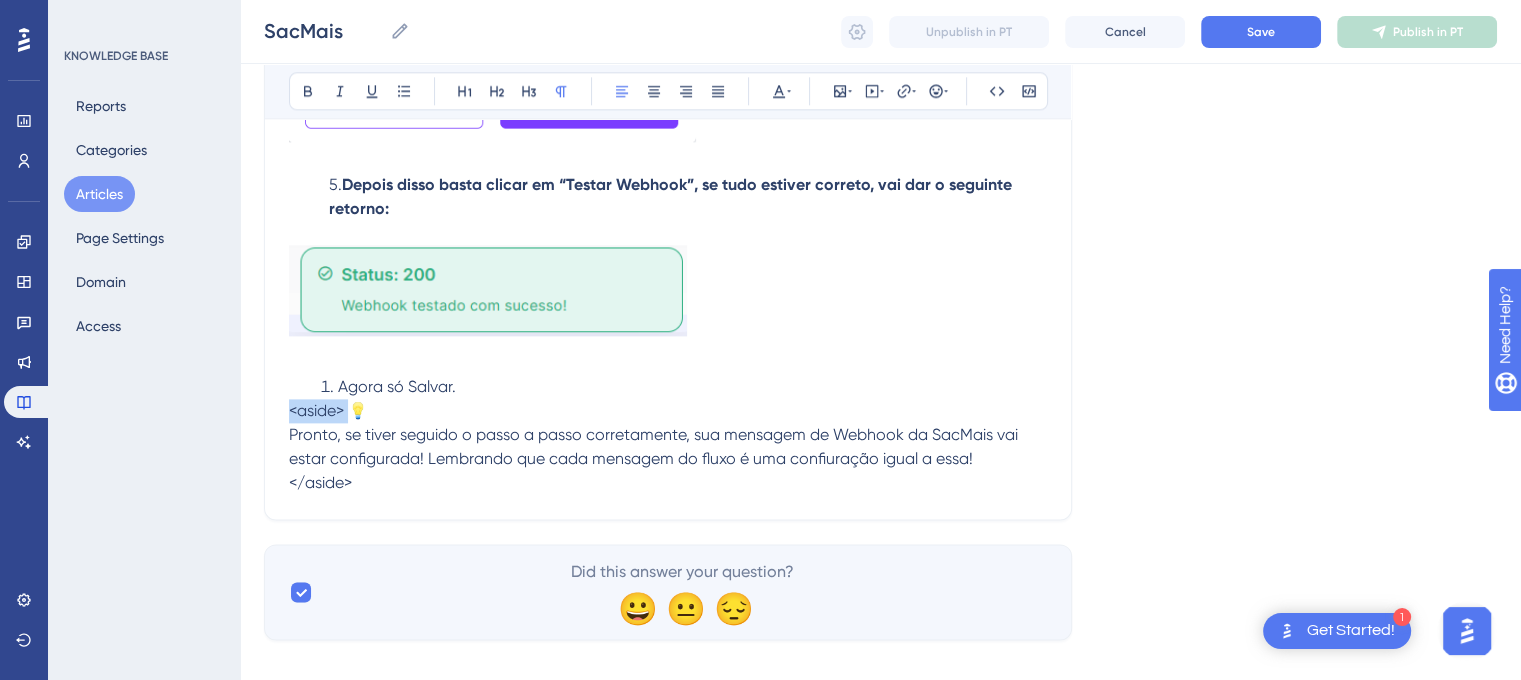 drag, startPoint x: 332, startPoint y: 414, endPoint x: 272, endPoint y: 419, distance: 60.207973 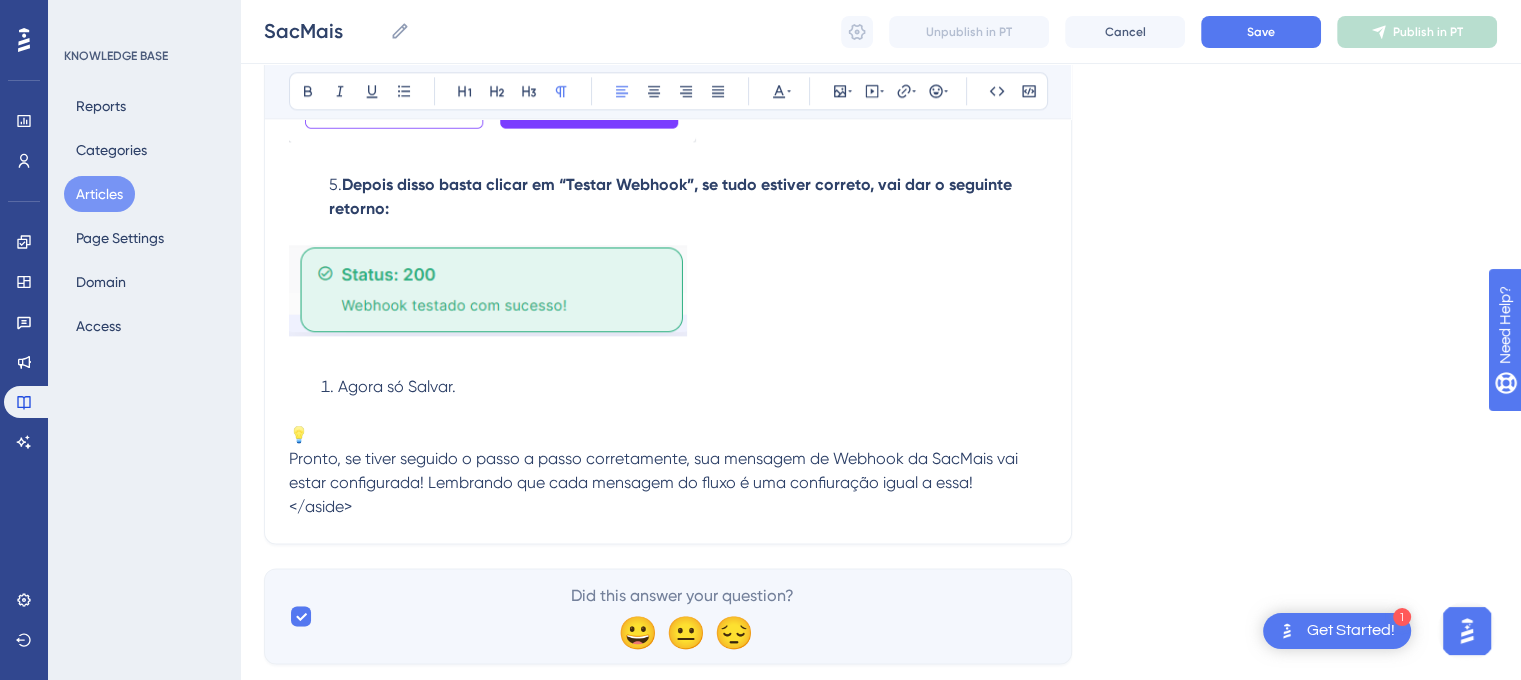 click on "Pronto, se tiver seguido o passo a passo corretamente, sua mensagem de Webhook da SacMais vai estar configurada! Lembrando que cada mensagem do fluxo é uma confiuração igual a essa!" at bounding box center (655, 470) 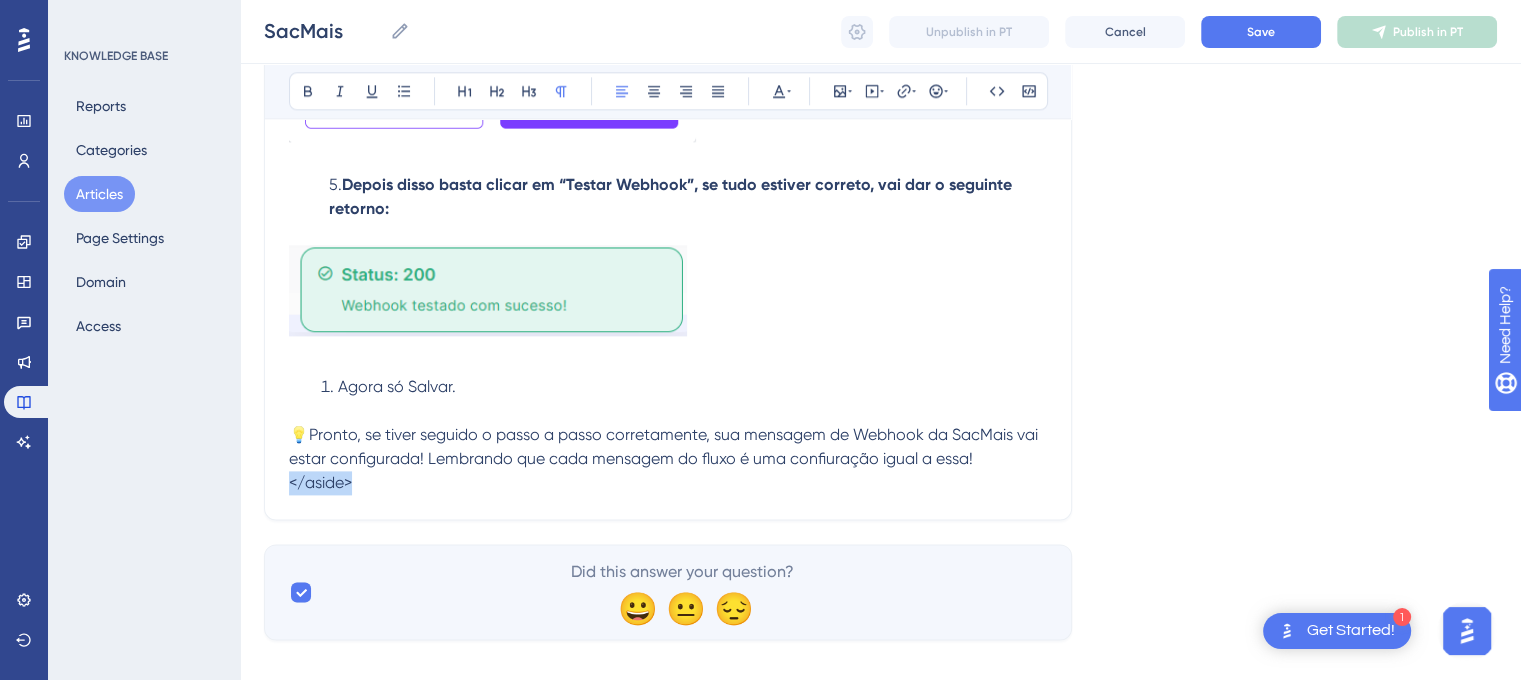drag, startPoint x: 351, startPoint y: 488, endPoint x: 247, endPoint y: 480, distance: 104.307236 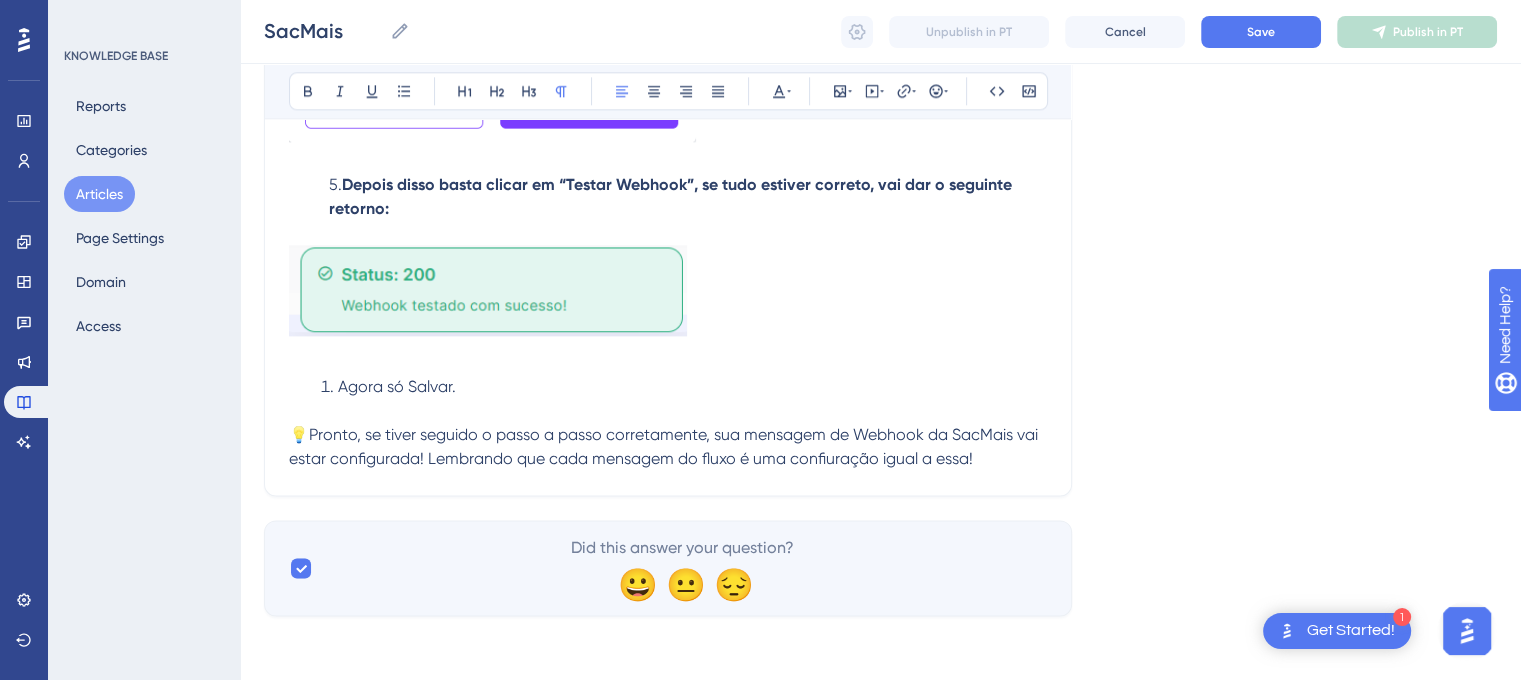 click on "Agora só Salvar." at bounding box center (397, 386) 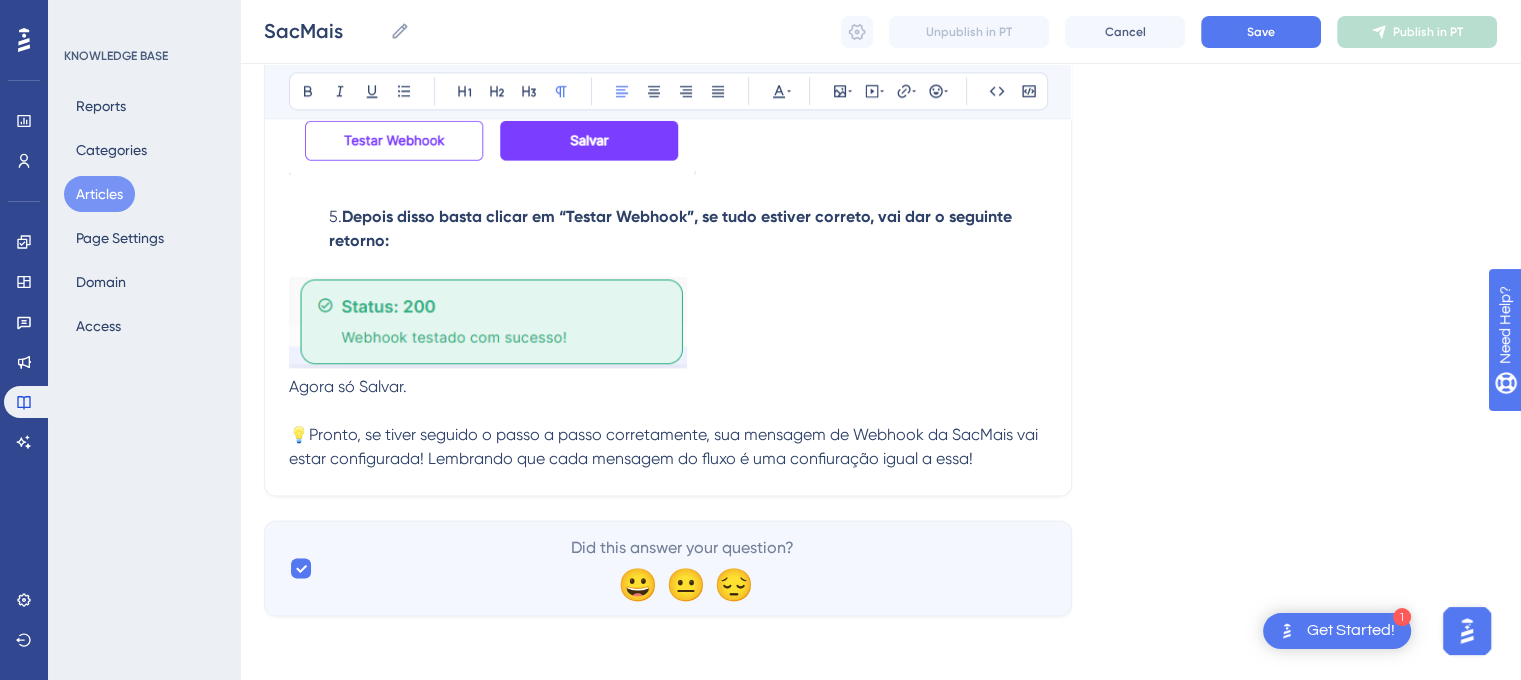 scroll, scrollTop: 2487, scrollLeft: 15, axis: both 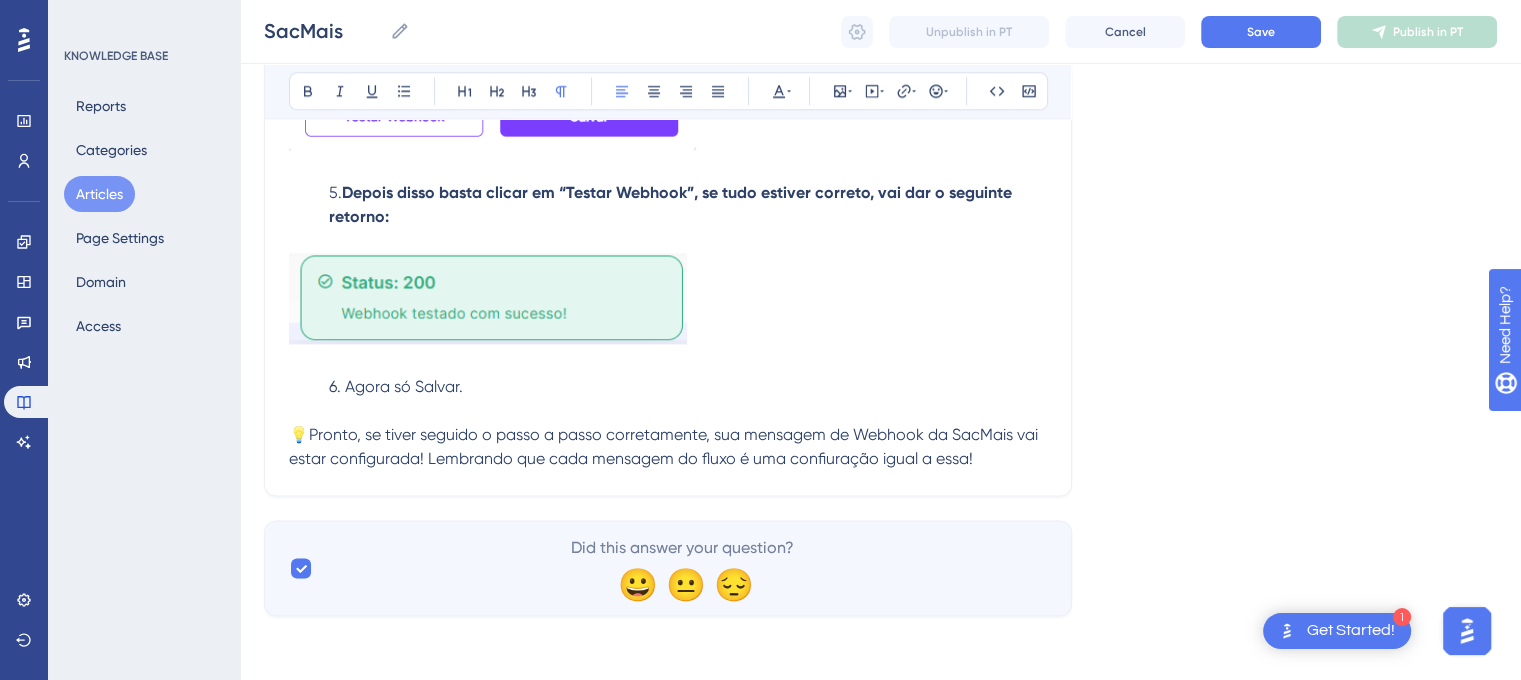 click on "6. Agora só Salvar." at bounding box center [396, 386] 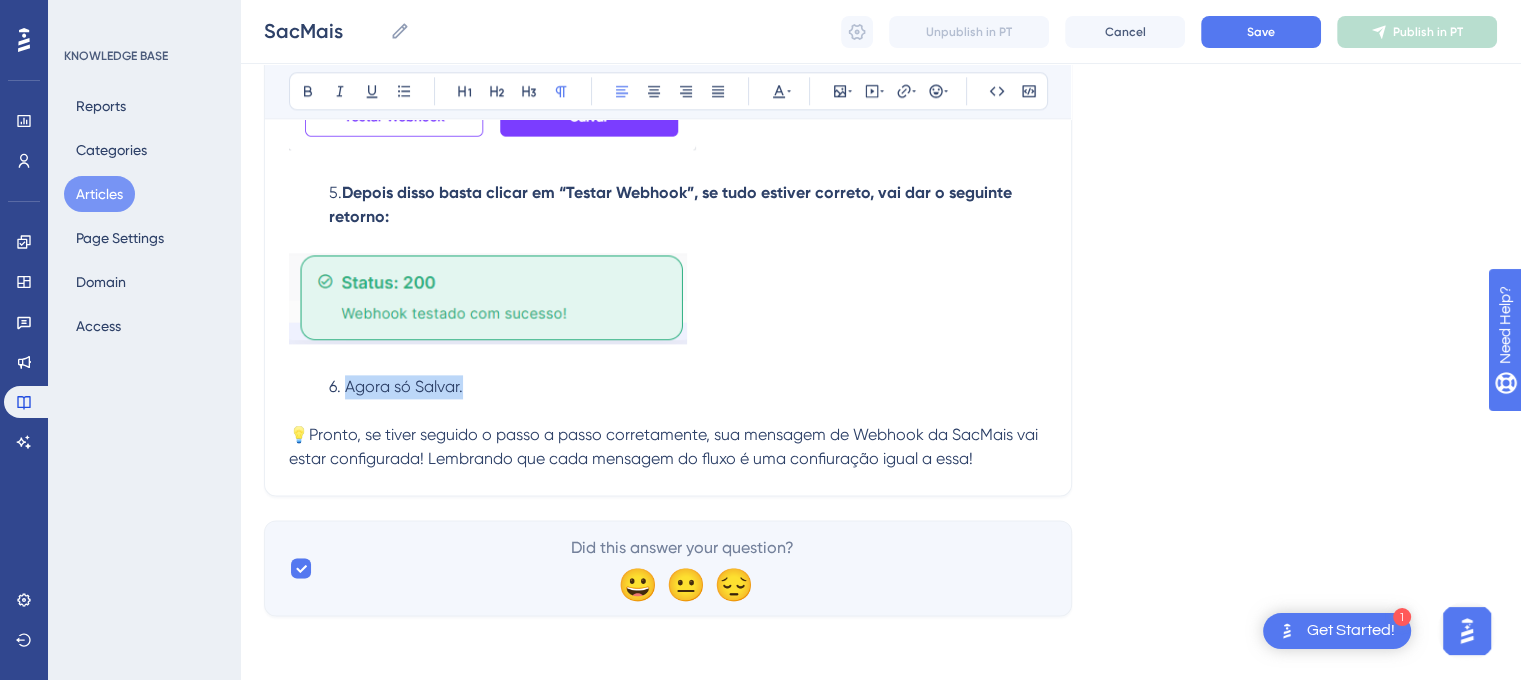 drag, startPoint x: 330, startPoint y: 389, endPoint x: 450, endPoint y: 388, distance: 120.004166 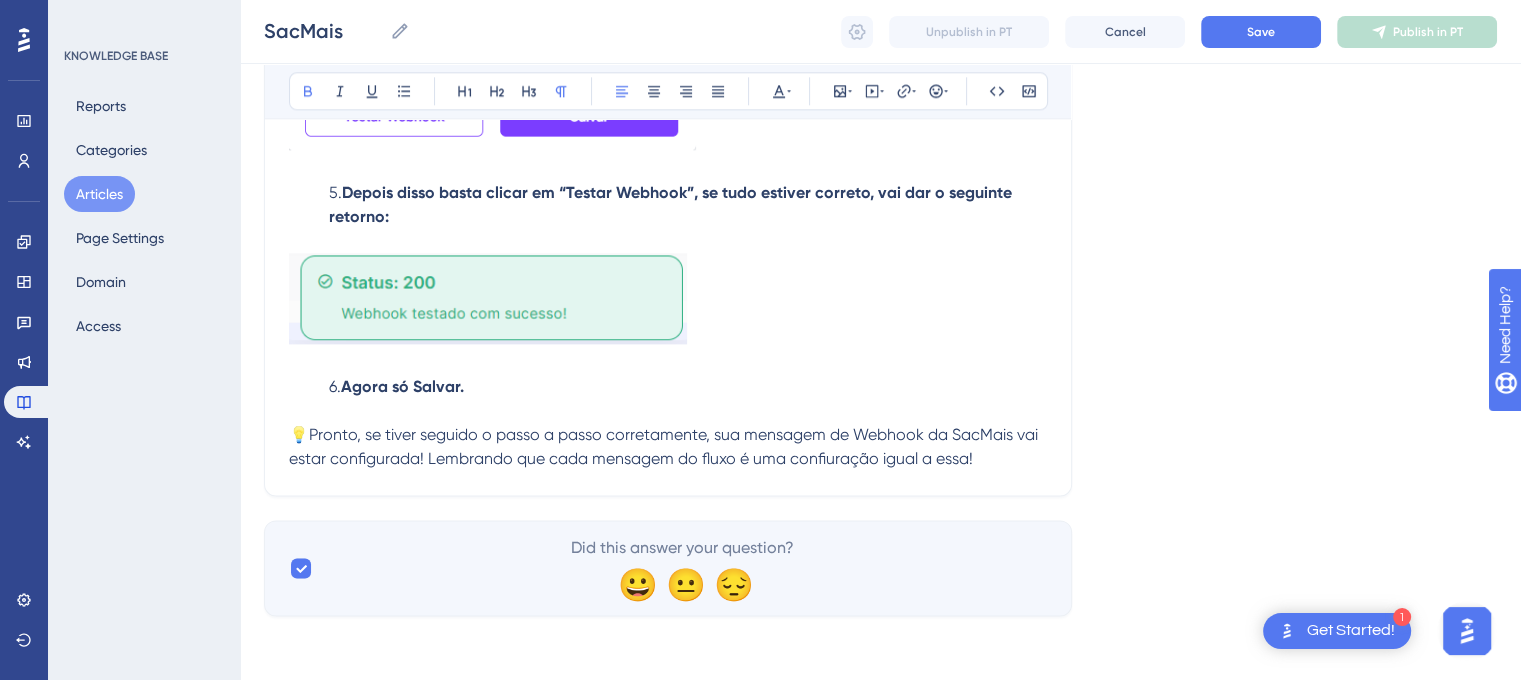 scroll, scrollTop: 2488, scrollLeft: 15, axis: both 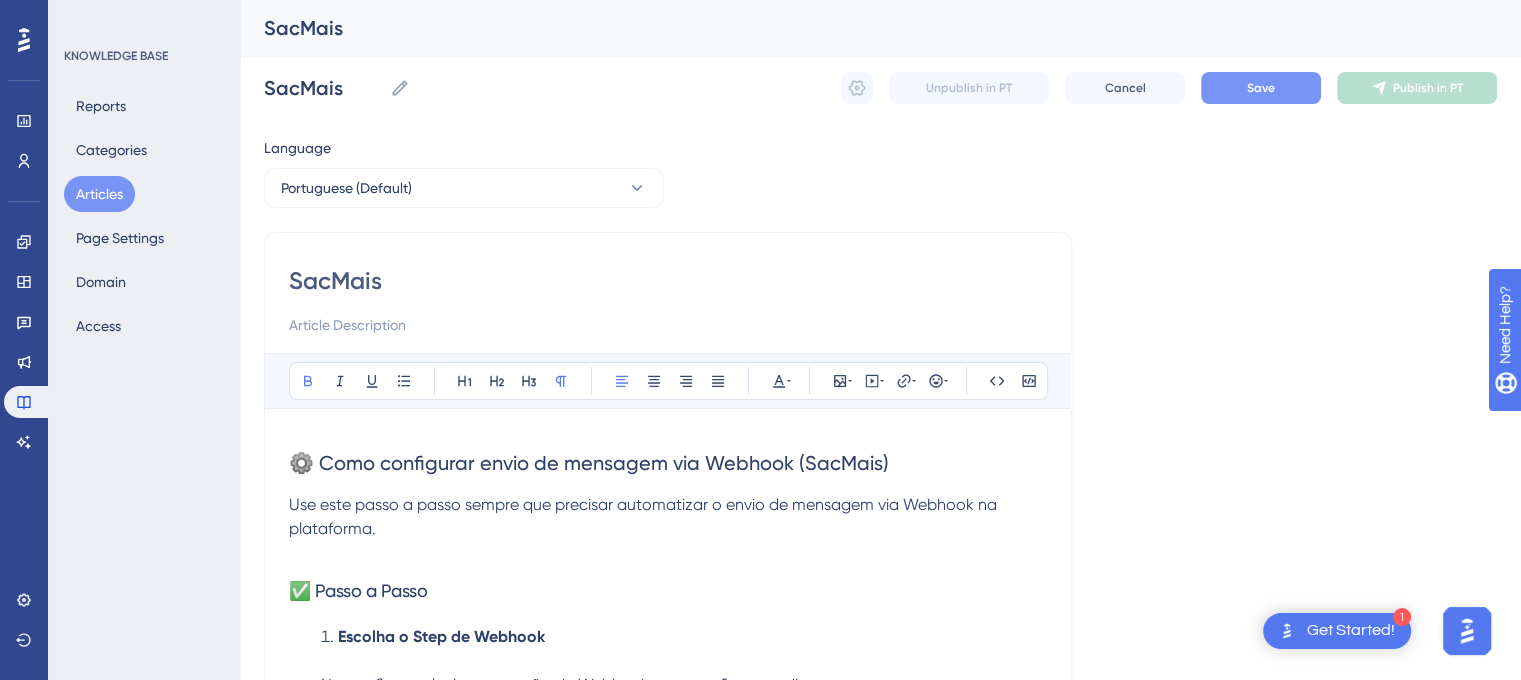 click on "Save" at bounding box center (1261, 88) 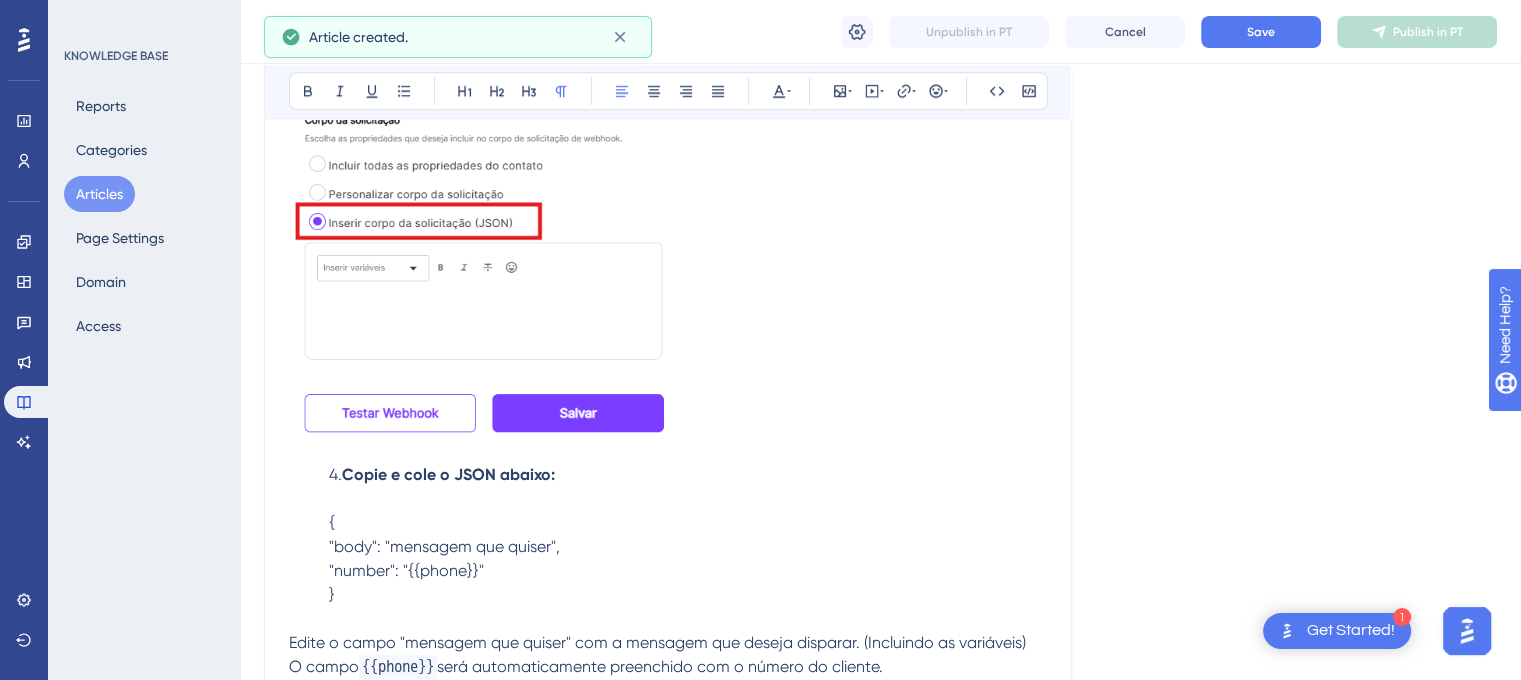 scroll, scrollTop: 2188, scrollLeft: 0, axis: vertical 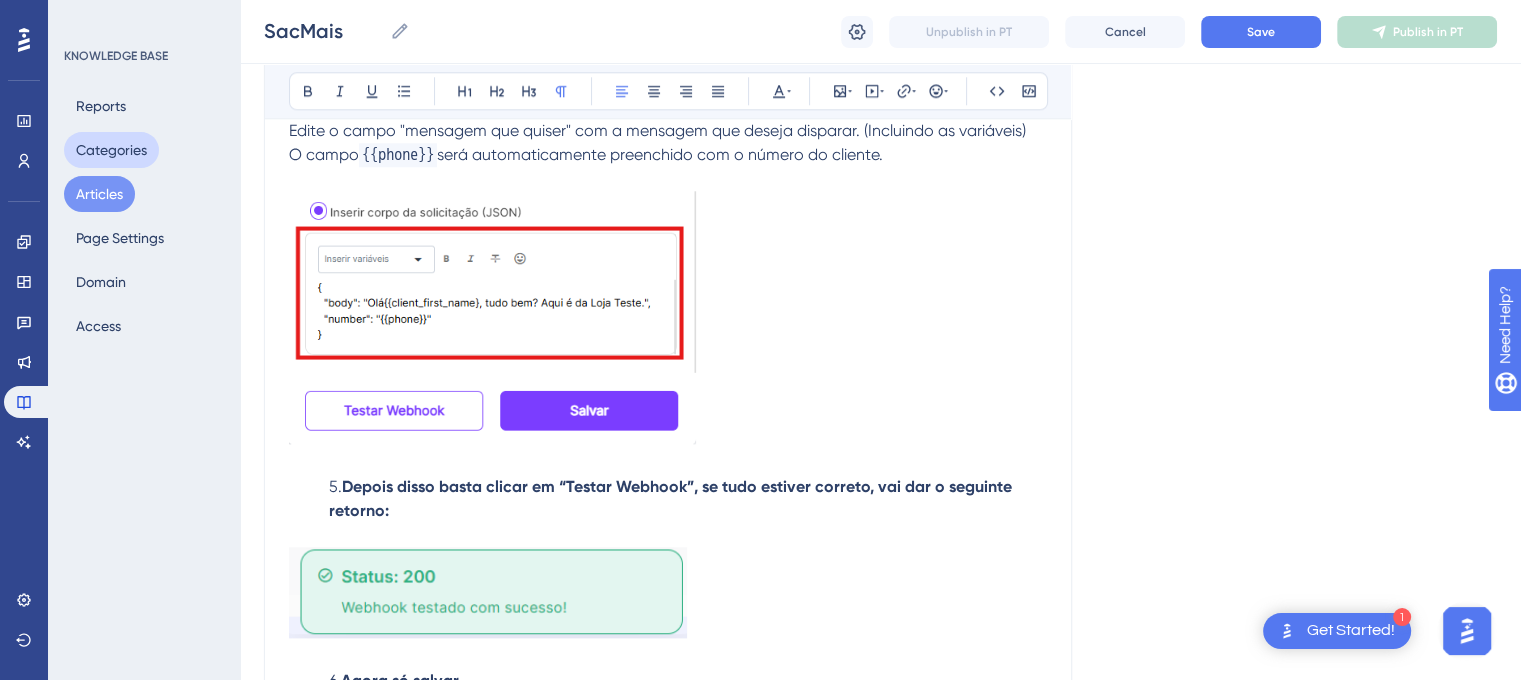 click on "Categories" at bounding box center (111, 150) 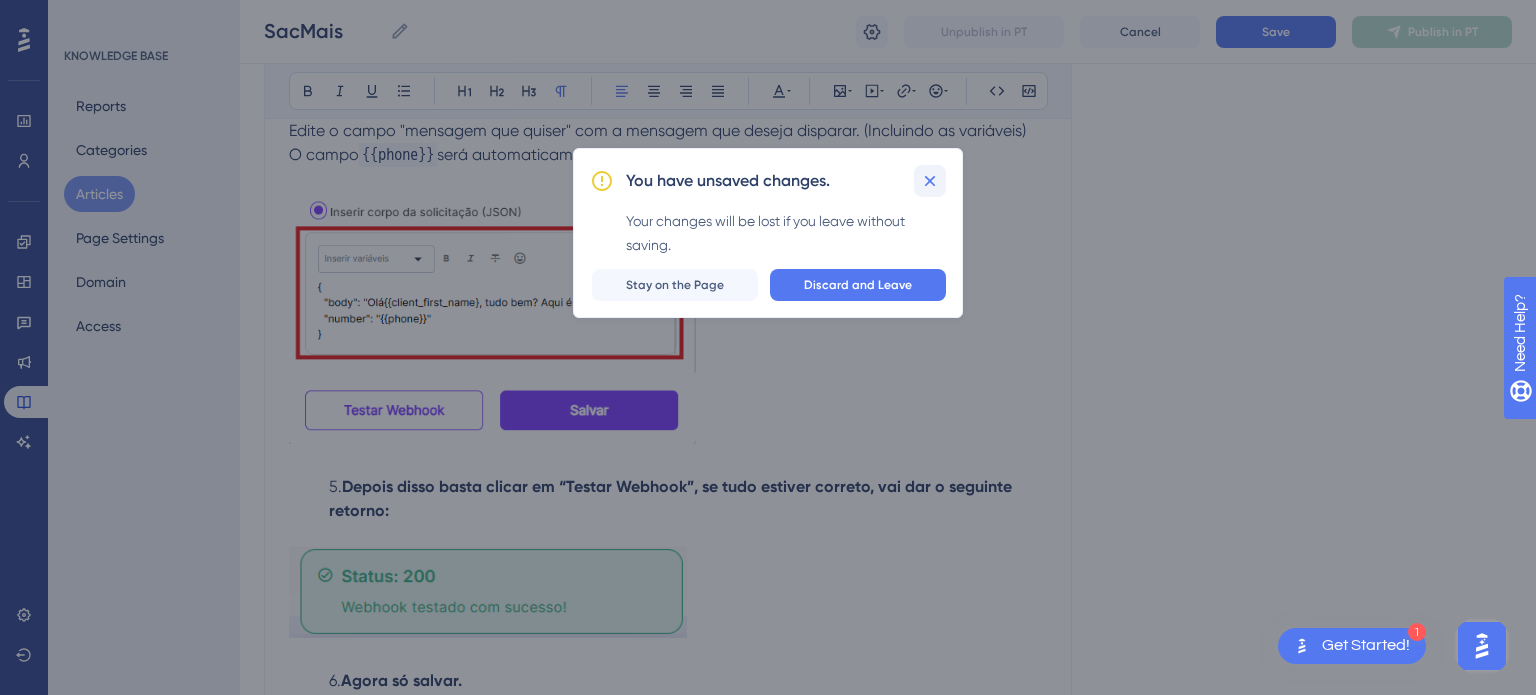 click 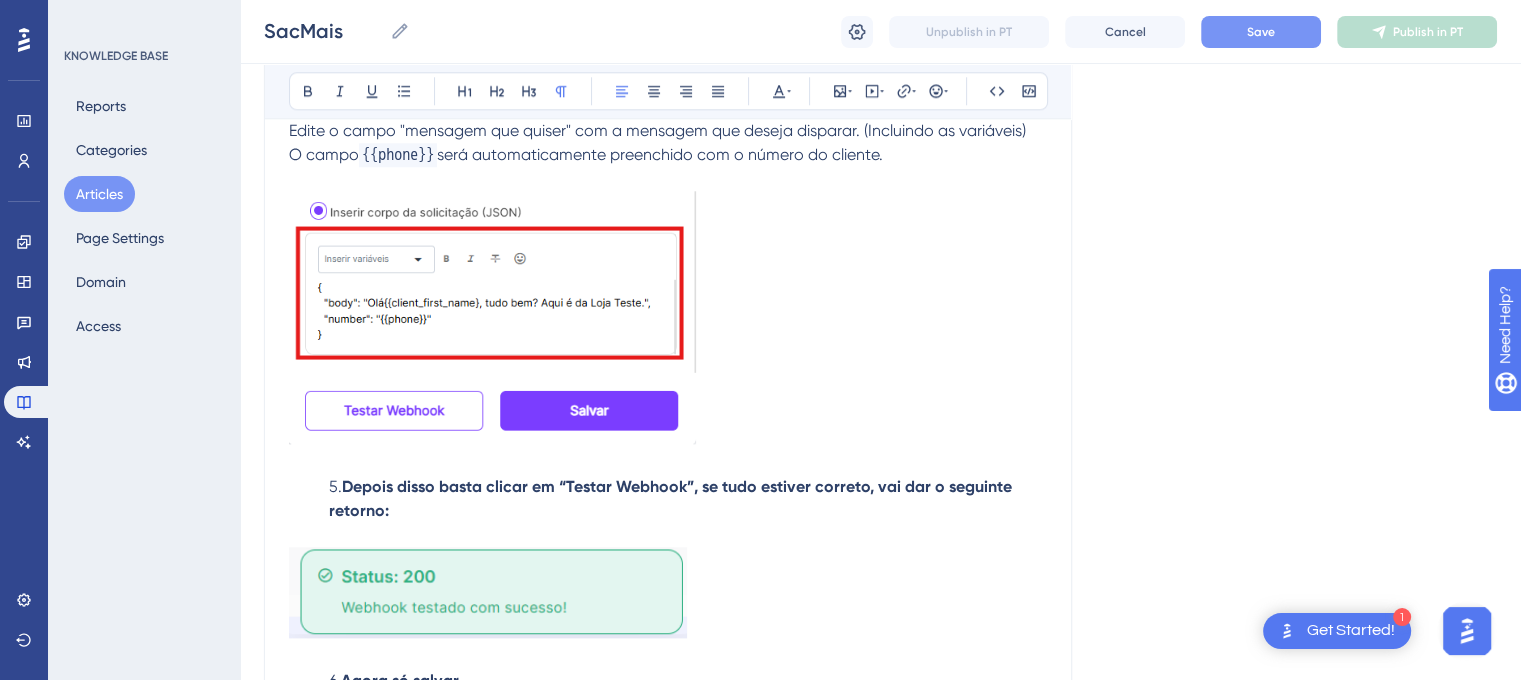 click on "Save" at bounding box center [1261, 32] 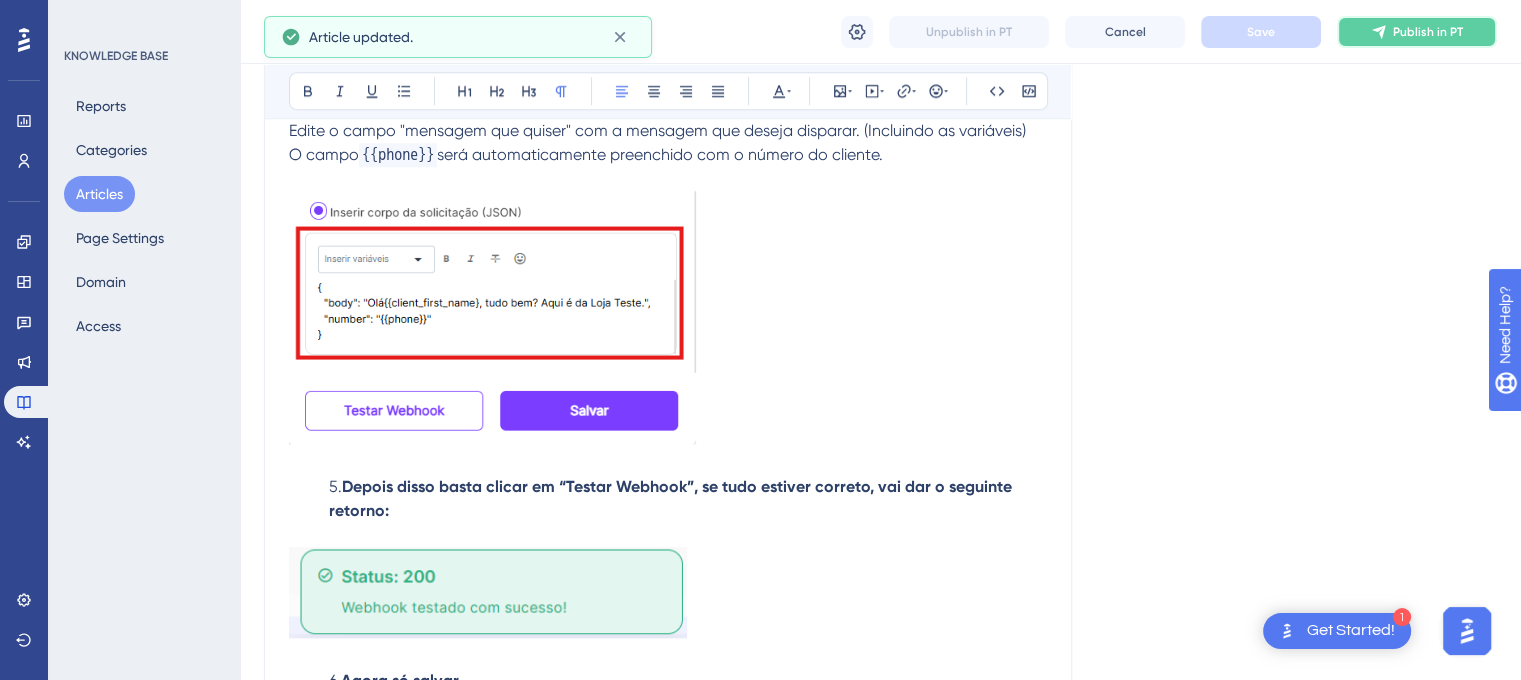 click on "Publish in PT" at bounding box center (1417, 32) 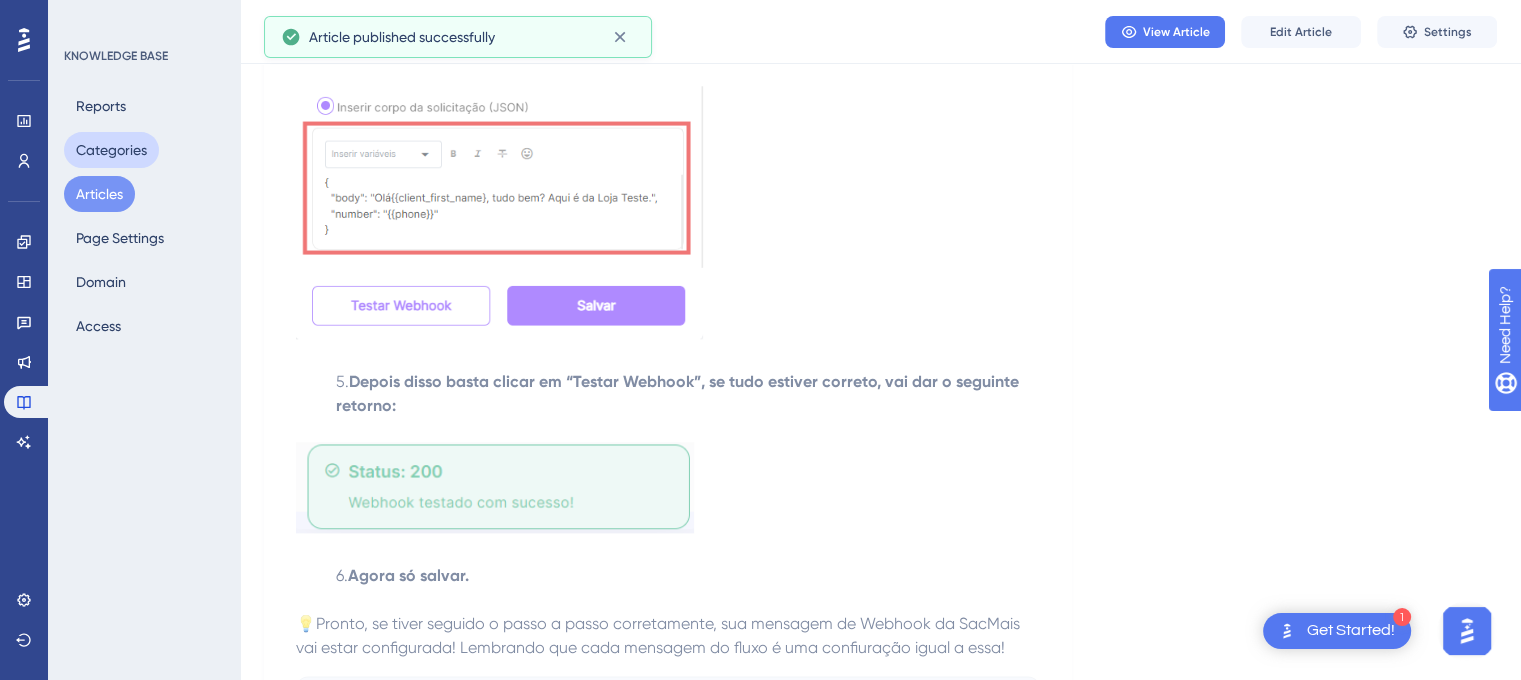 click on "Categories" at bounding box center [111, 150] 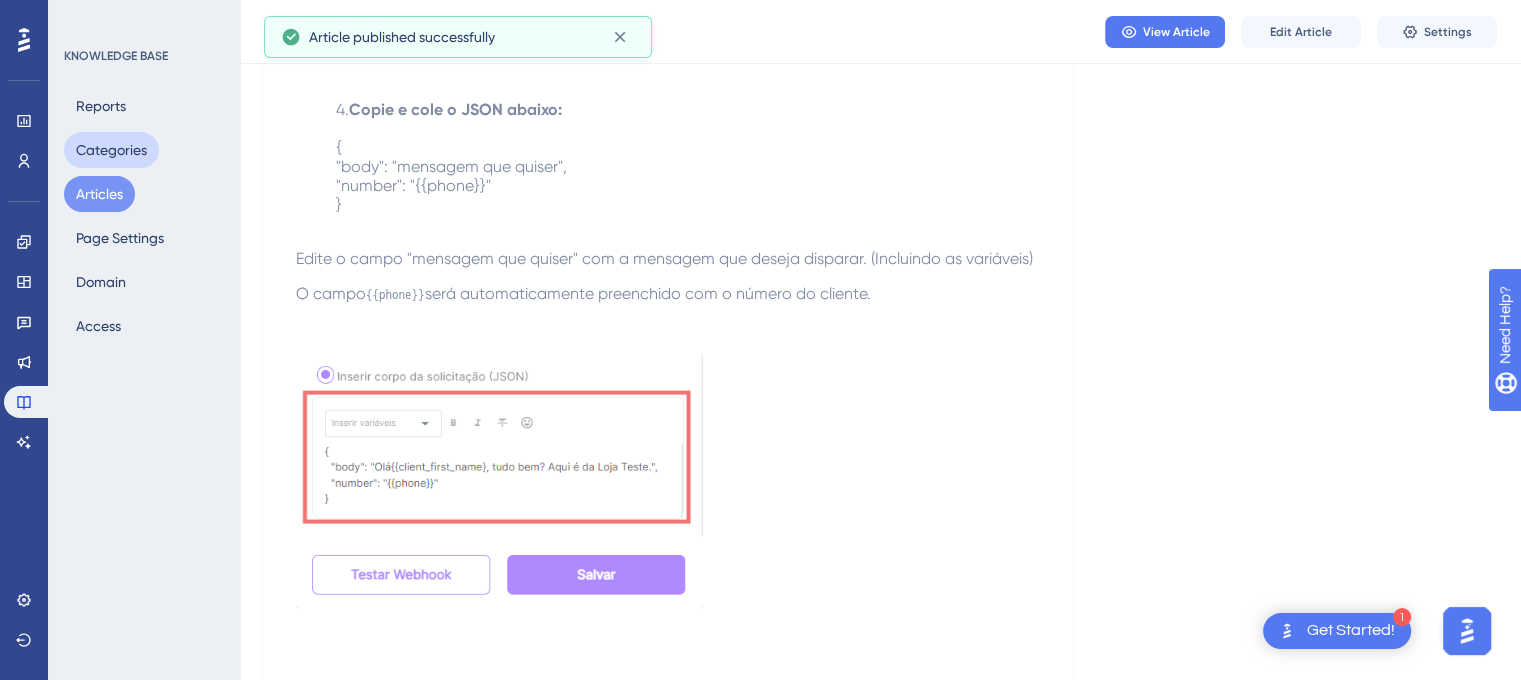 click on "Categories" at bounding box center [111, 150] 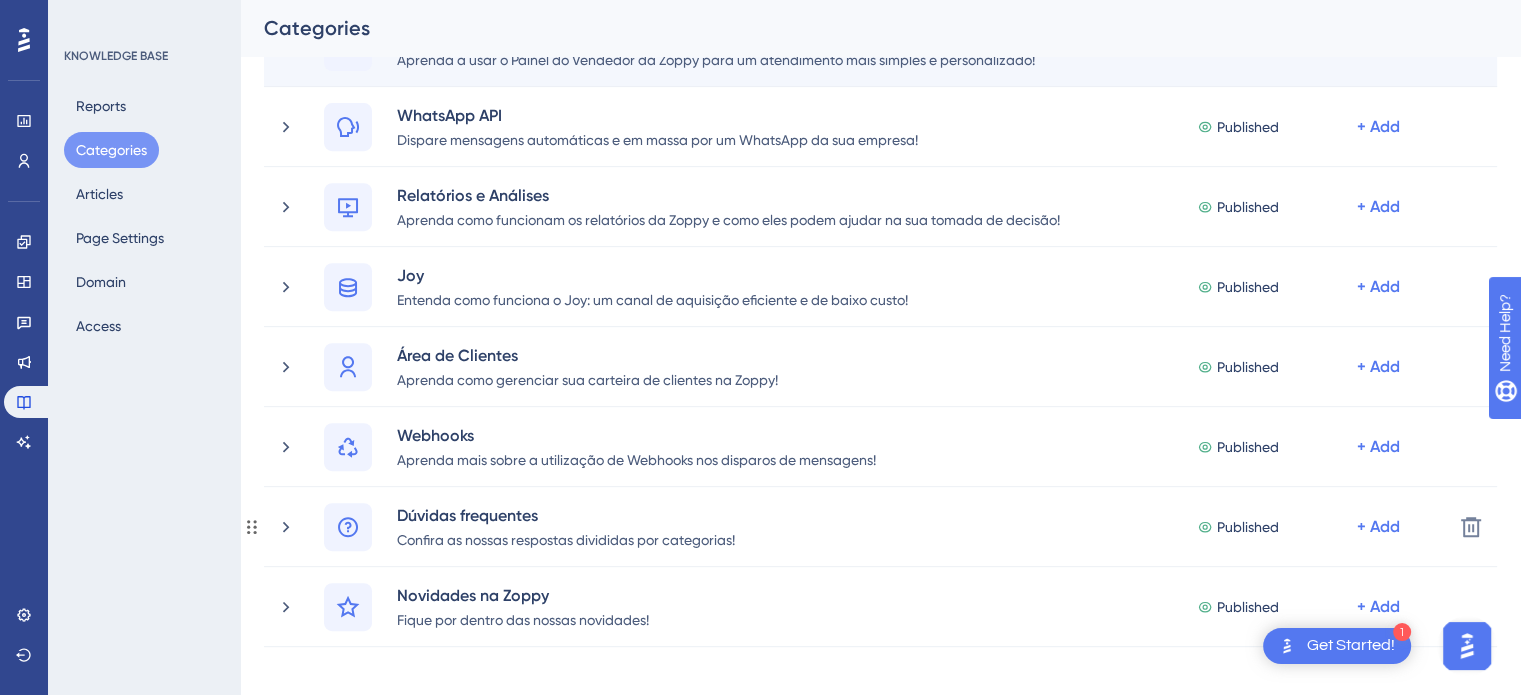 scroll, scrollTop: 933, scrollLeft: 0, axis: vertical 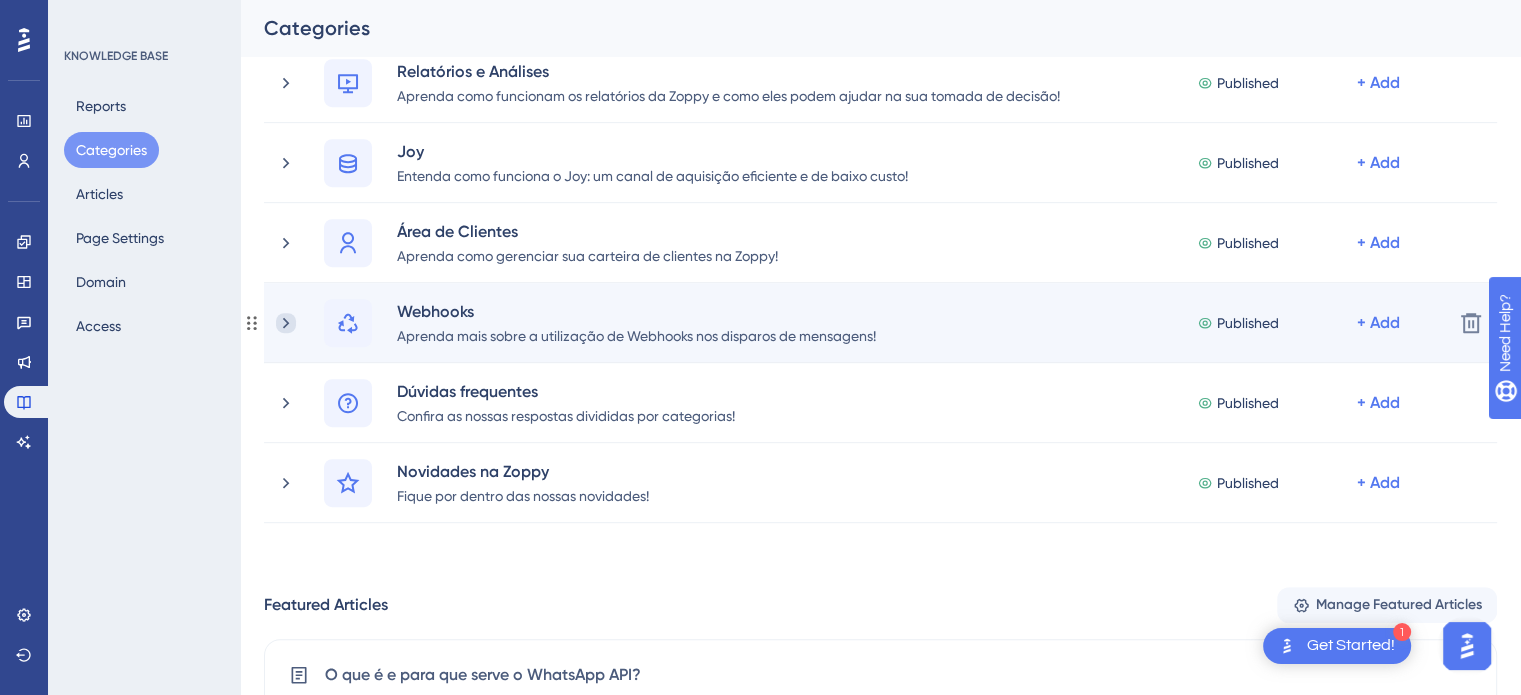 click 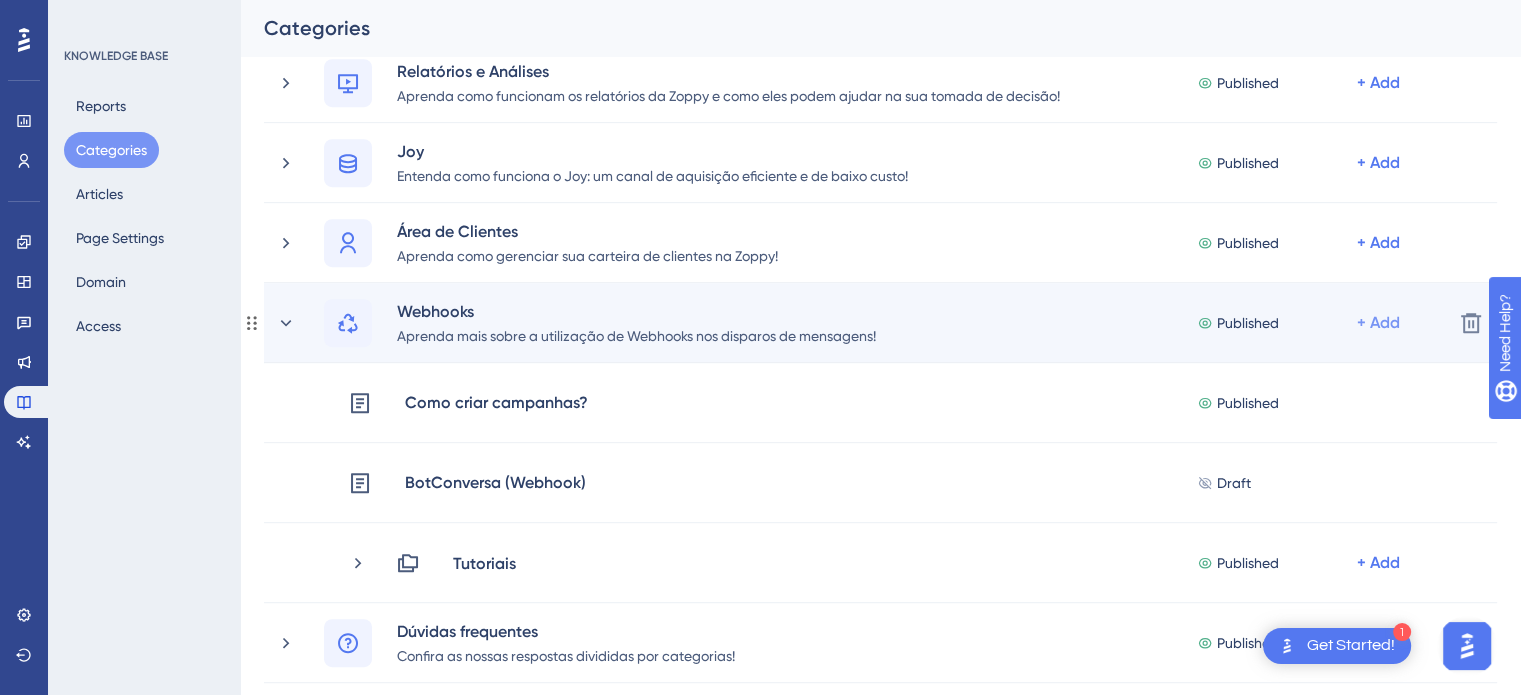 click on "+ Add" at bounding box center (1378, -717) 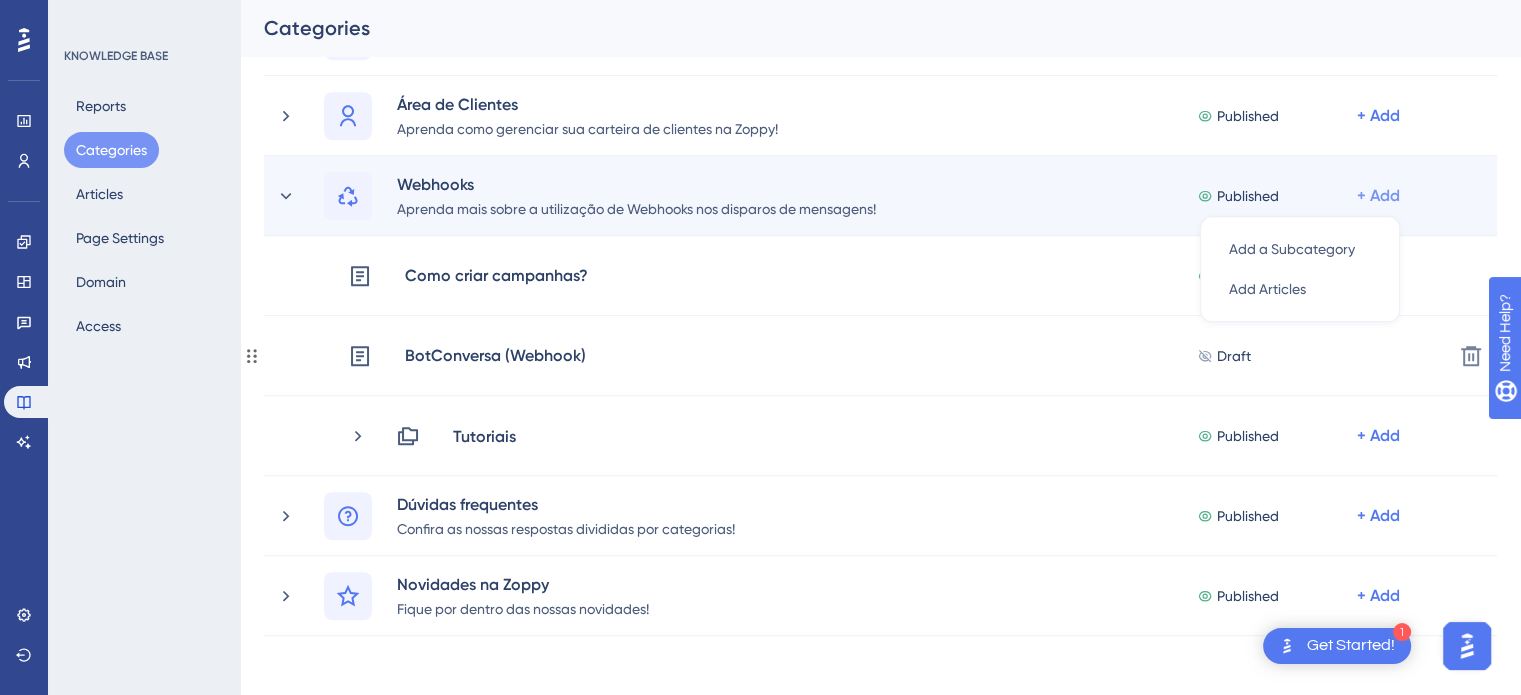 scroll, scrollTop: 1066, scrollLeft: 0, axis: vertical 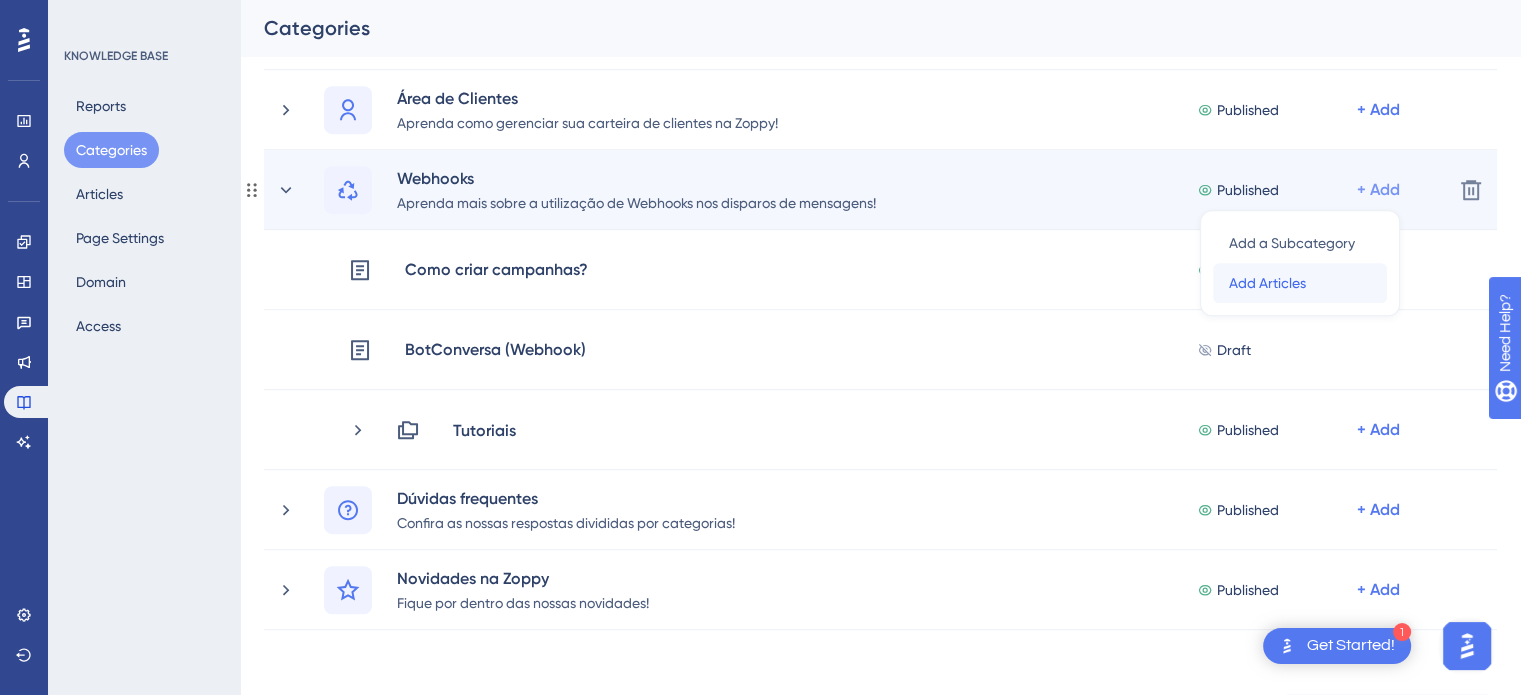 click on "Add Articles Add Articles" at bounding box center (1300, 283) 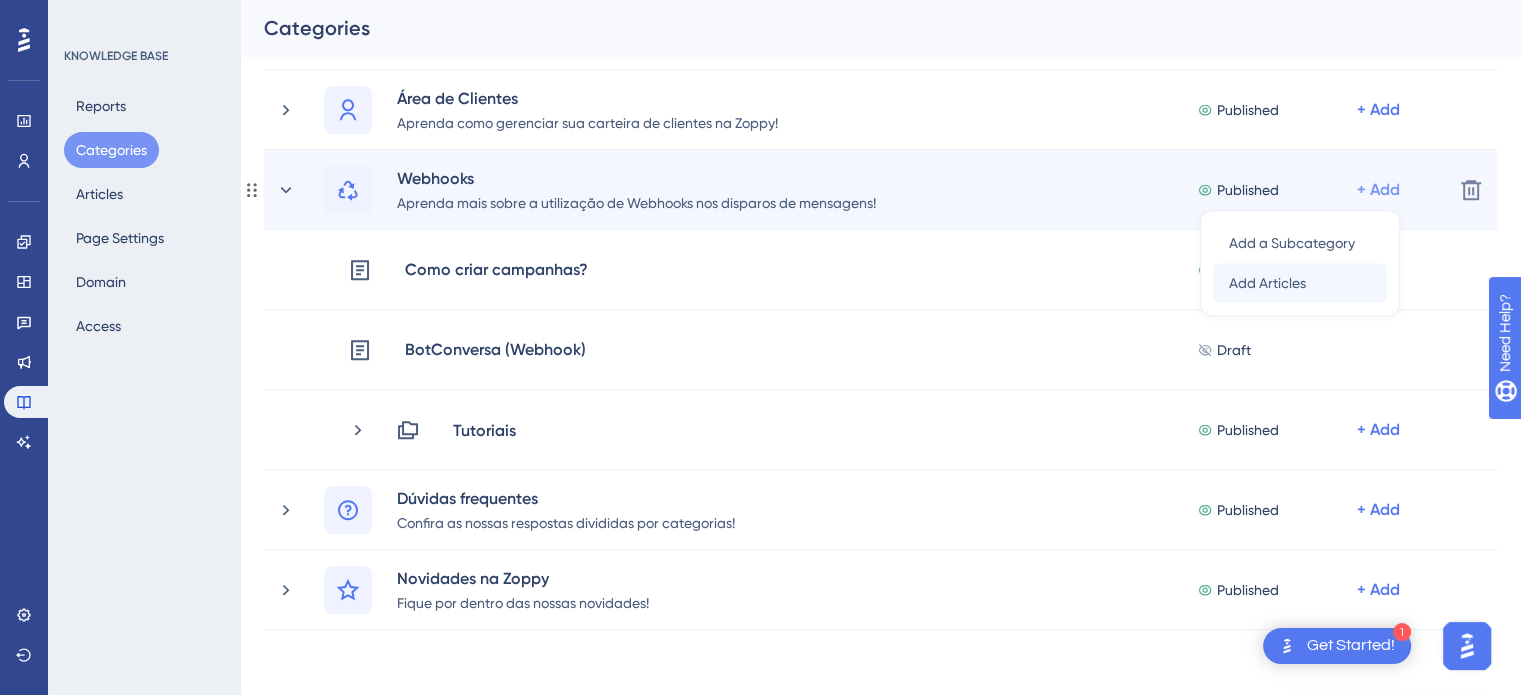 click at bounding box center (760, 347) 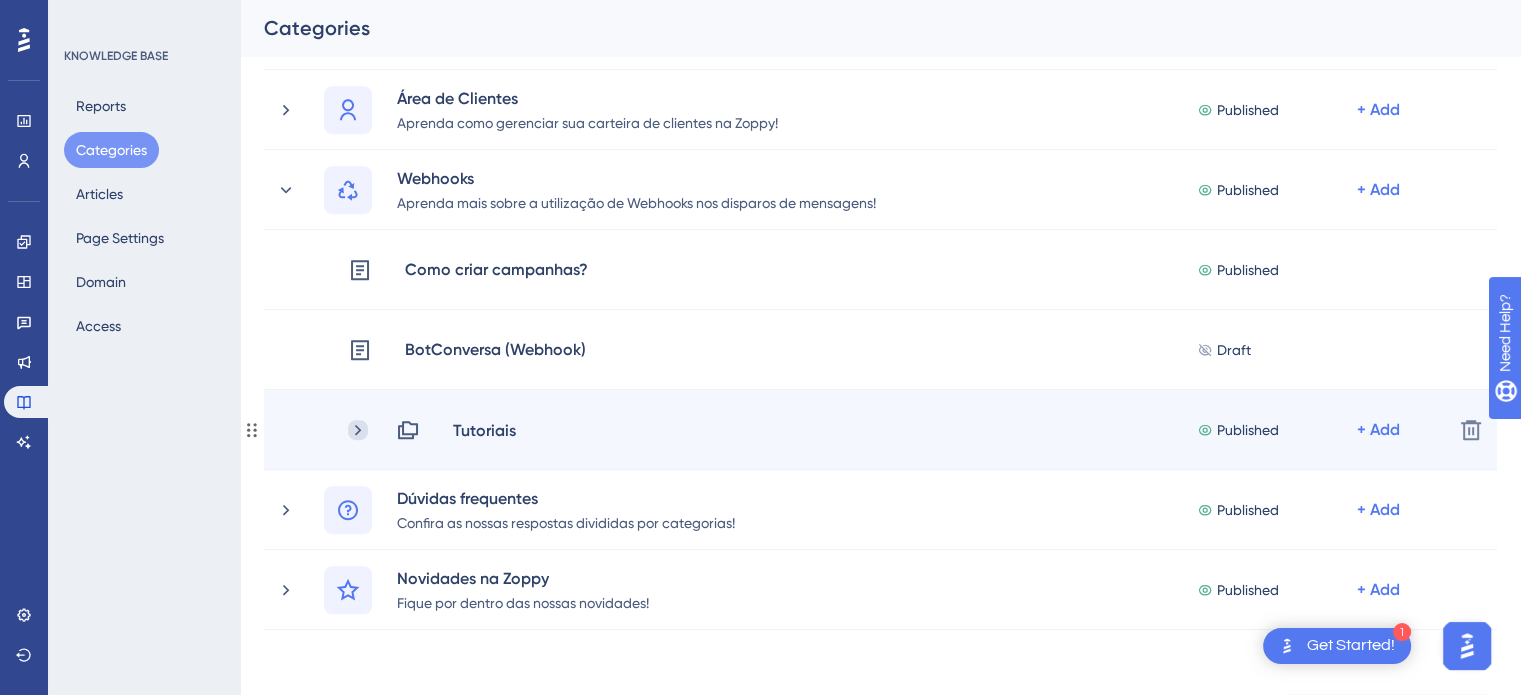 click 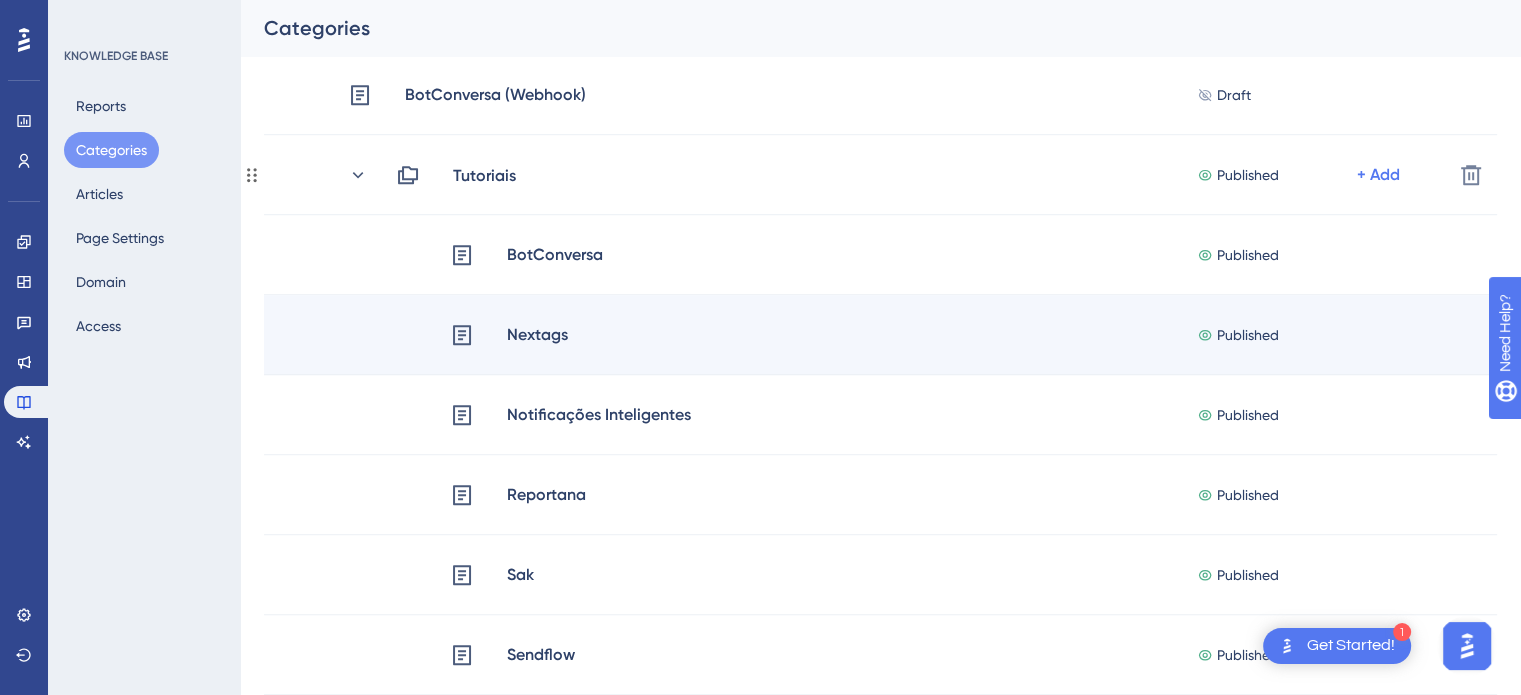 scroll, scrollTop: 1333, scrollLeft: 0, axis: vertical 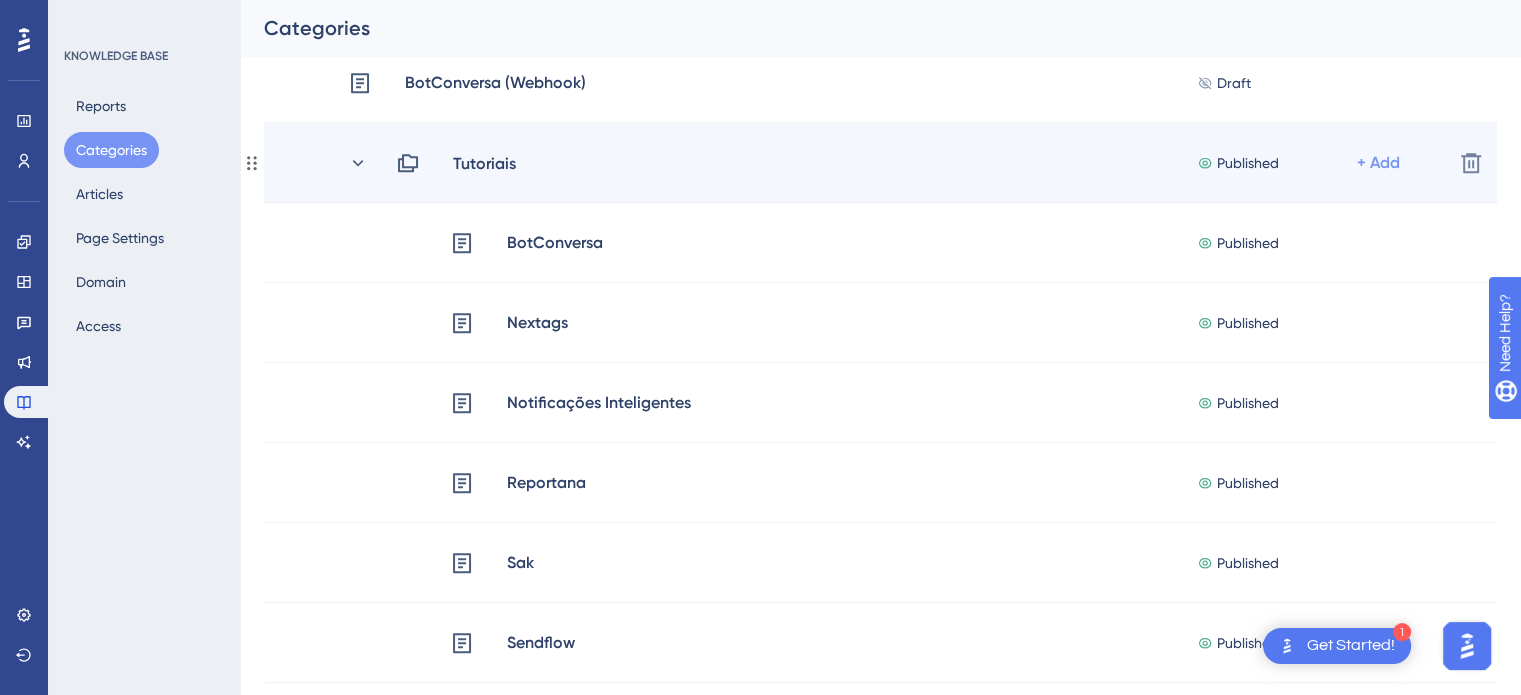click on "+ Add" at bounding box center (1378, 163) 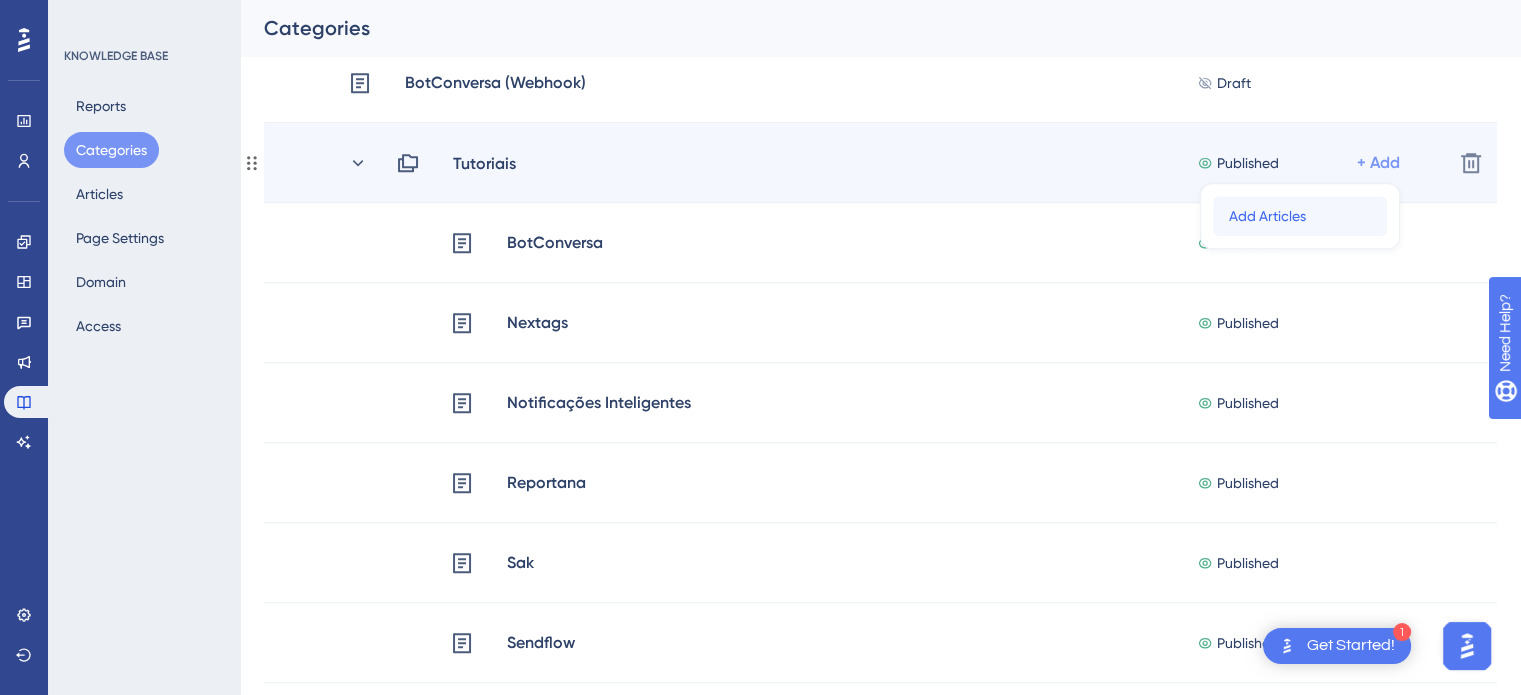 click on "Add Articles Add Articles" at bounding box center [1300, 216] 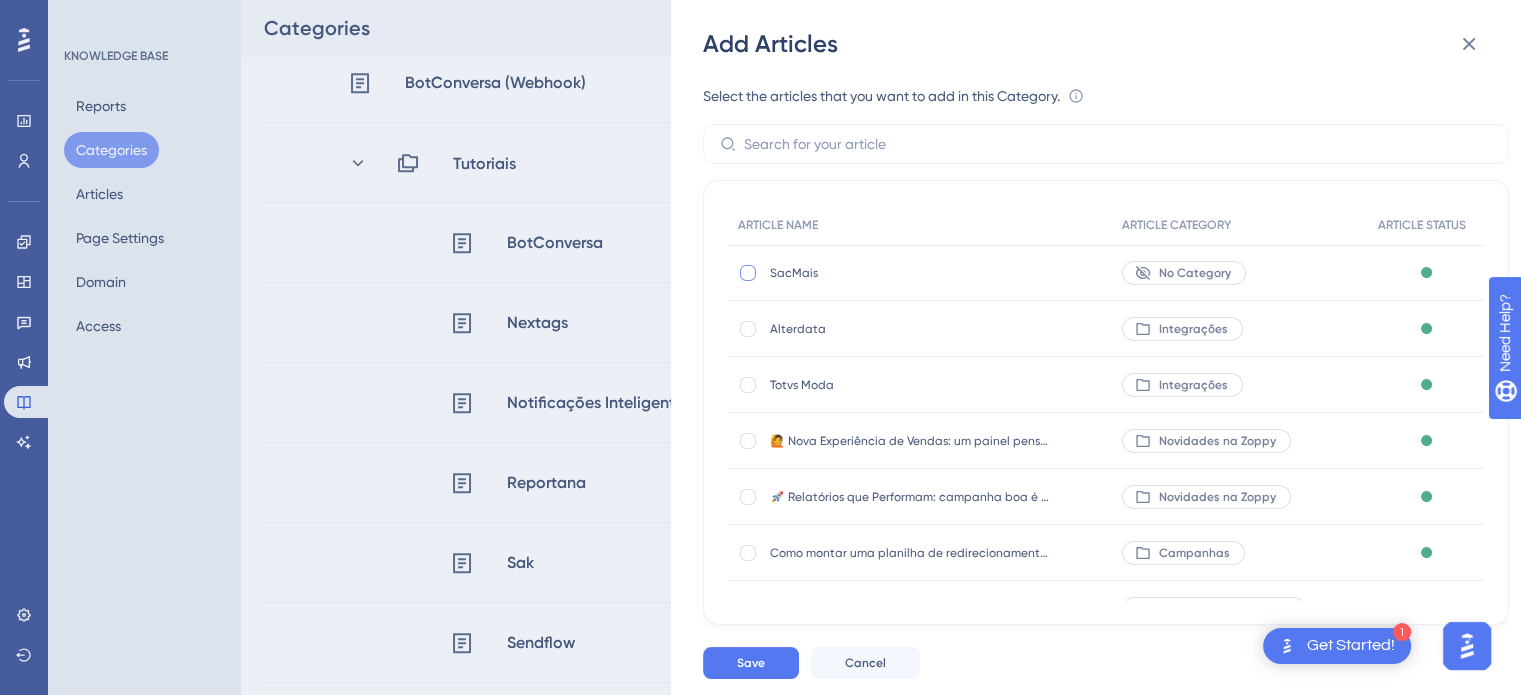 click at bounding box center (748, 273) 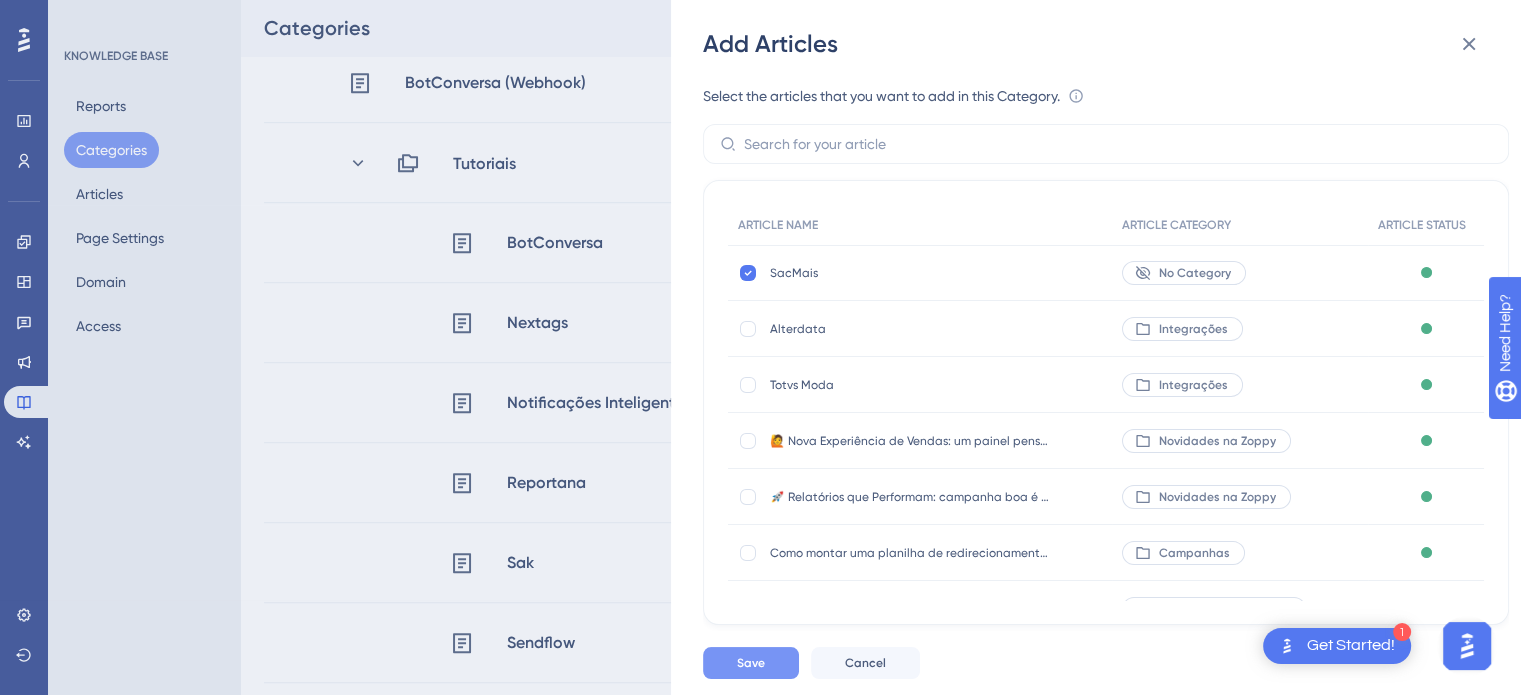 click on "Save" at bounding box center [751, 663] 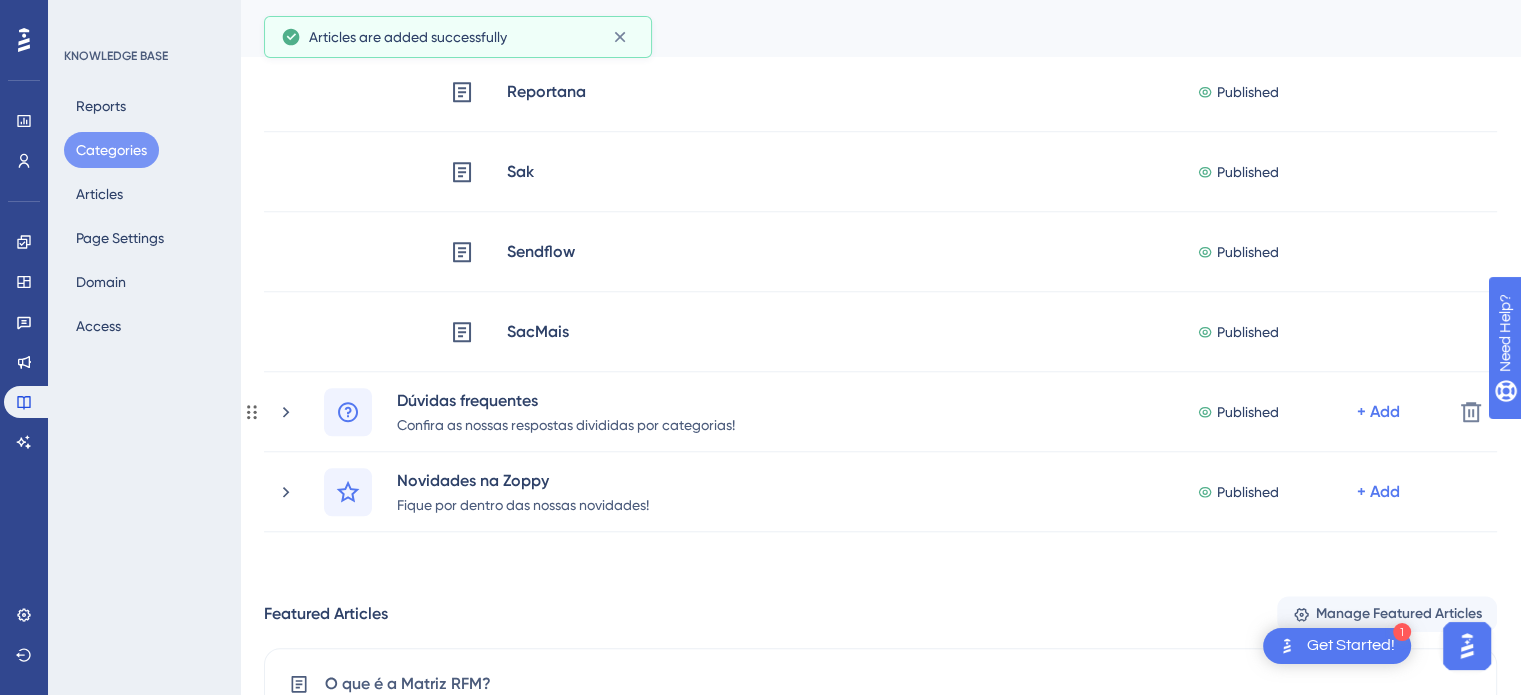 scroll, scrollTop: 1733, scrollLeft: 0, axis: vertical 